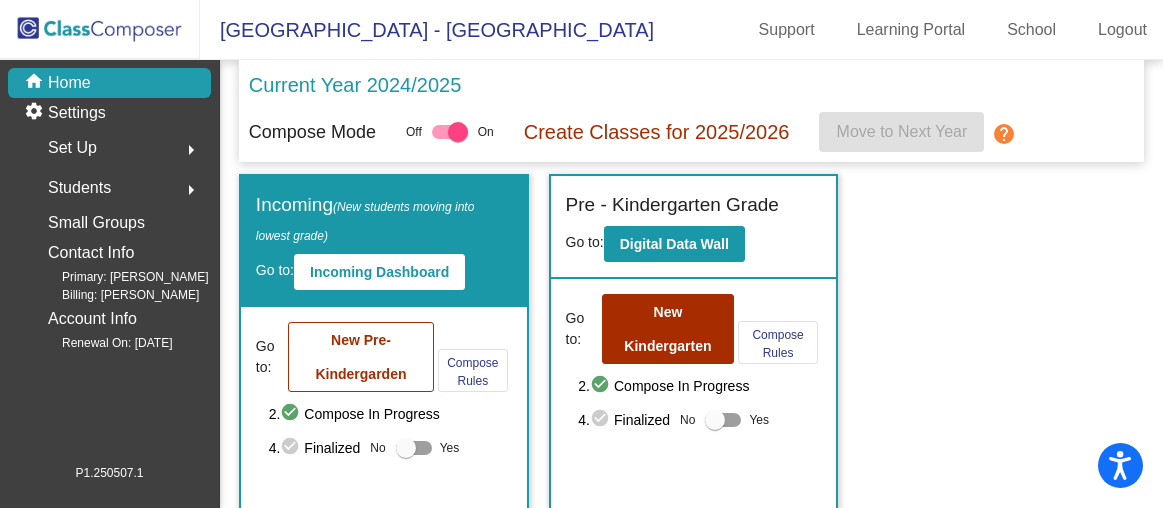 scroll, scrollTop: 0, scrollLeft: 0, axis: both 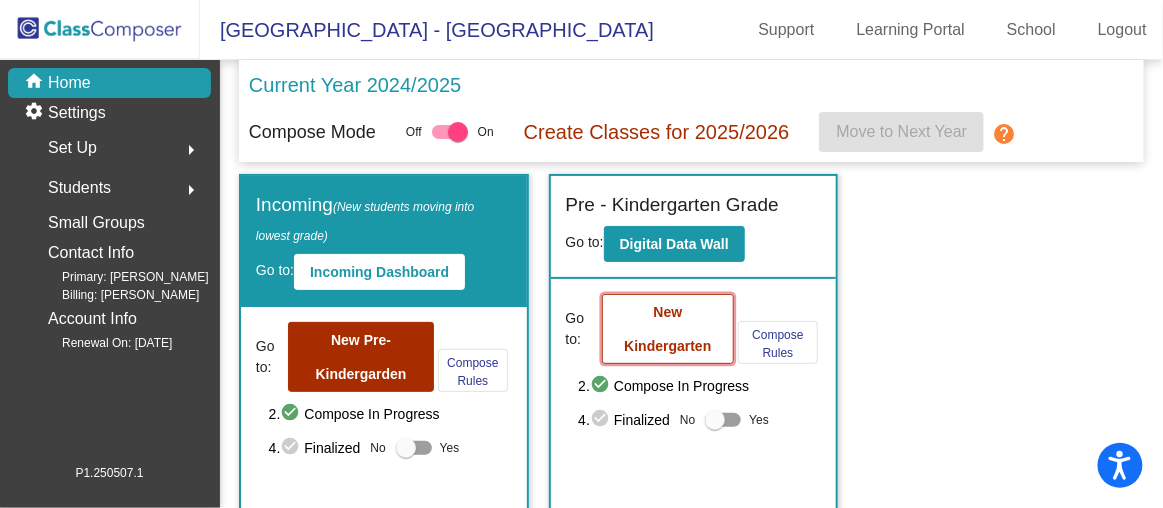 click on "New Kindergarten" 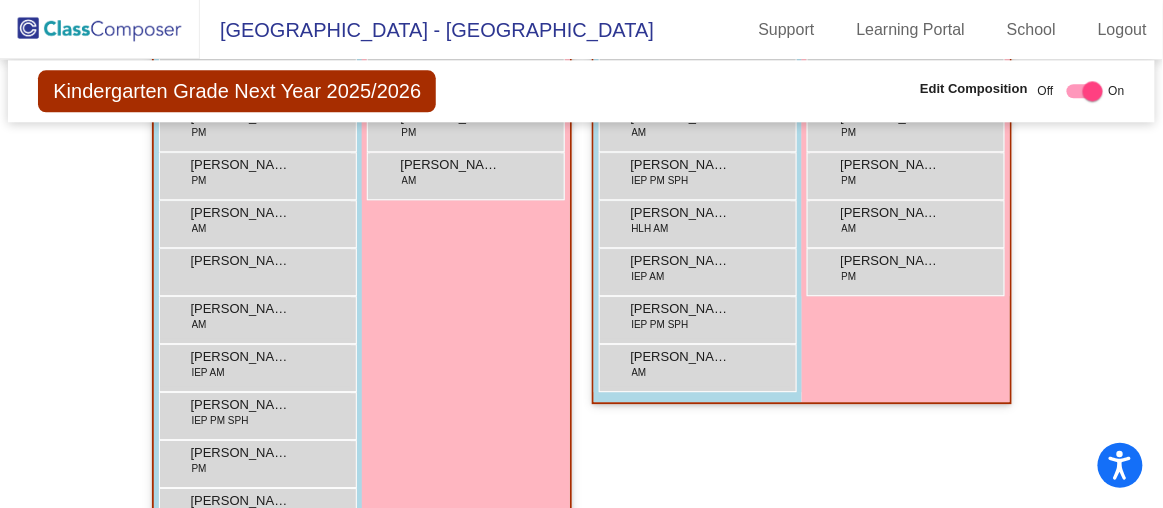 scroll, scrollTop: 1237, scrollLeft: 0, axis: vertical 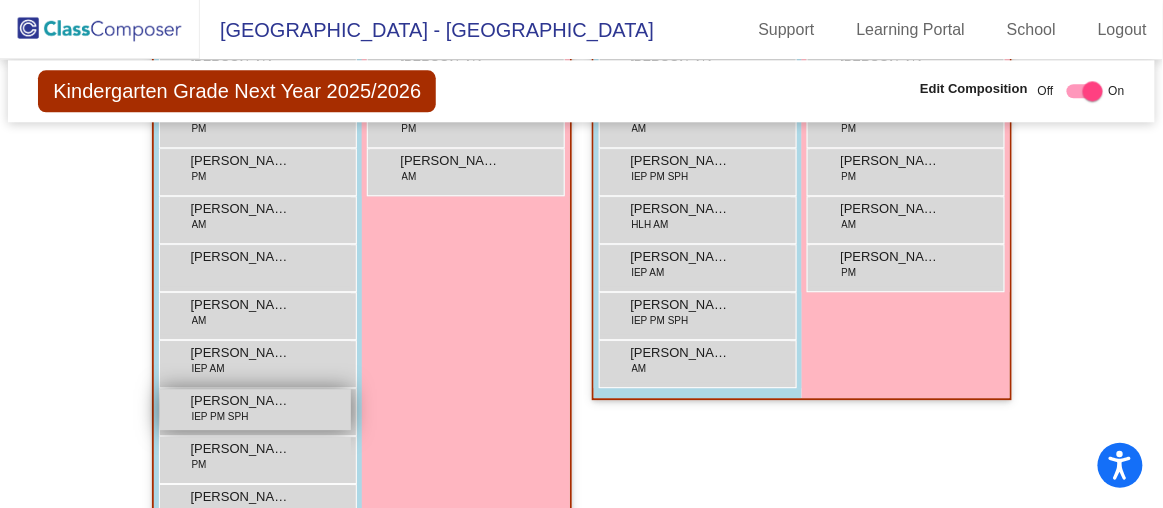 click on "[PERSON_NAME] IEP PM SPH lock do_not_disturb_alt" at bounding box center (255, 409) 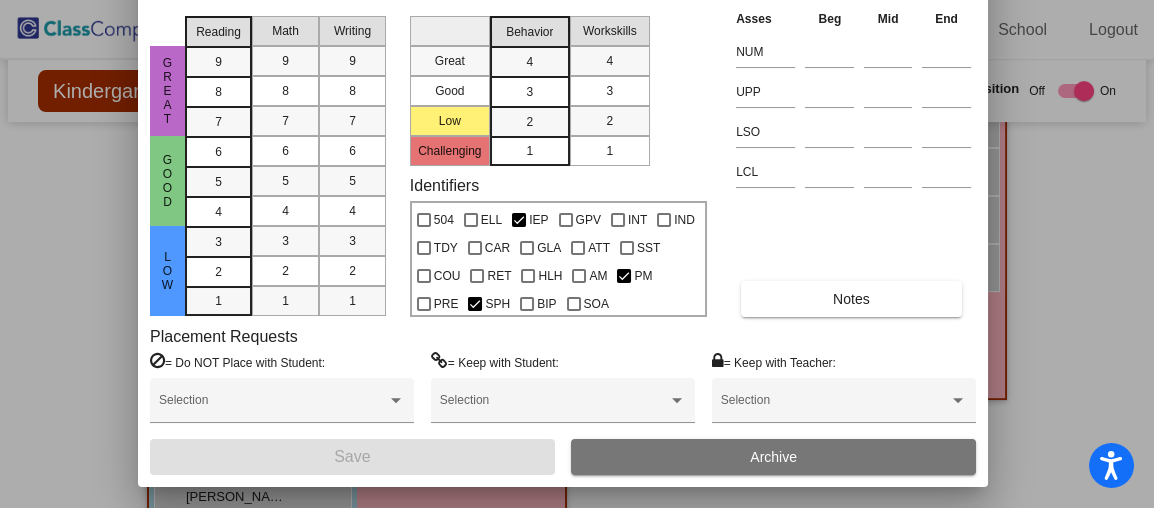 drag, startPoint x: 475, startPoint y: 44, endPoint x: 461, endPoint y: -110, distance: 154.63506 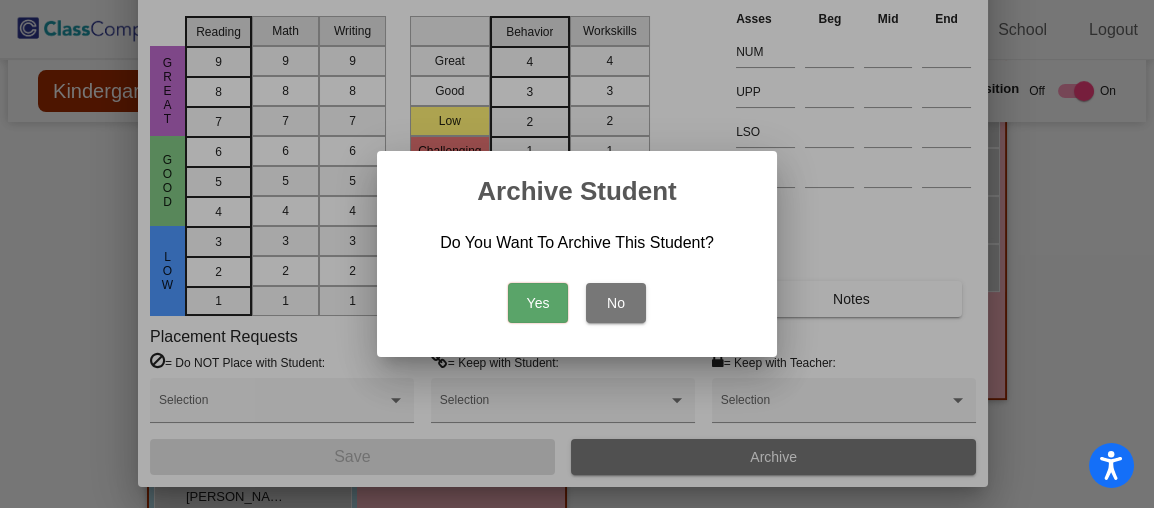 click on "Yes" at bounding box center (538, 303) 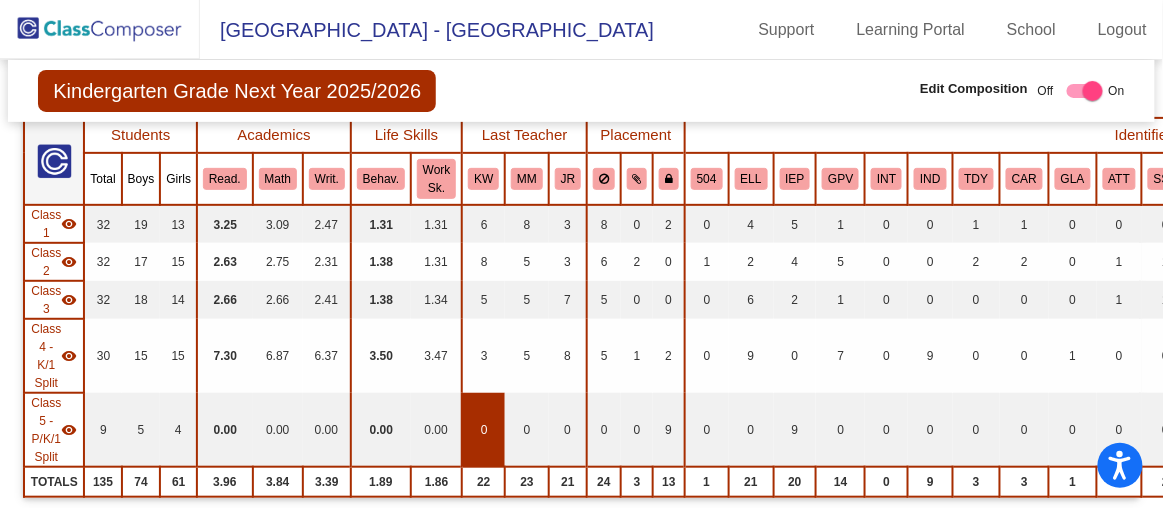 scroll, scrollTop: 156, scrollLeft: 0, axis: vertical 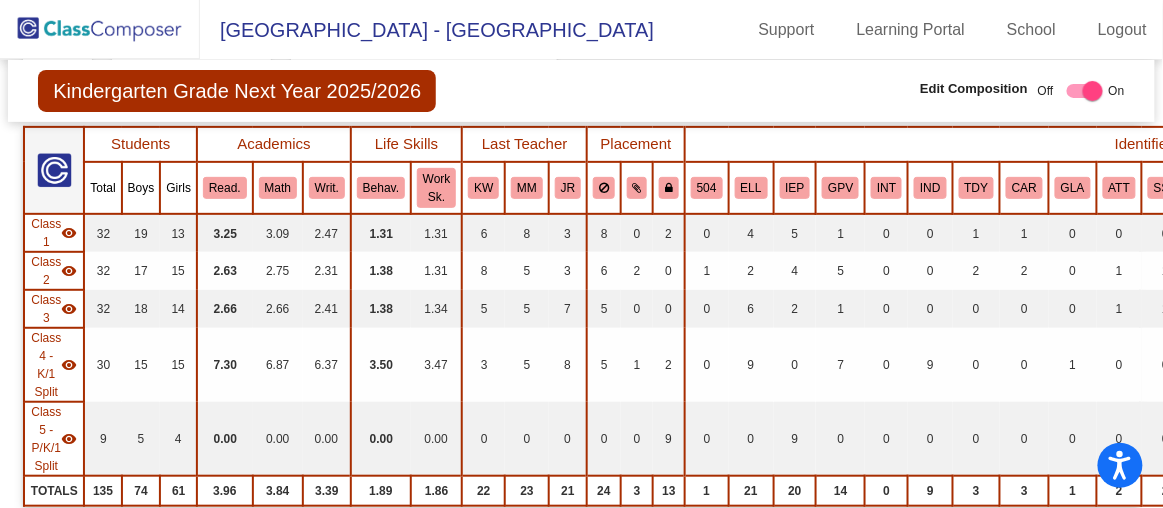 click 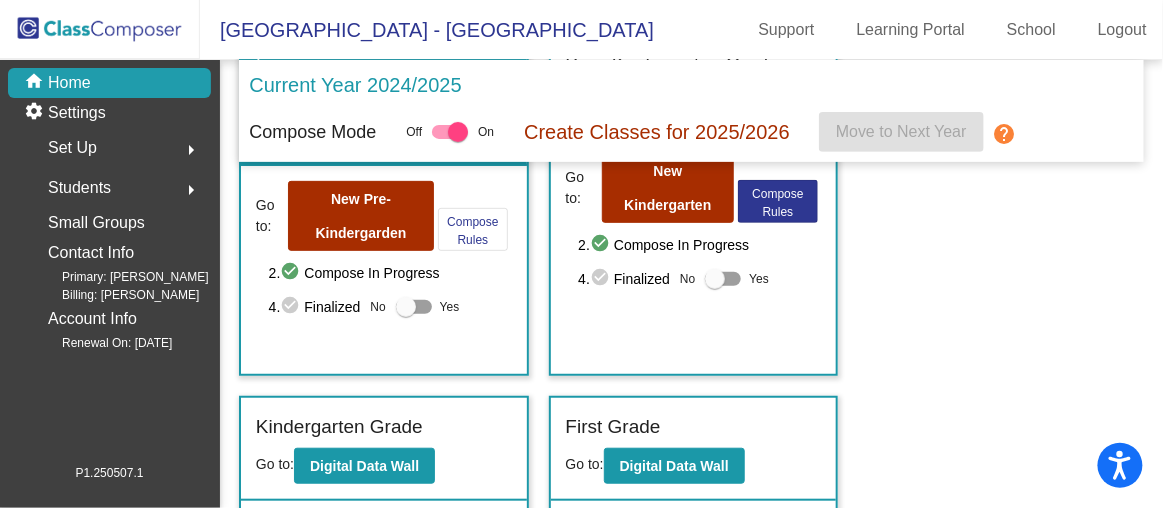 scroll, scrollTop: 139, scrollLeft: 0, axis: vertical 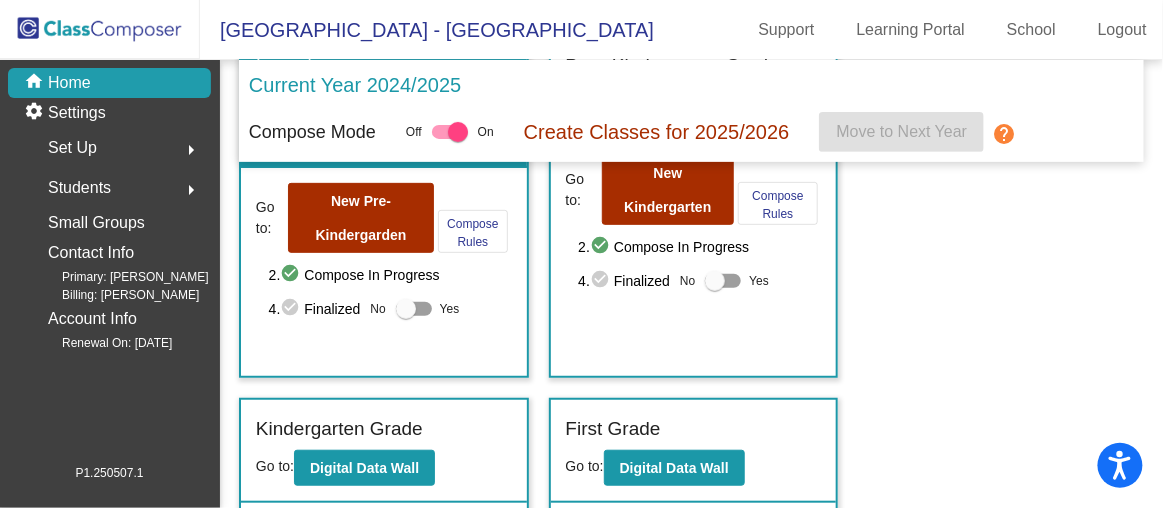 click at bounding box center (715, 281) 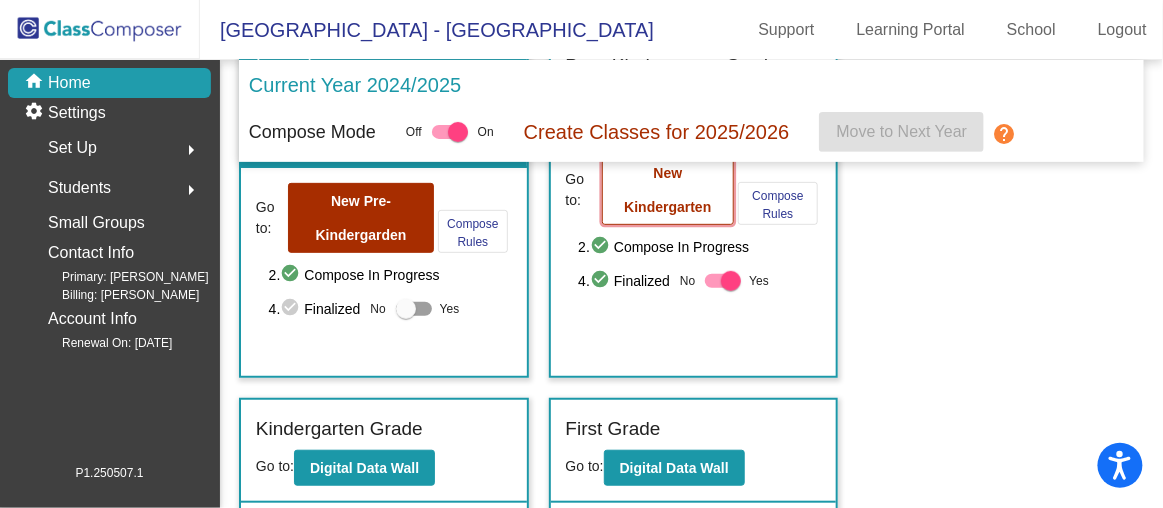 click on "New Kindergarten" 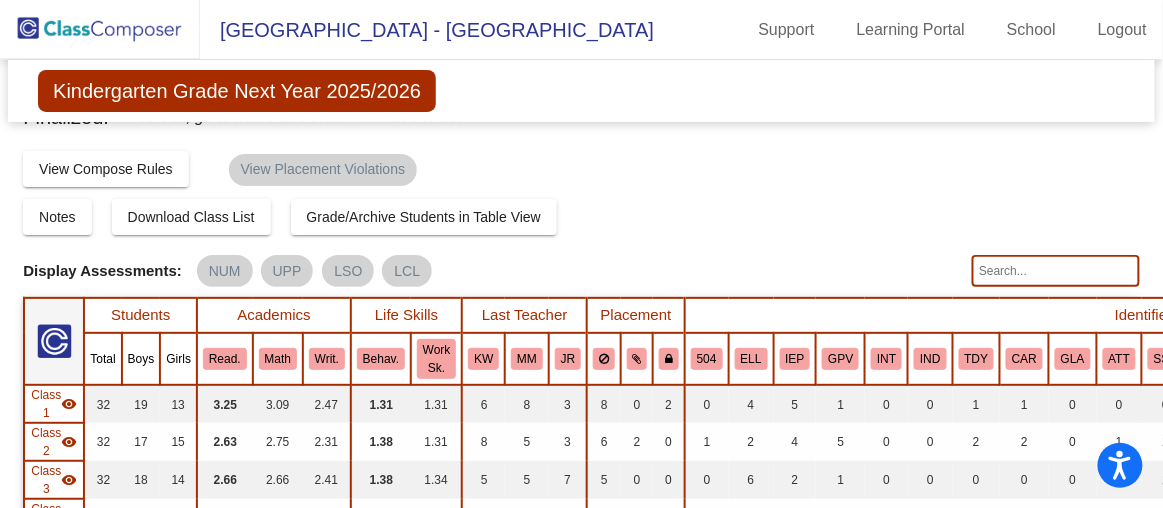 scroll, scrollTop: 0, scrollLeft: 0, axis: both 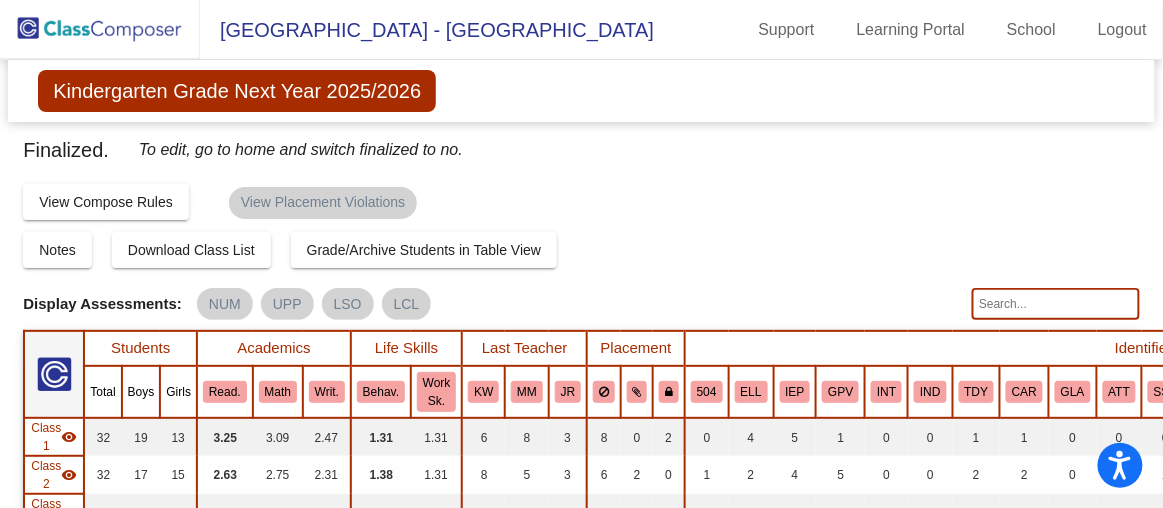 click 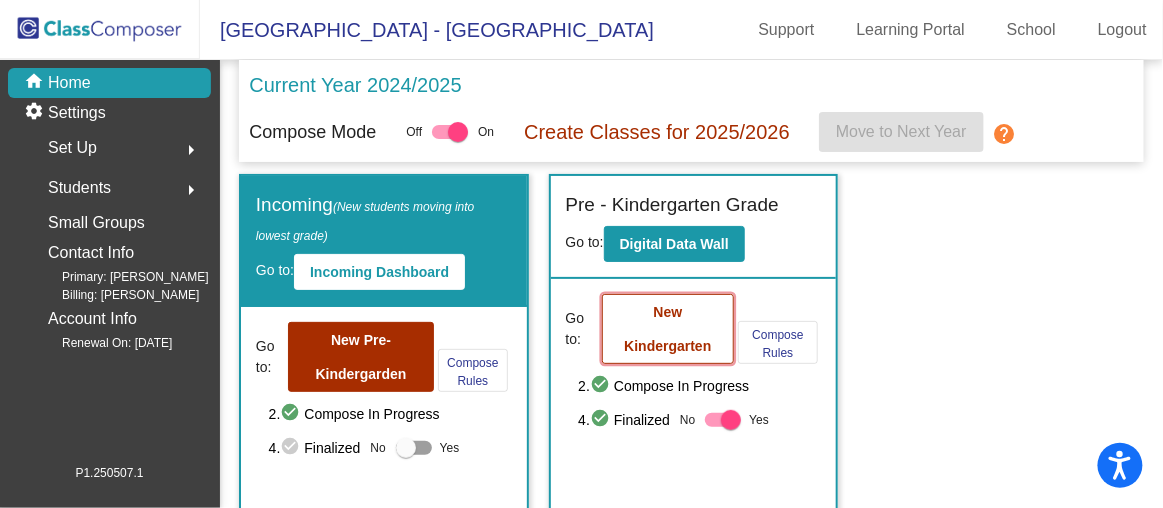click on "New Kindergarten" 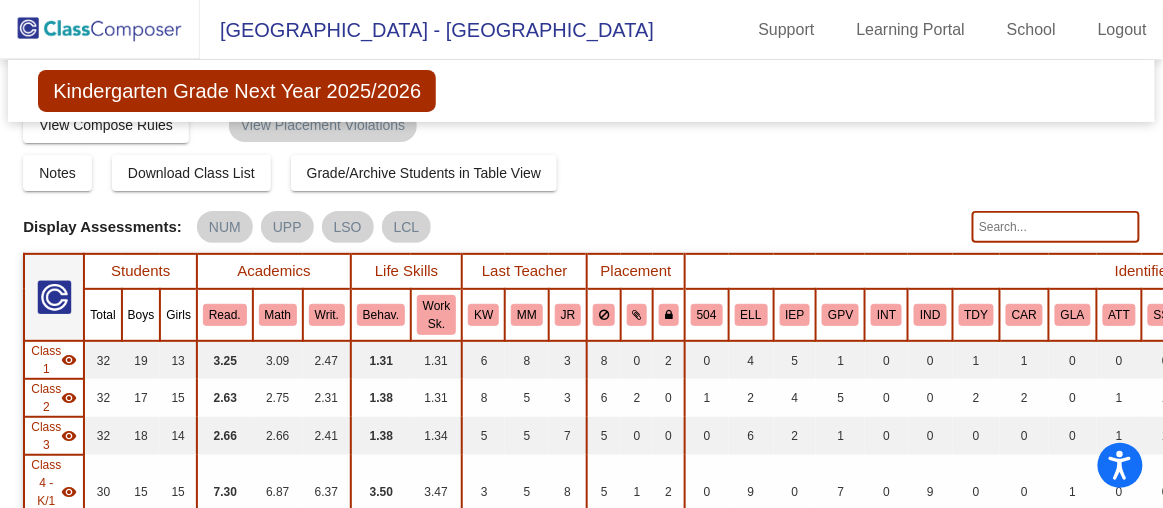 scroll, scrollTop: 41, scrollLeft: 0, axis: vertical 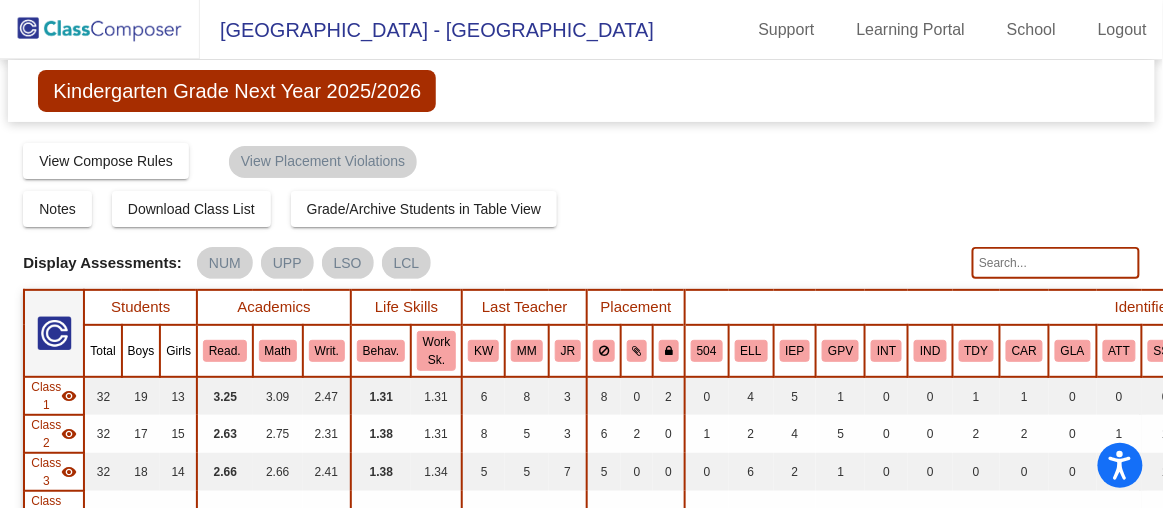 click 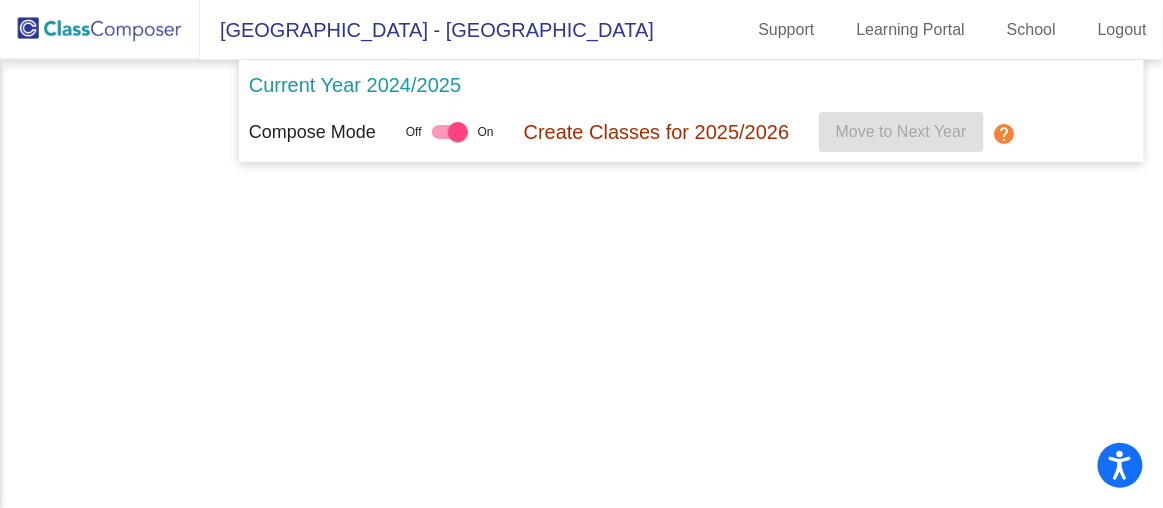 scroll, scrollTop: 0, scrollLeft: 0, axis: both 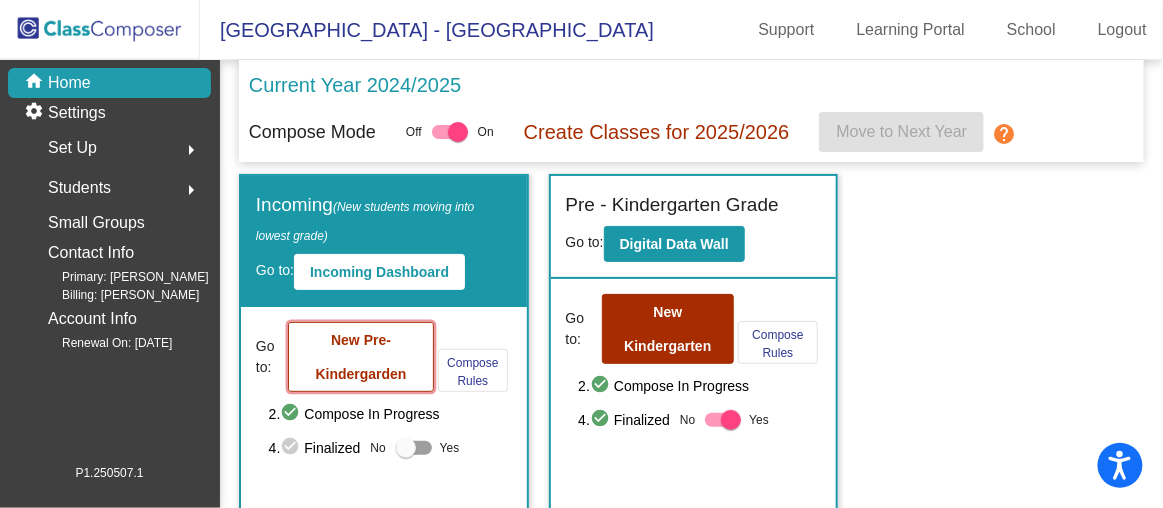 click on "New Pre-Kindergarden" 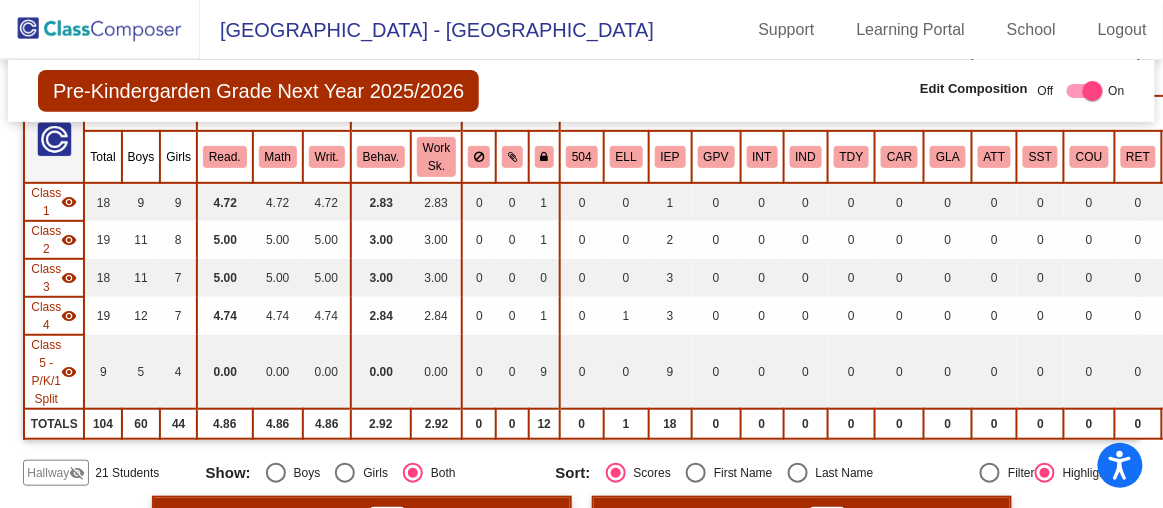 scroll, scrollTop: 123, scrollLeft: 0, axis: vertical 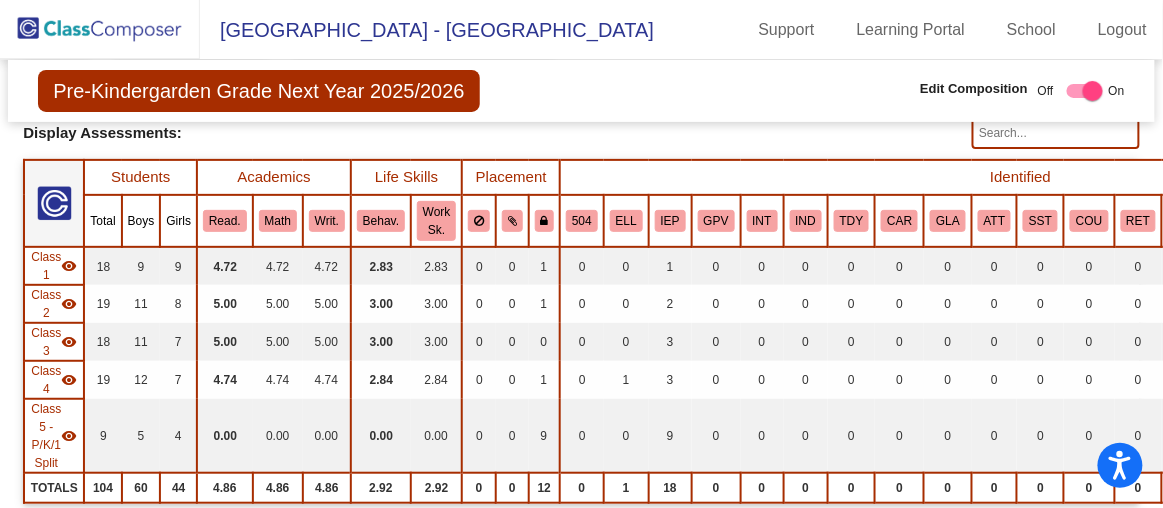 click 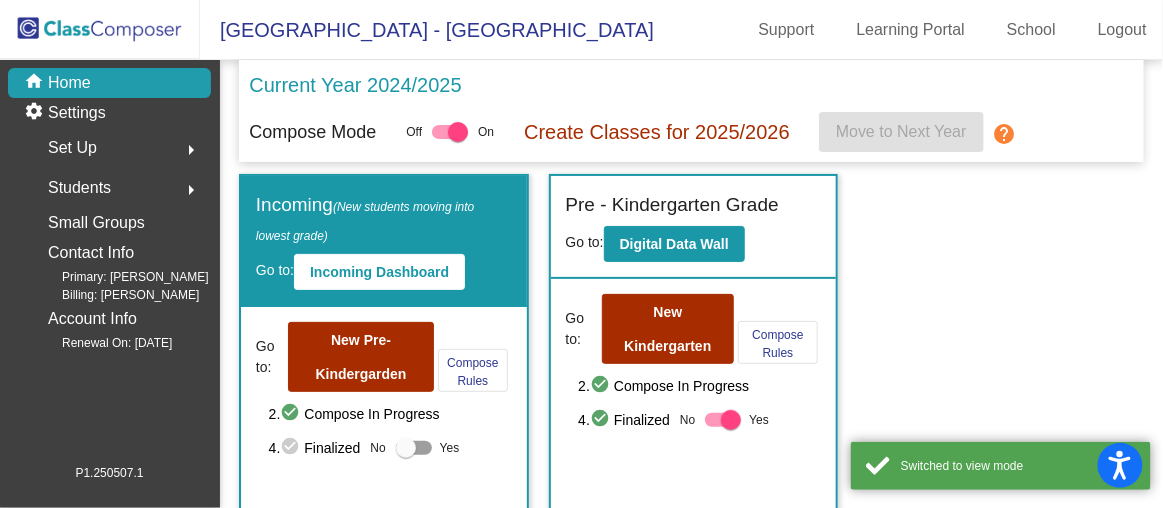 click on "Students  arrow_right" 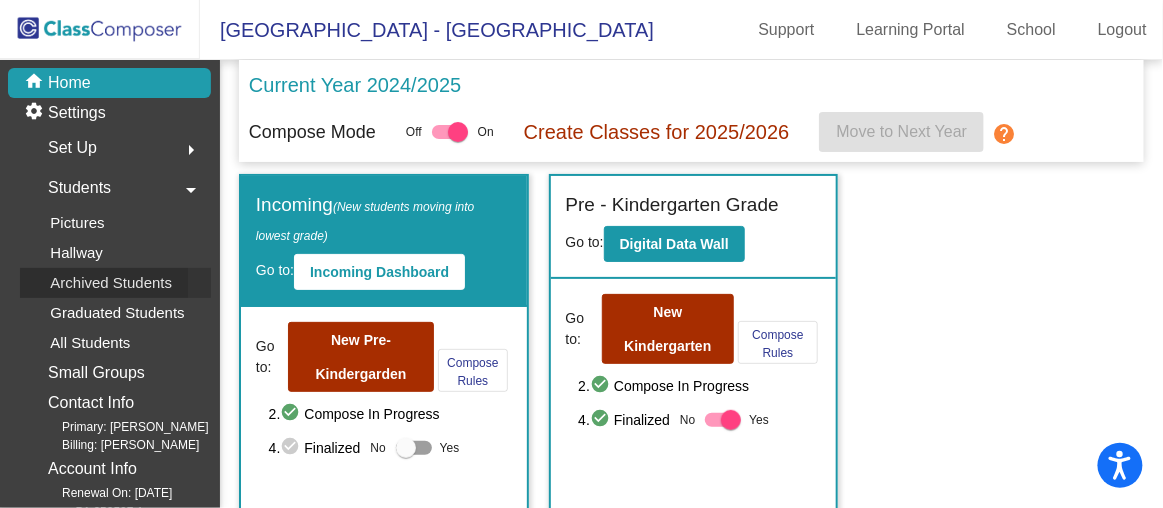 click on "Archived Students" 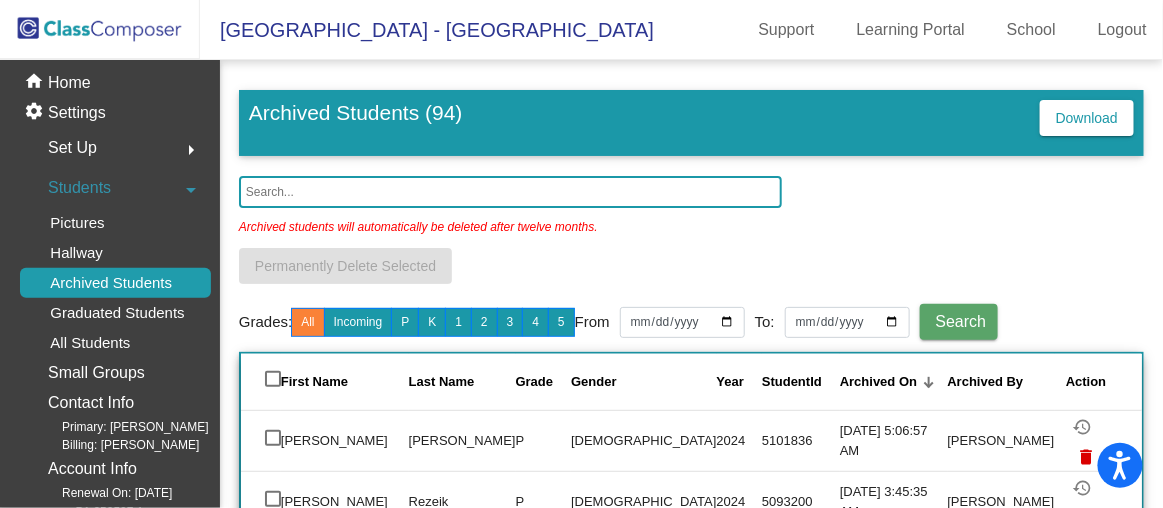 click 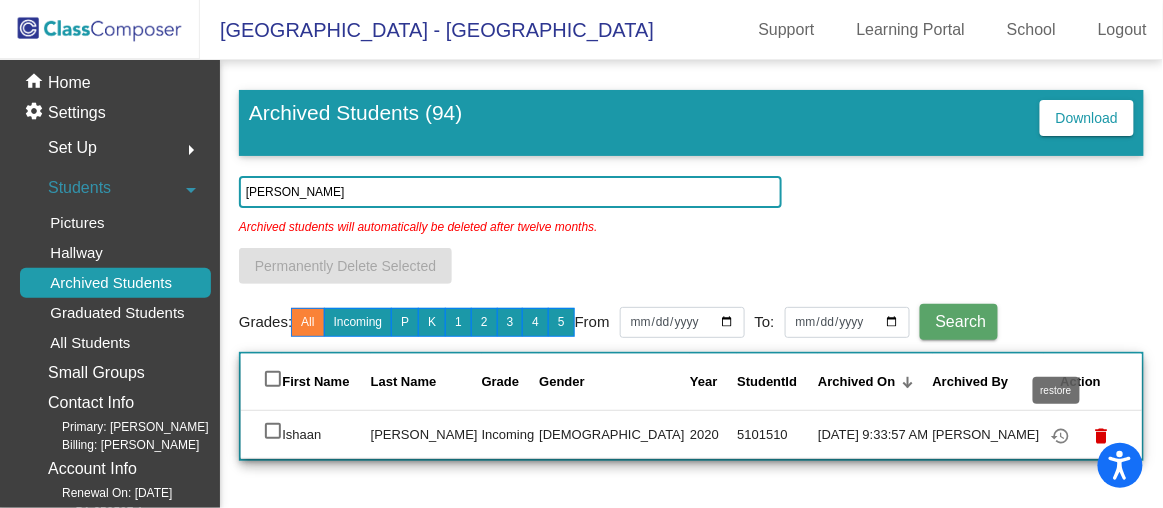 type on "[PERSON_NAME]" 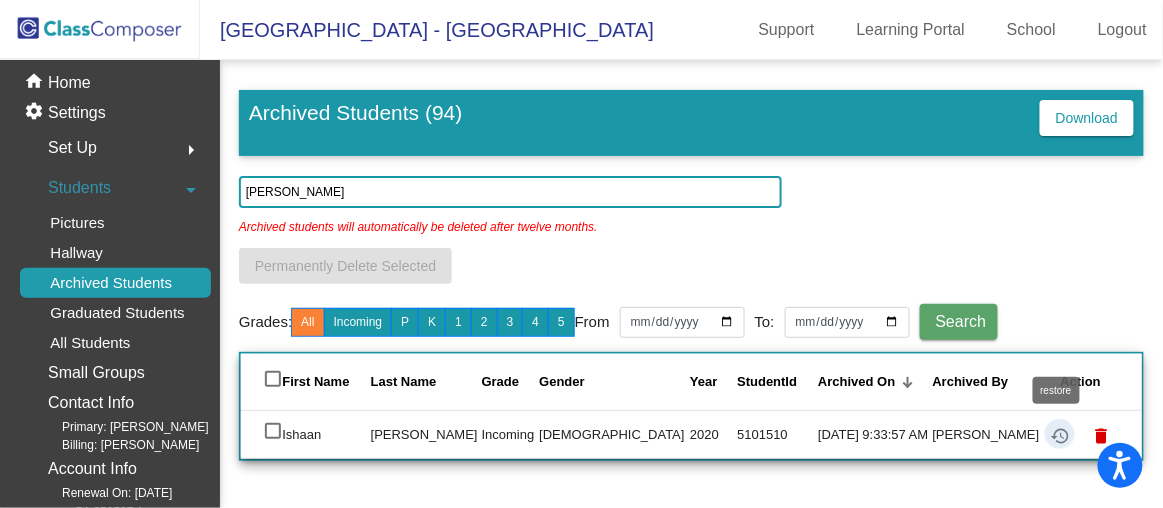 click on "restore" 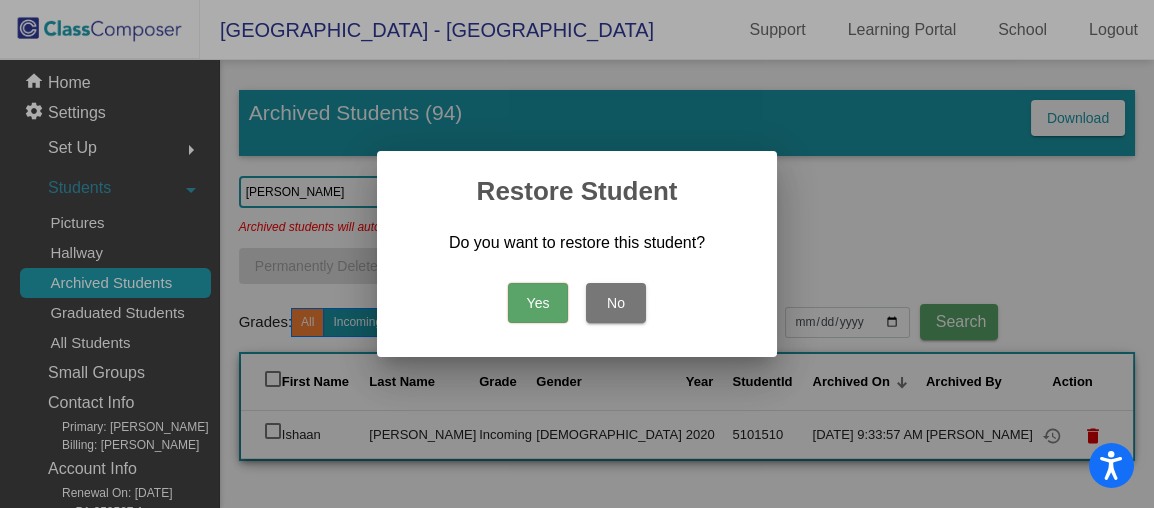 click on "Yes" at bounding box center [538, 303] 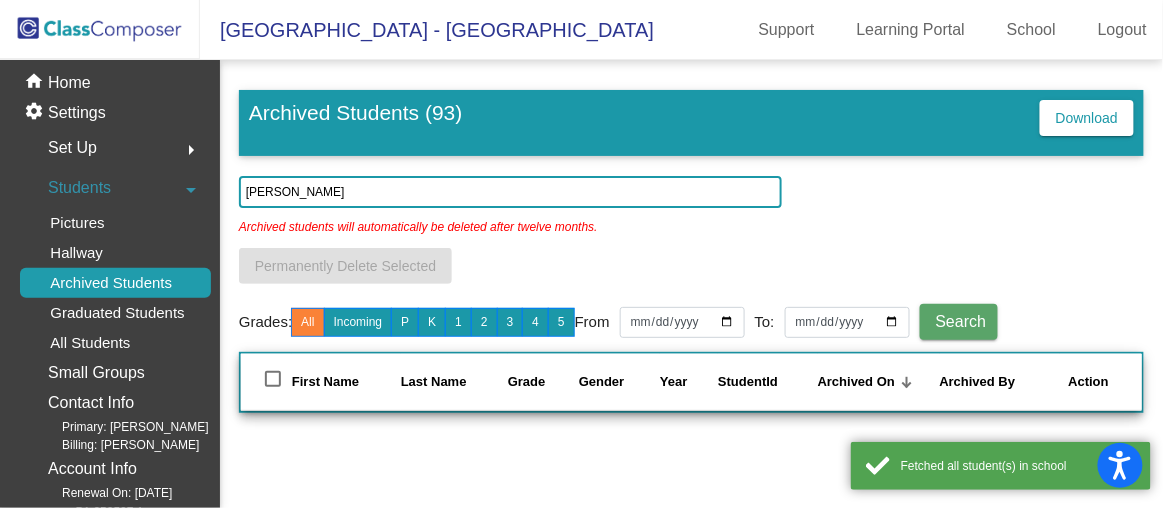 click on "[PERSON_NAME]" 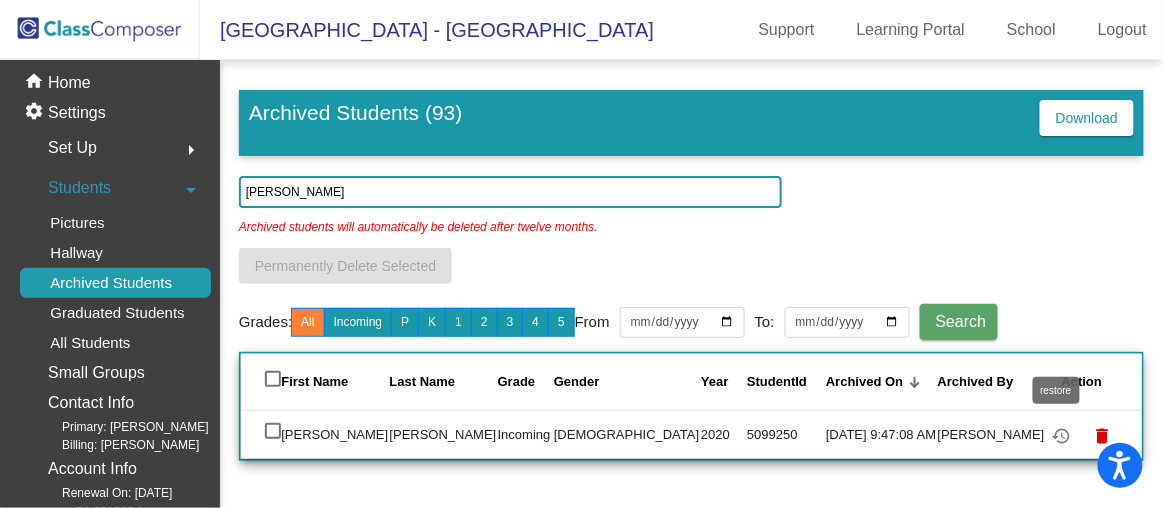 type on "[PERSON_NAME]" 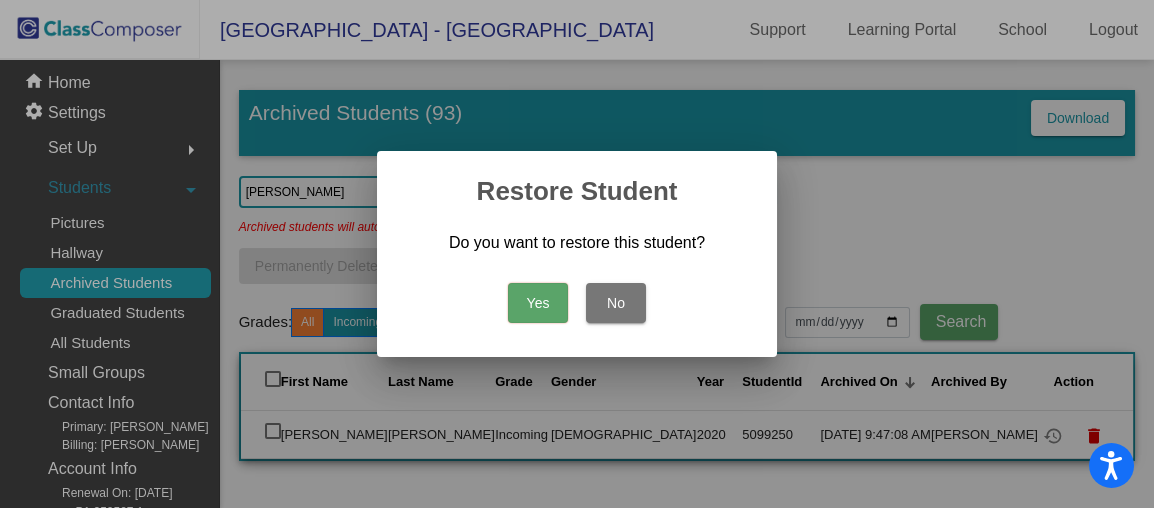 click on "Yes" at bounding box center (538, 303) 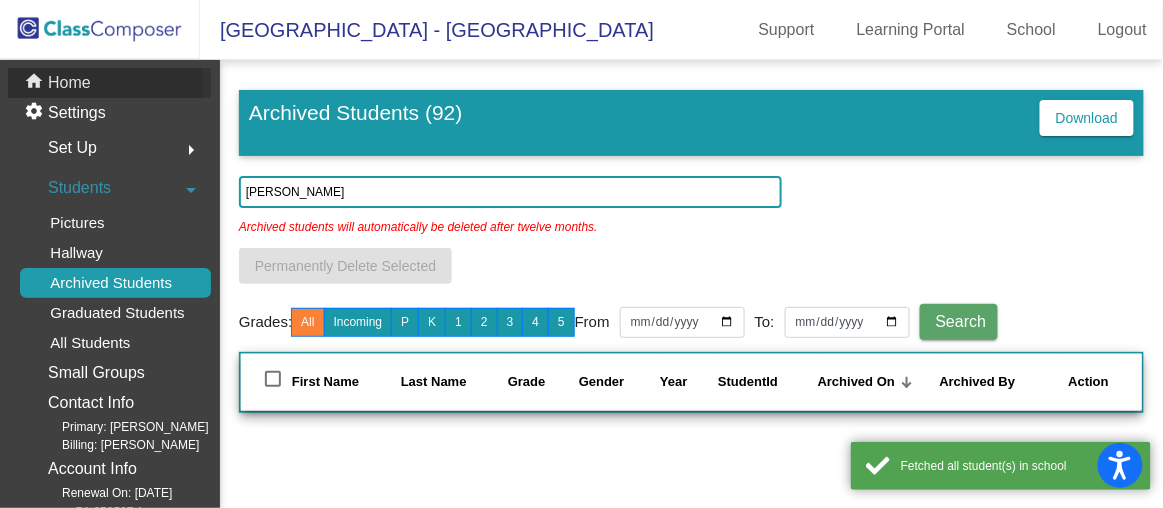 click on "Home" 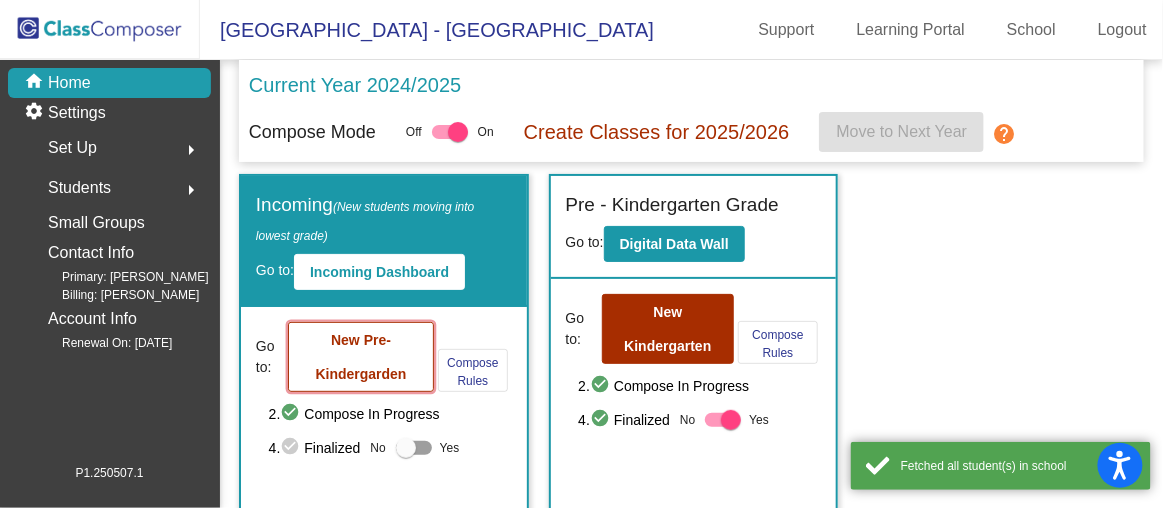click on "New Pre-Kindergarden" 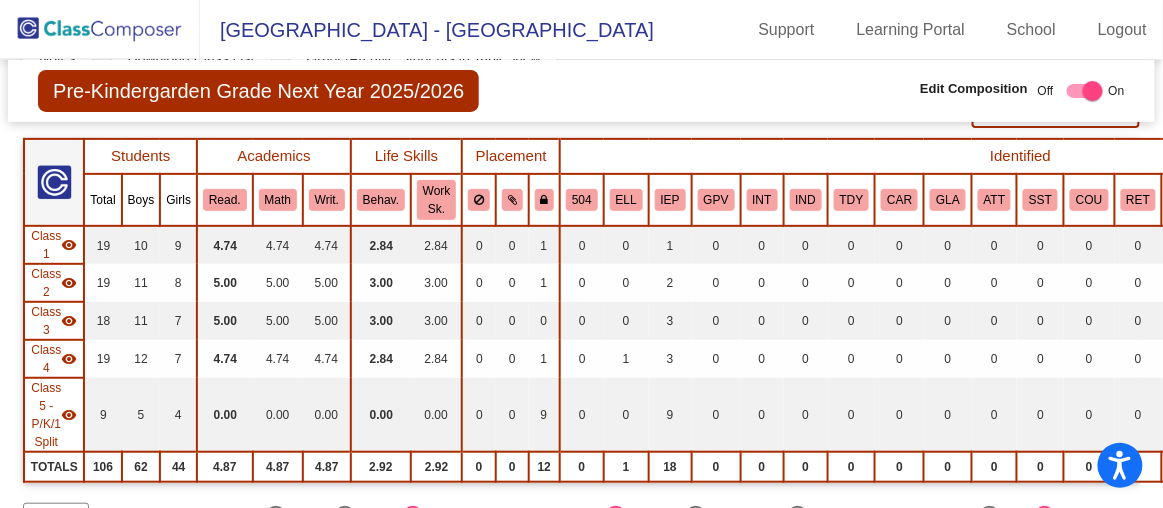 scroll, scrollTop: 32, scrollLeft: 0, axis: vertical 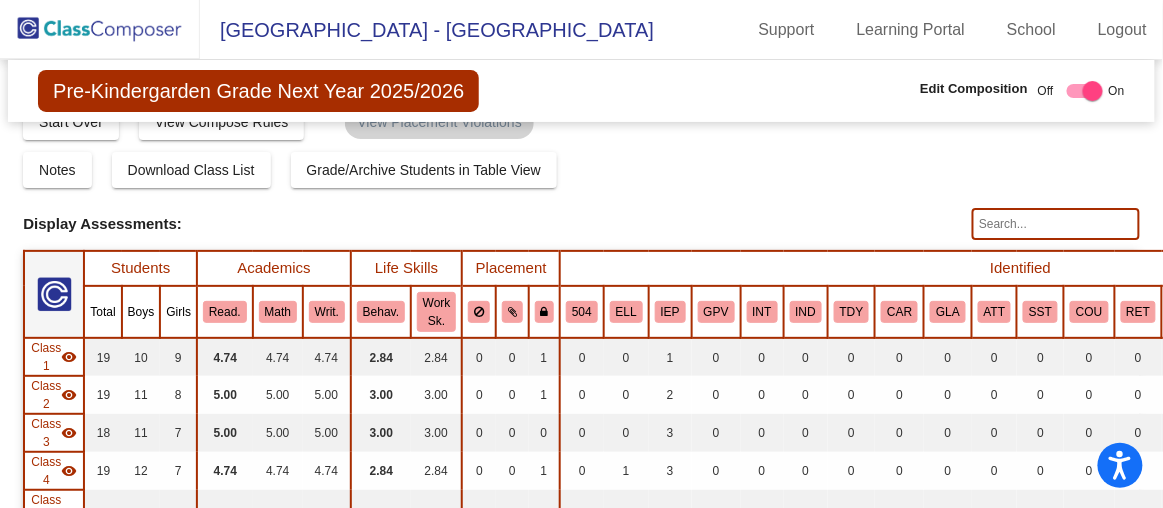 click 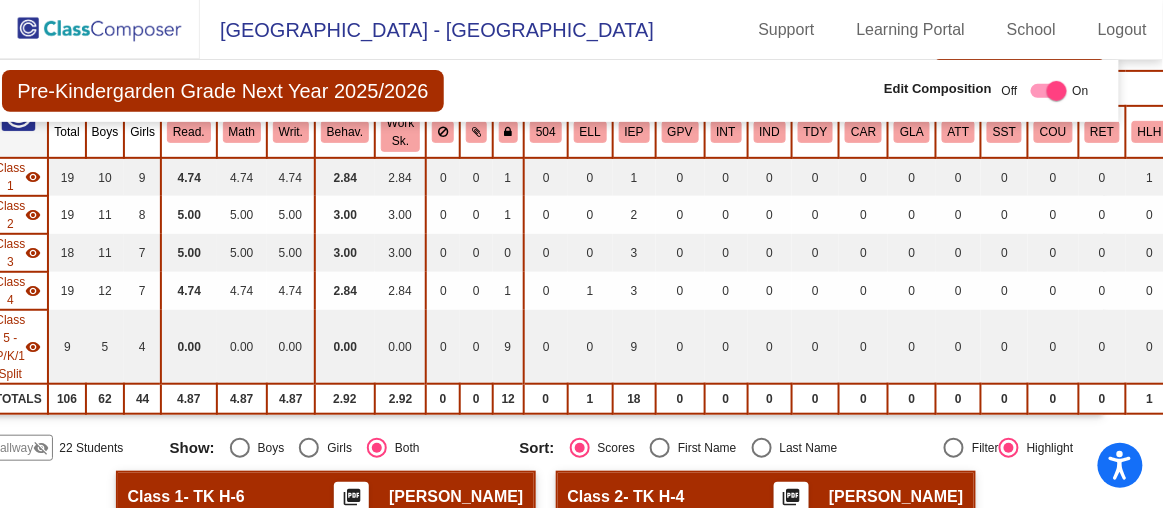 scroll, scrollTop: 212, scrollLeft: 0, axis: vertical 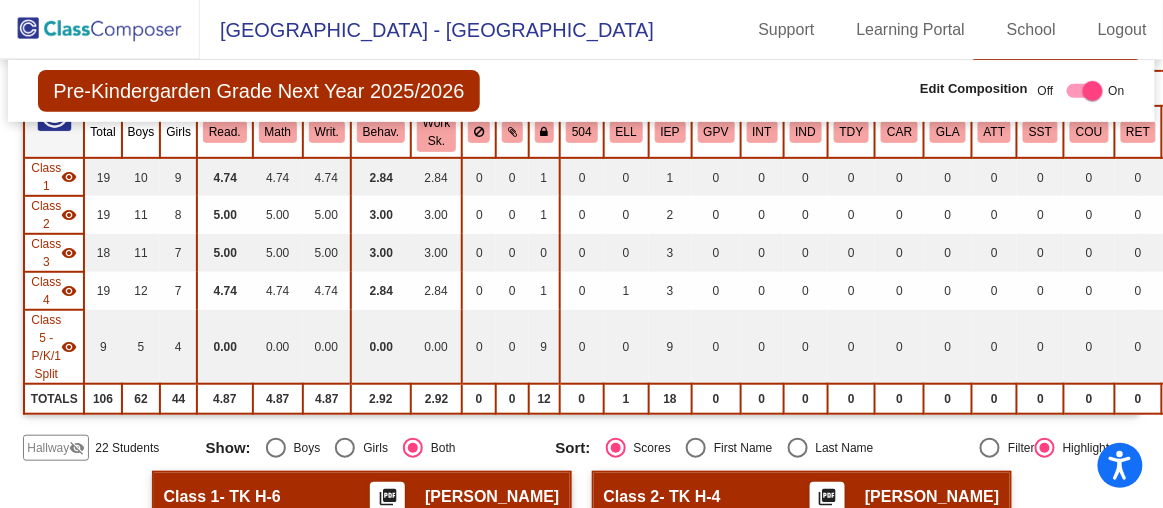click on "Hallway" 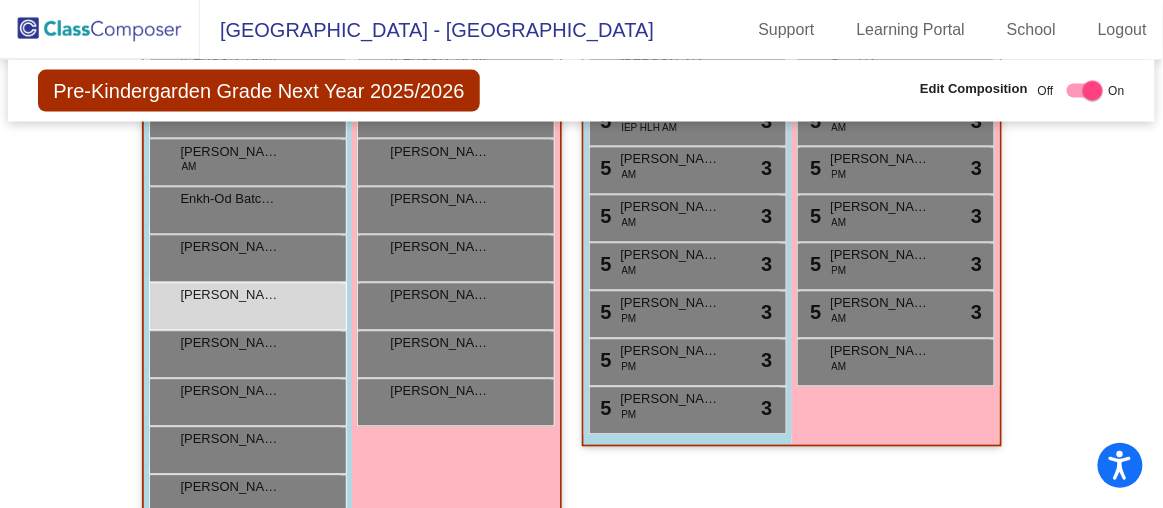 scroll, scrollTop: 819, scrollLeft: 0, axis: vertical 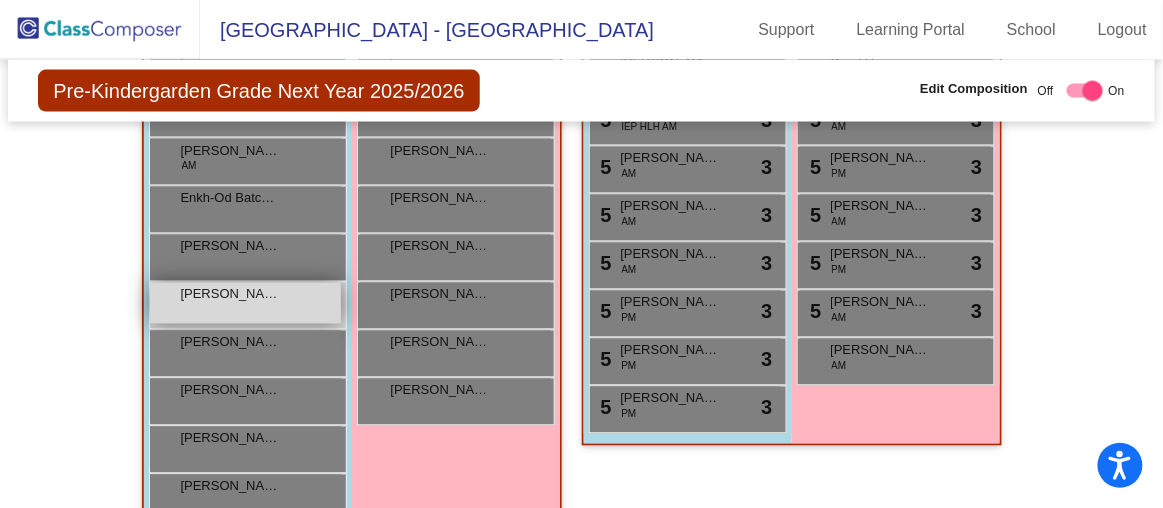 click on "[PERSON_NAME] lock do_not_disturb_alt" at bounding box center [245, 303] 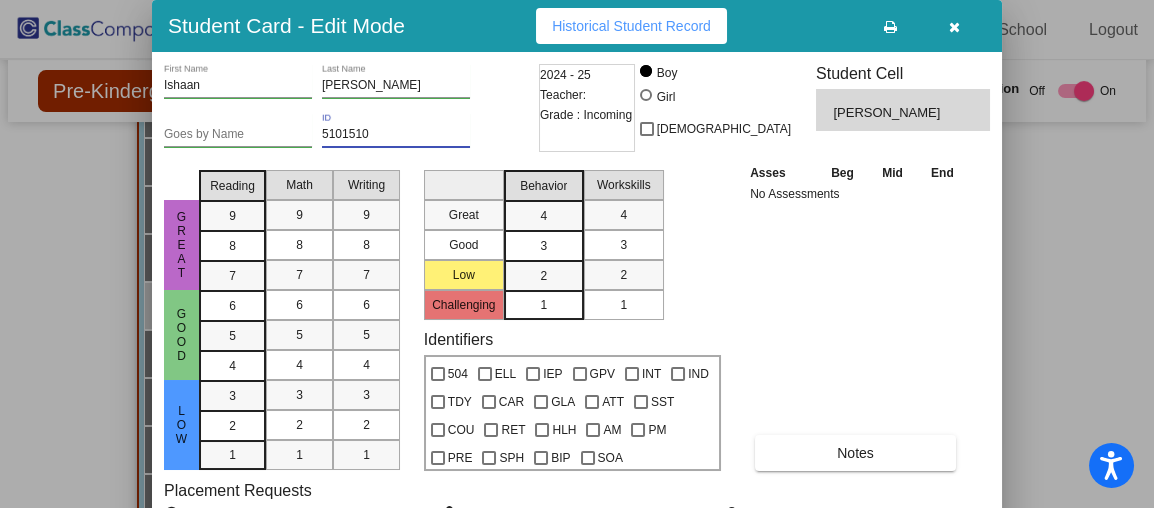 drag, startPoint x: 383, startPoint y: 131, endPoint x: 304, endPoint y: 123, distance: 79.40403 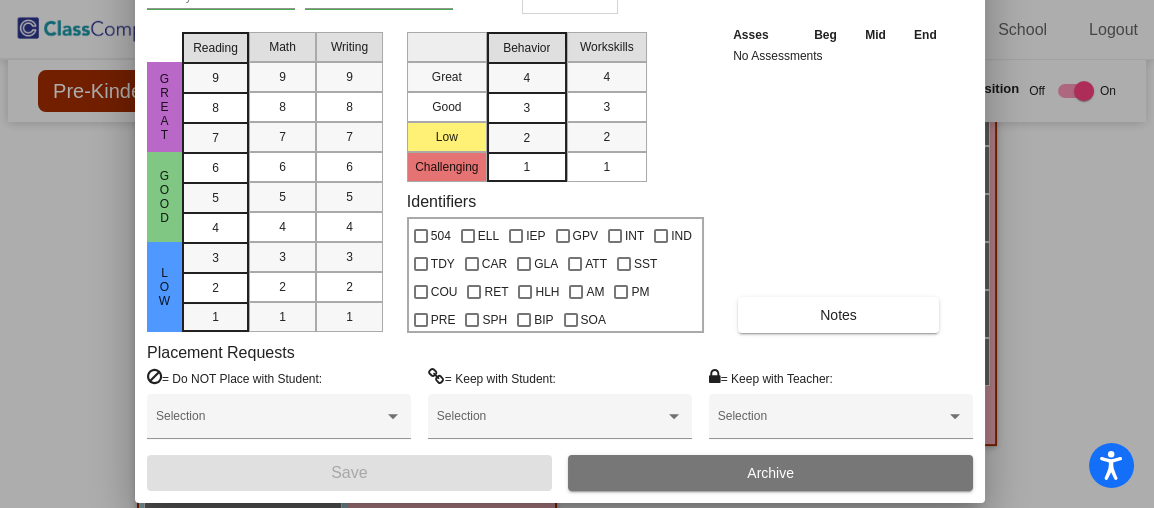 drag, startPoint x: 487, startPoint y: 37, endPoint x: 470, endPoint y: -101, distance: 139.04315 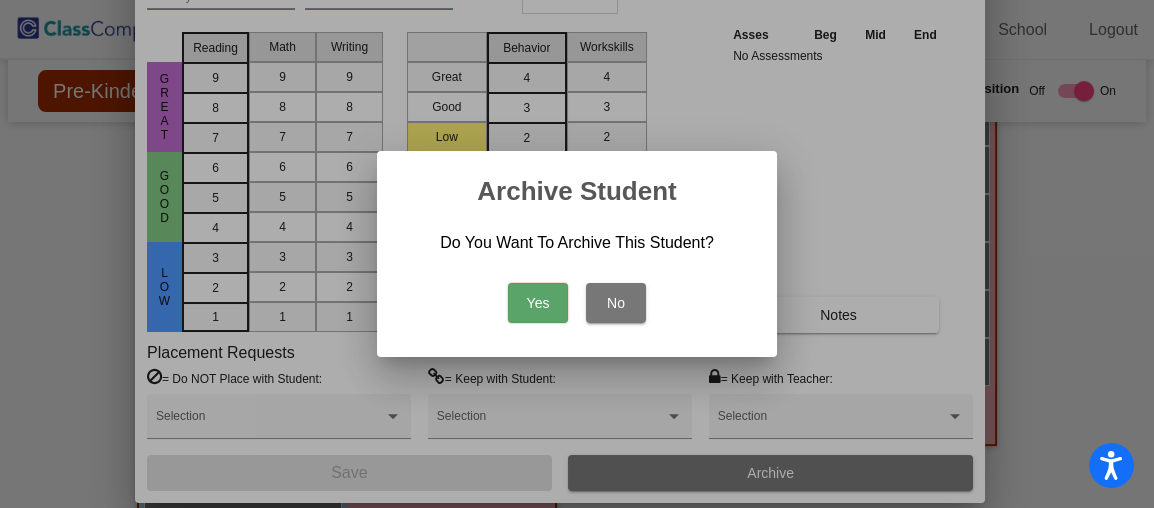 click on "Yes No" at bounding box center (577, 298) 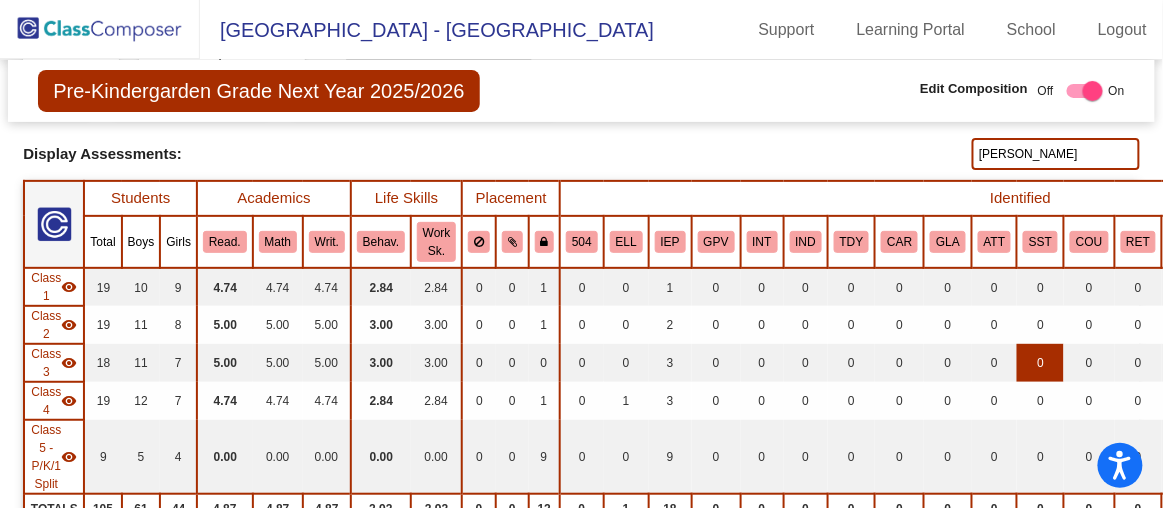 scroll, scrollTop: 87, scrollLeft: 0, axis: vertical 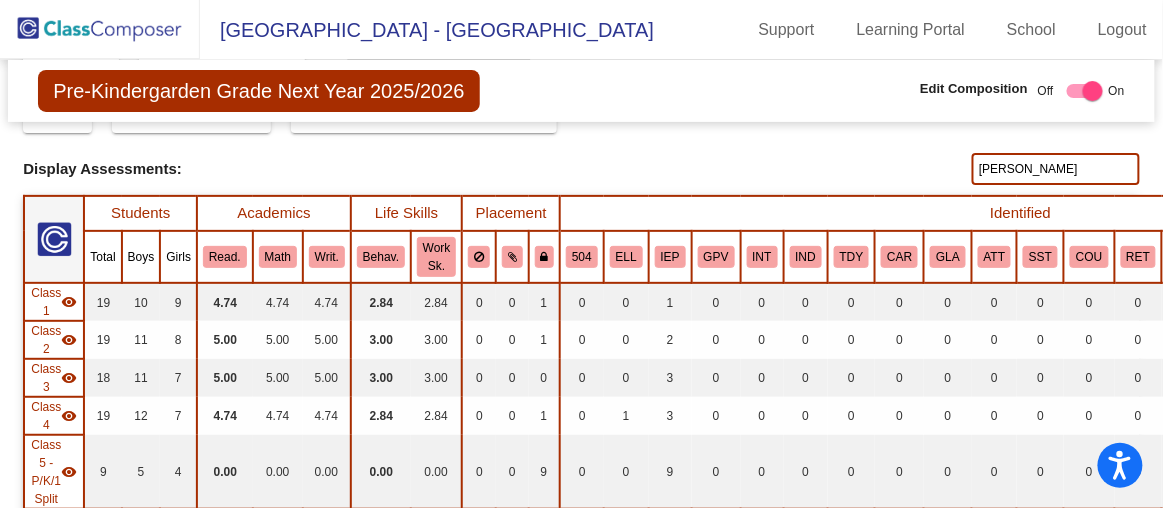 drag, startPoint x: 1025, startPoint y: 165, endPoint x: 884, endPoint y: 175, distance: 141.35417 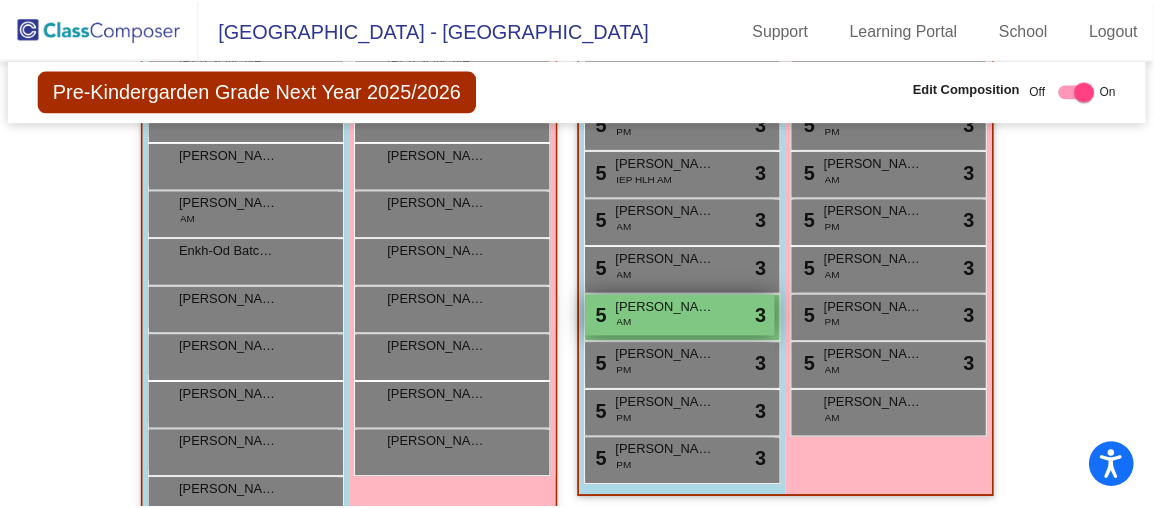 scroll, scrollTop: 769, scrollLeft: 0, axis: vertical 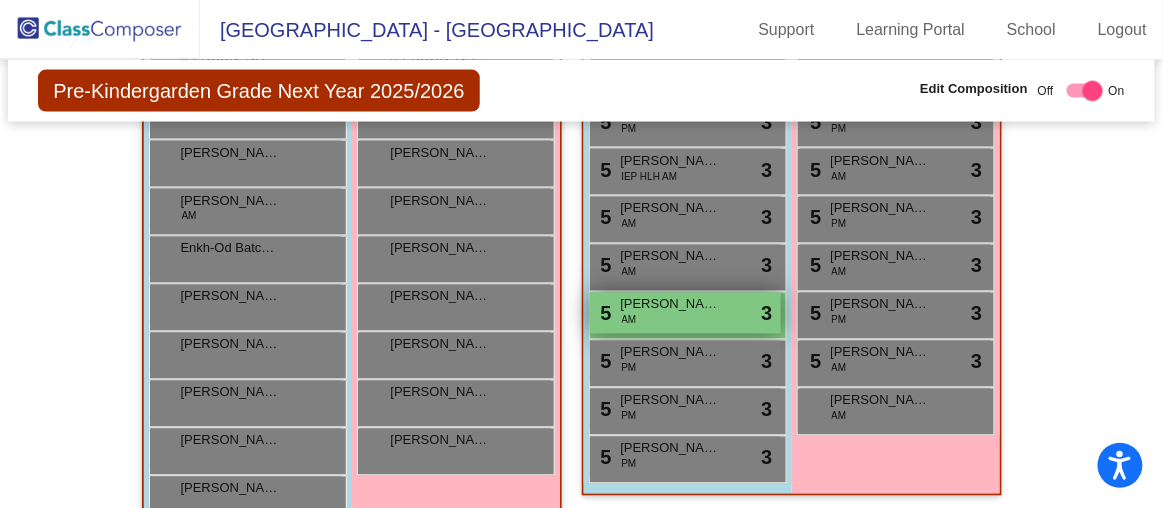 type on "[PERSON_NAME]" 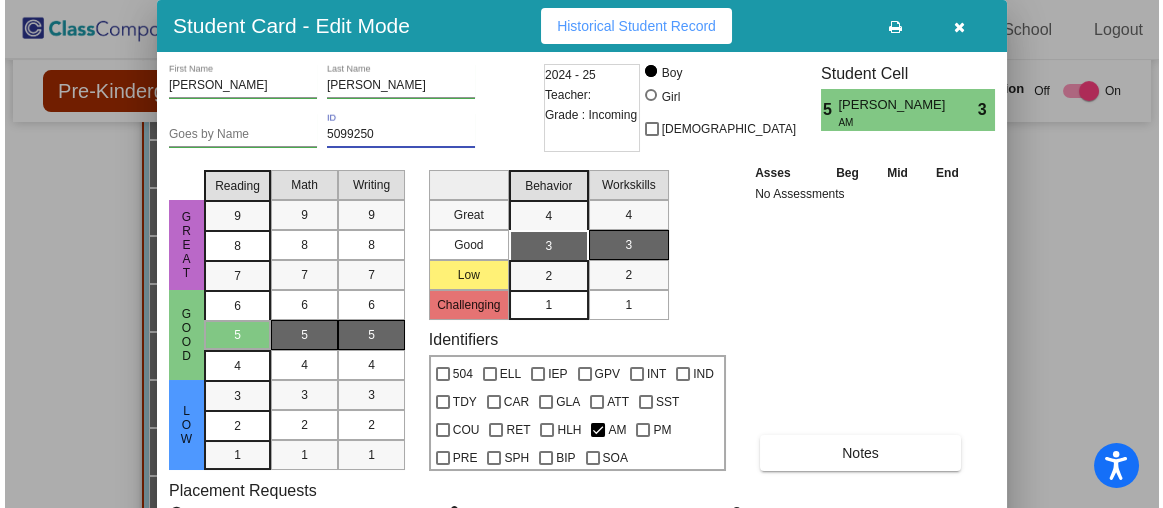 scroll, scrollTop: 0, scrollLeft: 0, axis: both 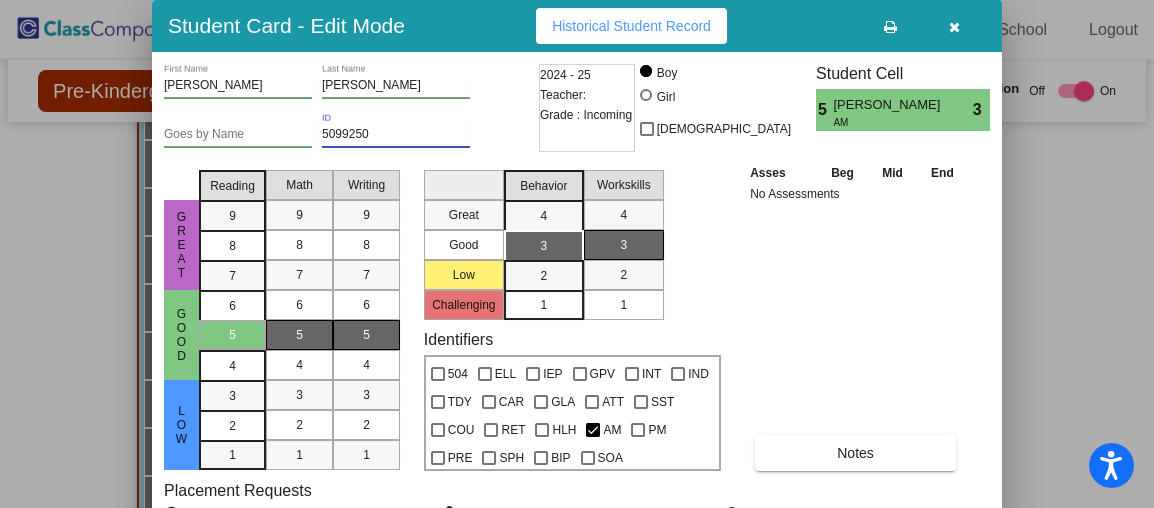 drag, startPoint x: 386, startPoint y: 134, endPoint x: 299, endPoint y: 137, distance: 87.05171 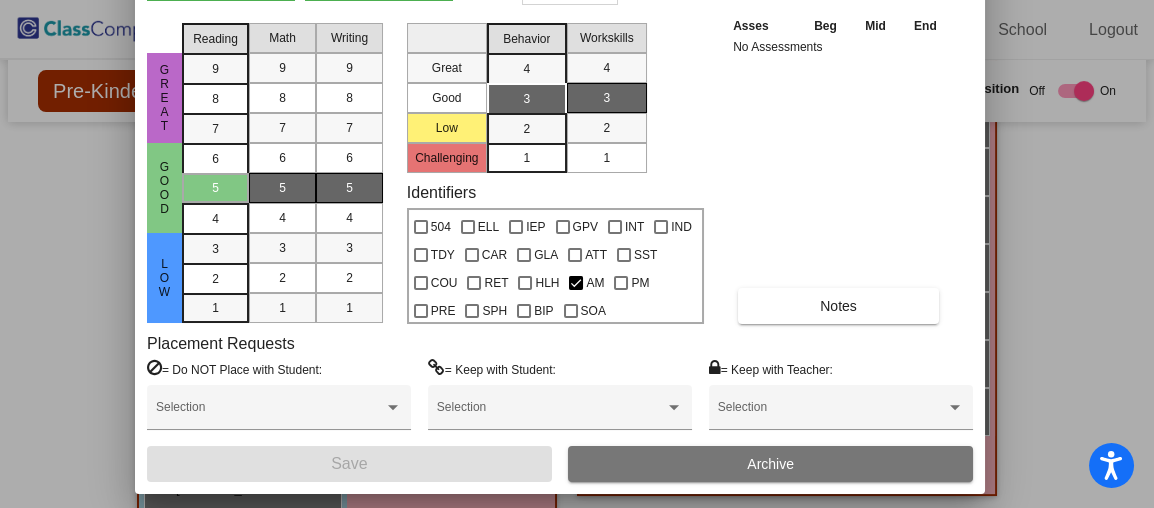 drag, startPoint x: 481, startPoint y: 37, endPoint x: 464, endPoint y: -110, distance: 147.97972 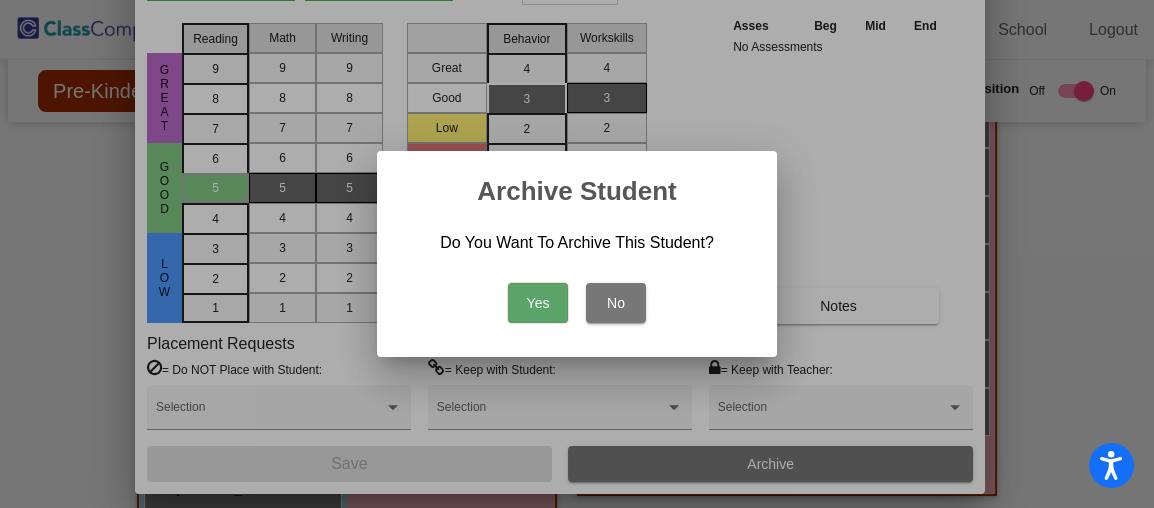 click on "Yes" at bounding box center [538, 303] 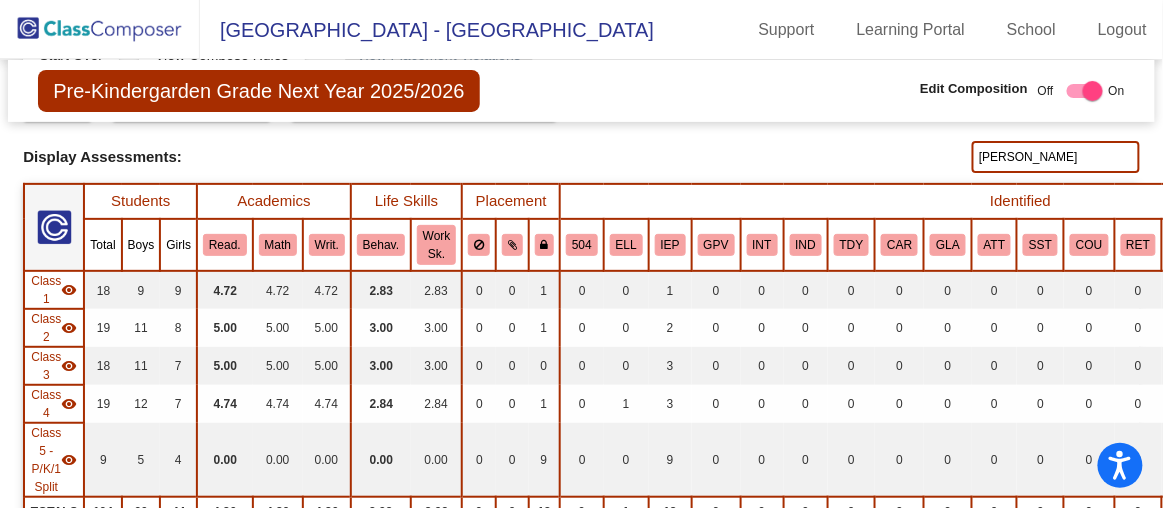 scroll, scrollTop: 0, scrollLeft: 0, axis: both 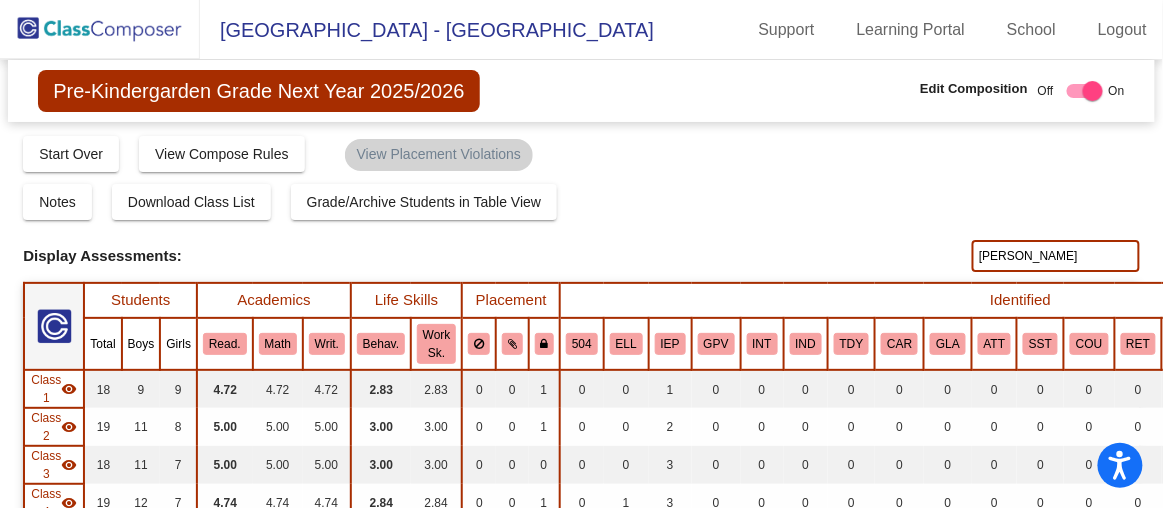 drag, startPoint x: 1028, startPoint y: 254, endPoint x: 847, endPoint y: 243, distance: 181.33394 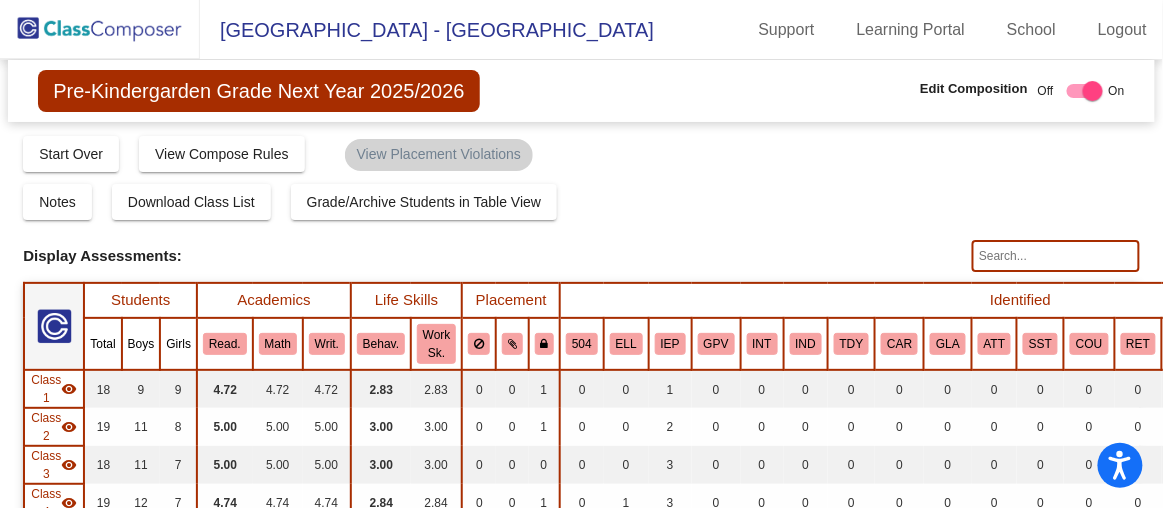 type 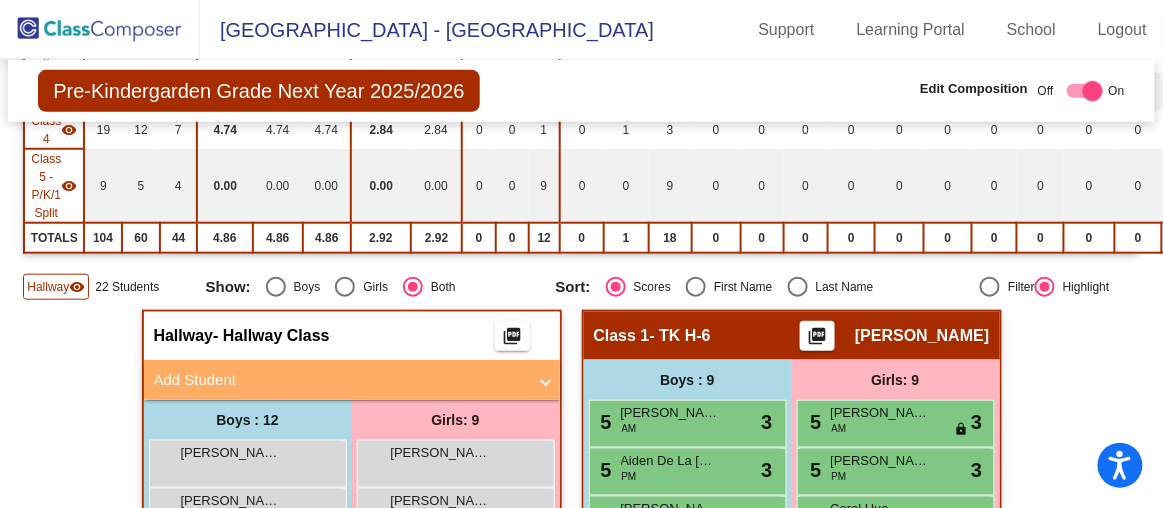 scroll, scrollTop: 372, scrollLeft: 0, axis: vertical 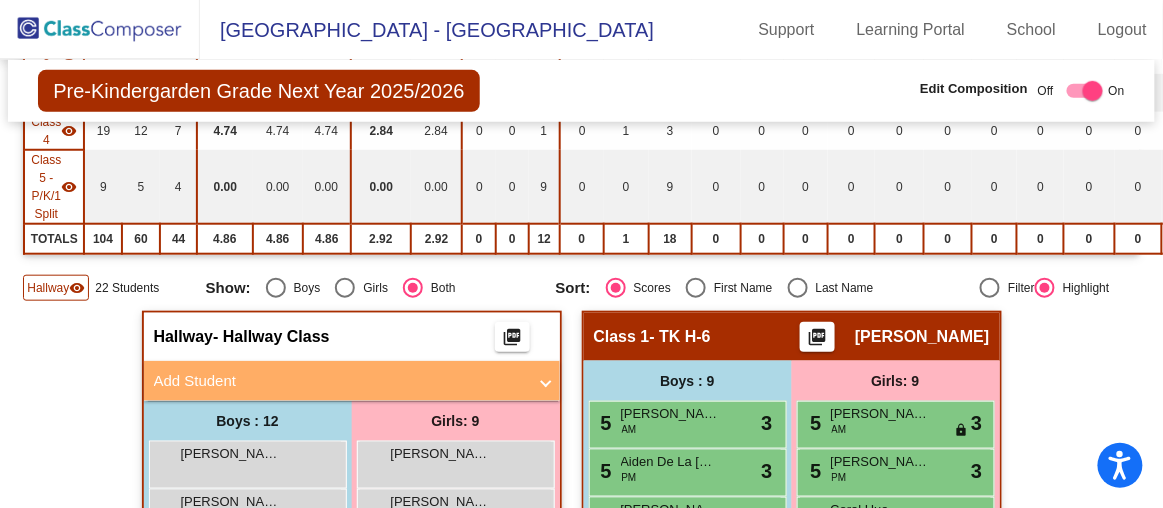 click on "Hallway   visibility" 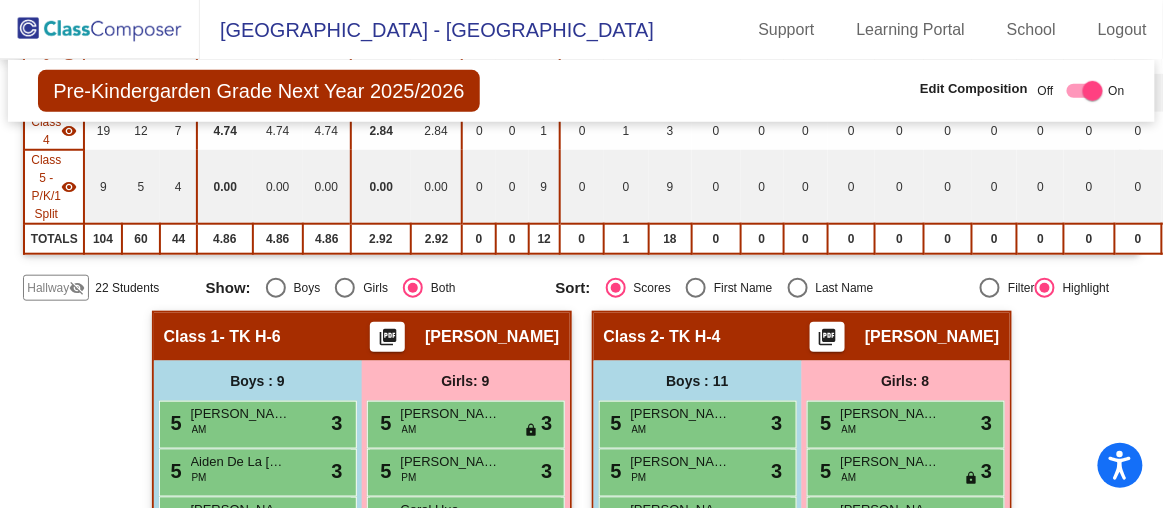 click on "Hallway" 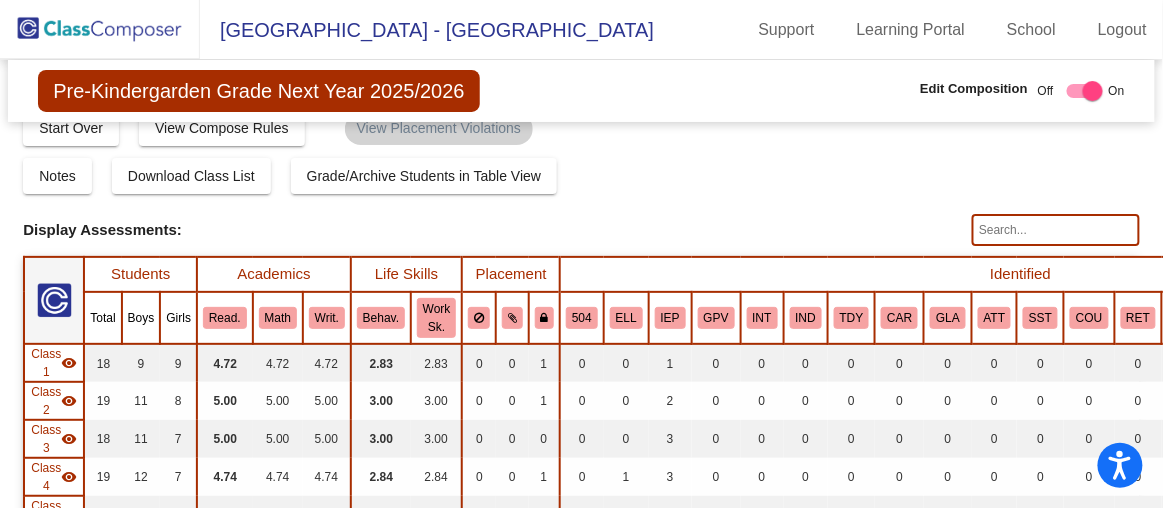 scroll, scrollTop: 17, scrollLeft: 0, axis: vertical 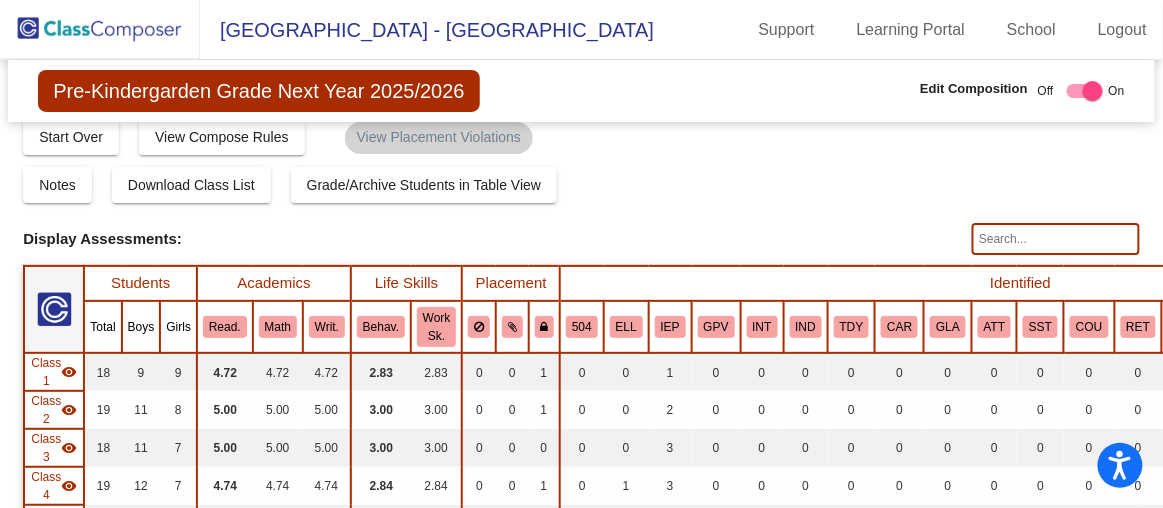 click at bounding box center (54, 309) 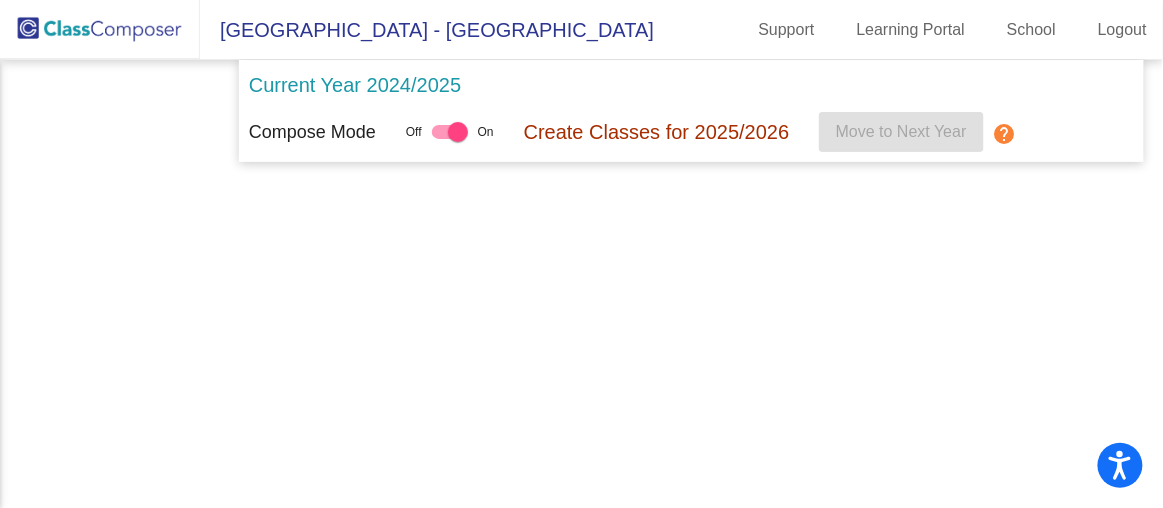 scroll, scrollTop: 0, scrollLeft: 0, axis: both 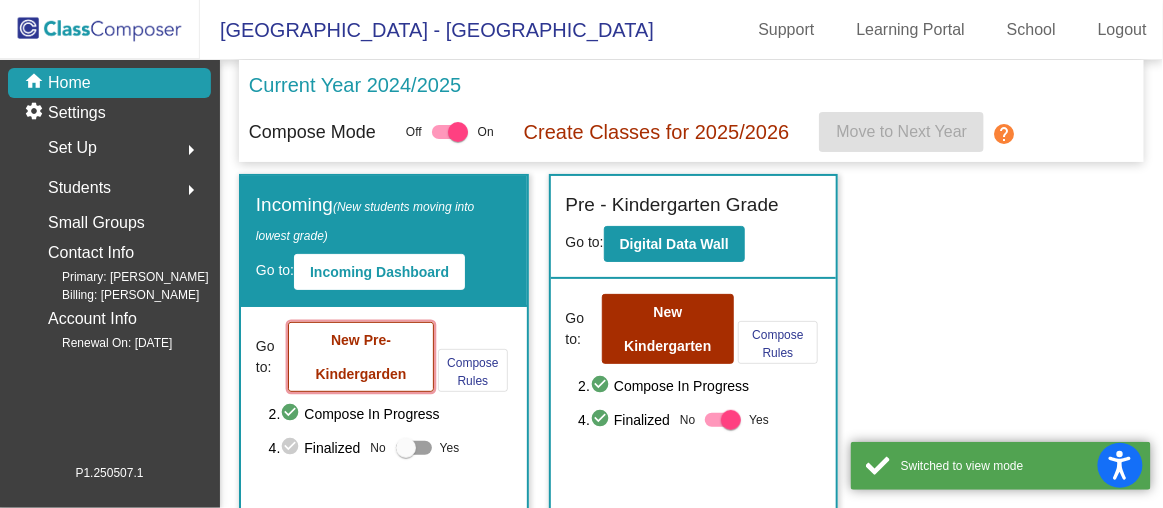click on "New Pre-Kindergarden" 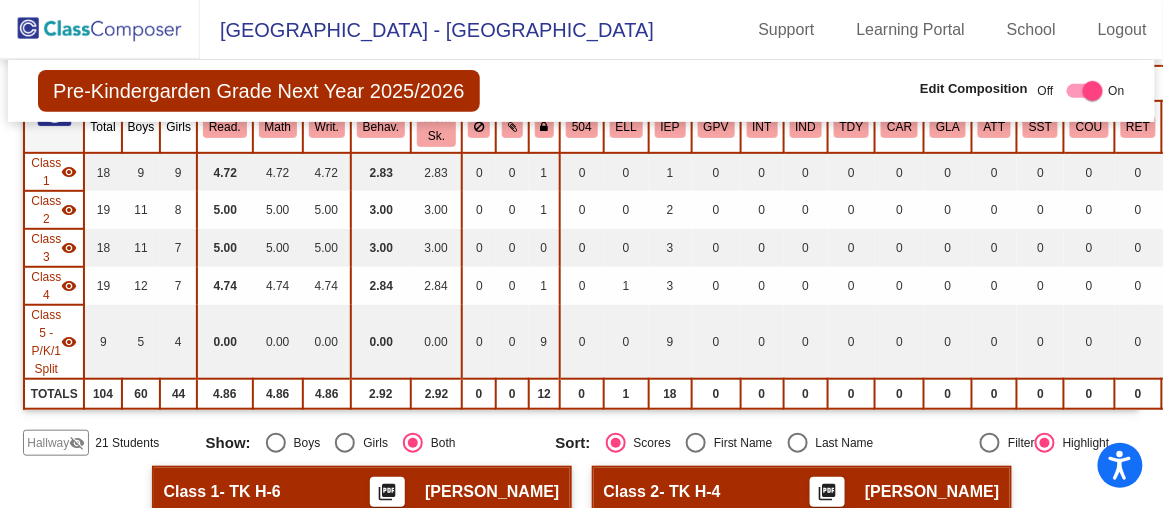 scroll, scrollTop: 216, scrollLeft: 0, axis: vertical 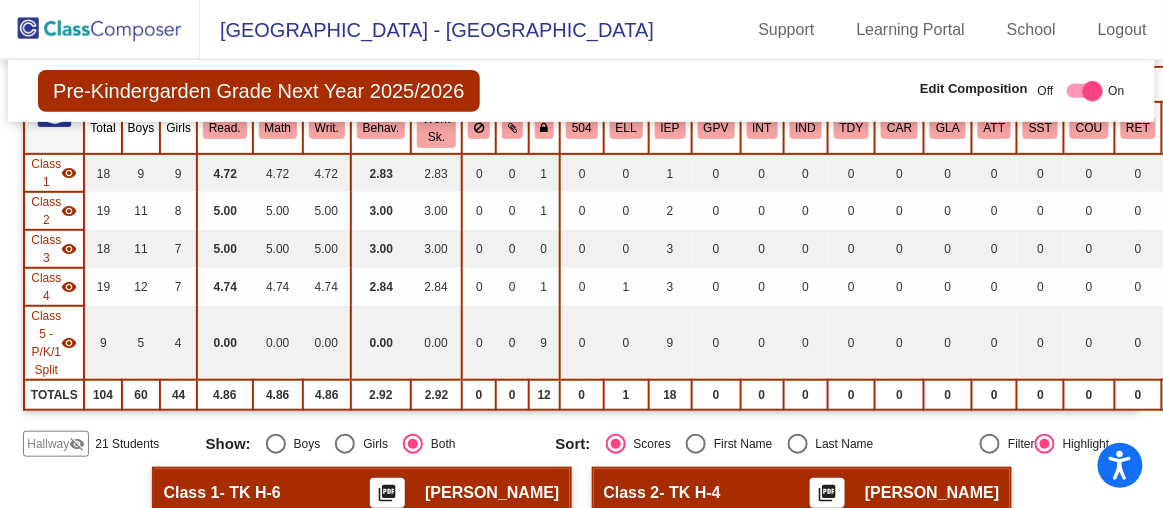 click on "Class 5 - P/K/1 Split" 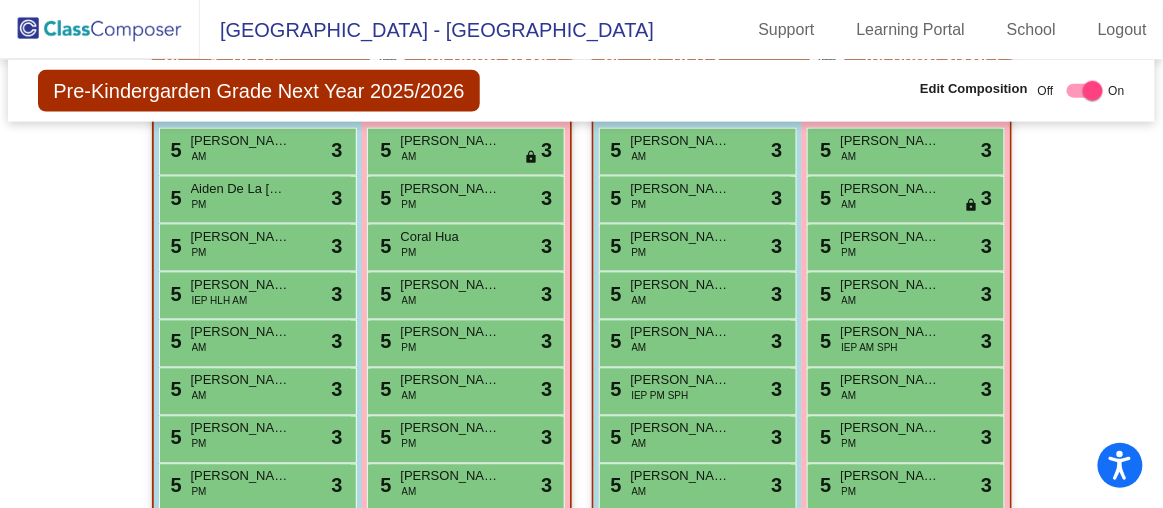 scroll, scrollTop: 639, scrollLeft: 0, axis: vertical 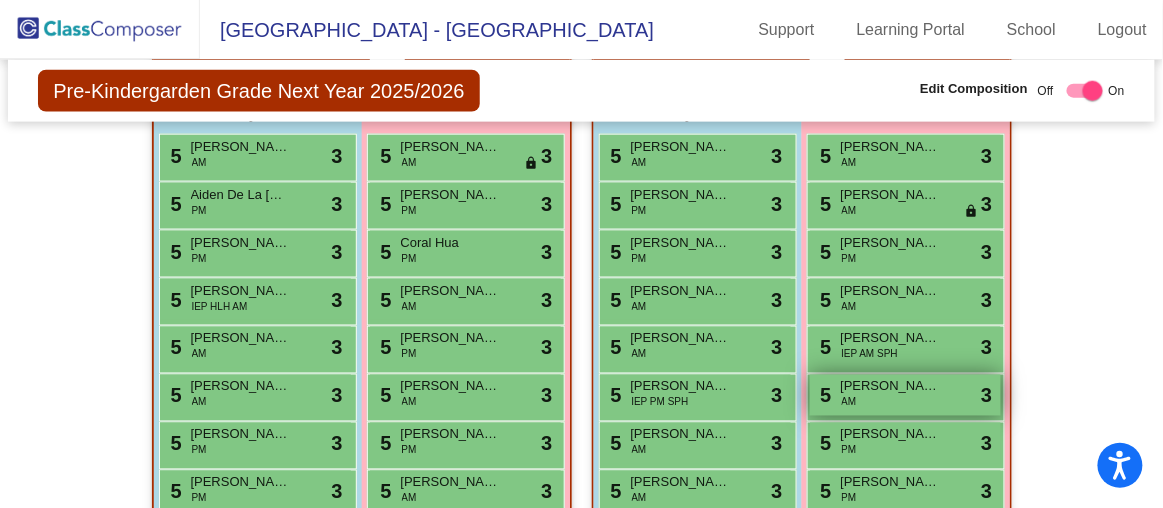 click on "5 [PERSON_NAME] AM lock do_not_disturb_alt 3" at bounding box center (905, 395) 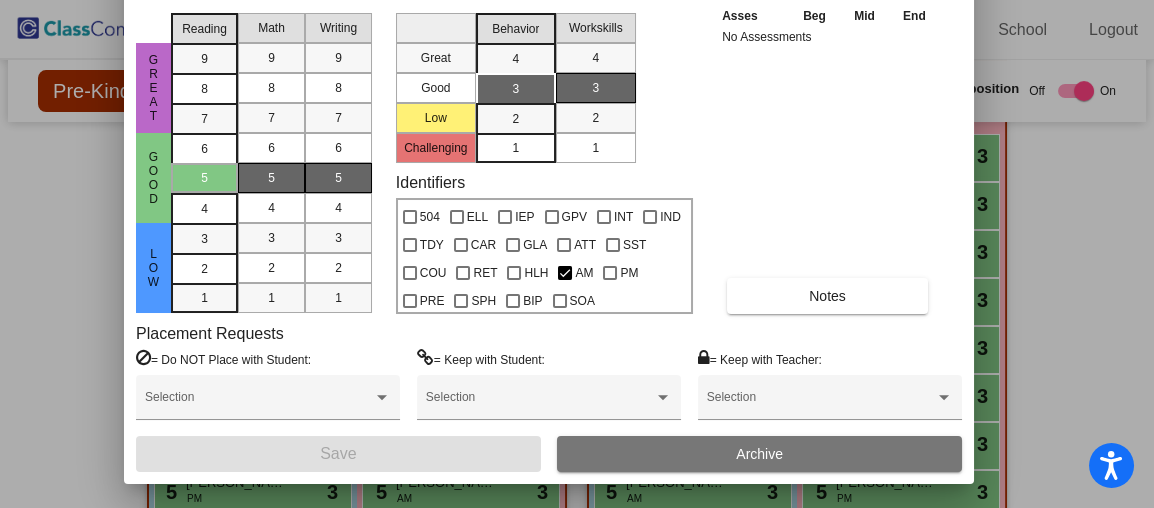 drag, startPoint x: 428, startPoint y: 47, endPoint x: 400, endPoint y: -110, distance: 159.47726 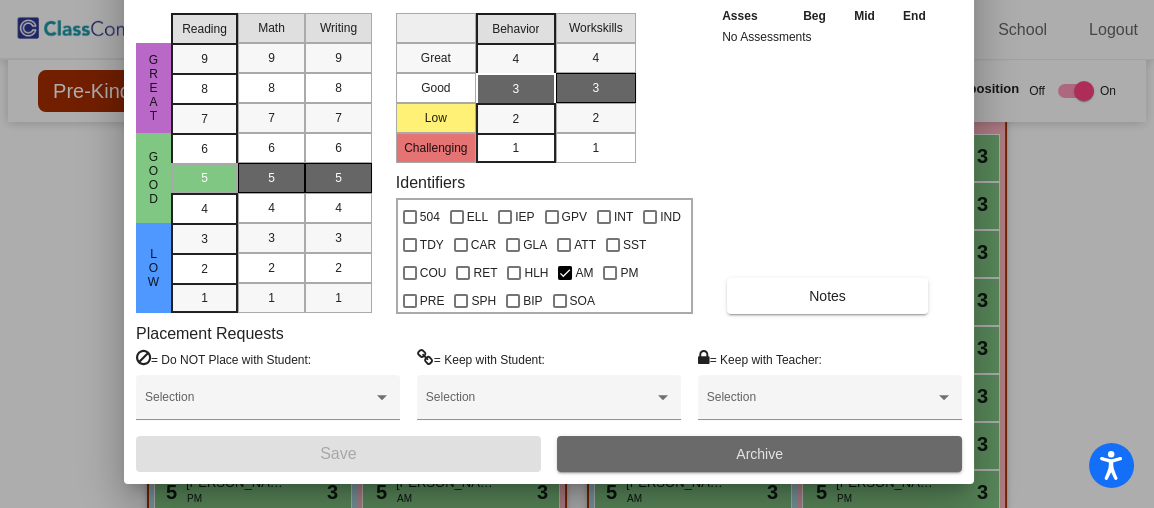click on "Archive" at bounding box center [759, 454] 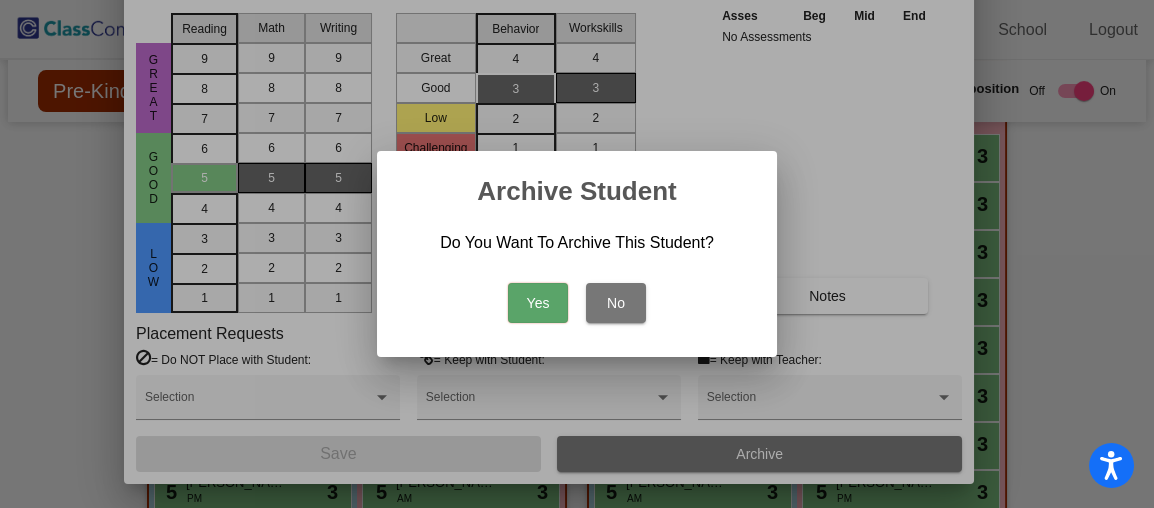 click on "Yes" at bounding box center [538, 303] 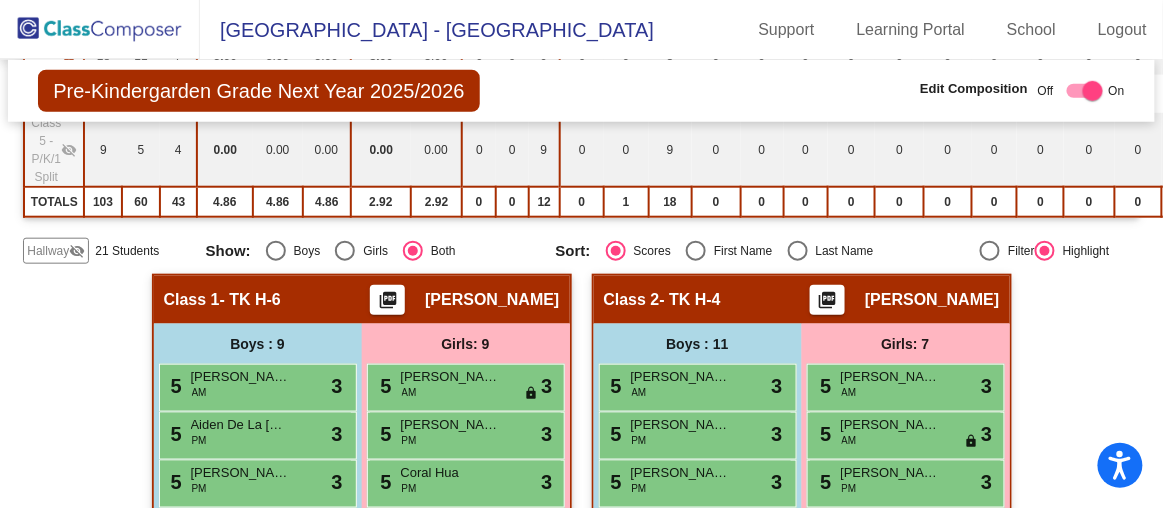 scroll, scrollTop: 404, scrollLeft: 0, axis: vertical 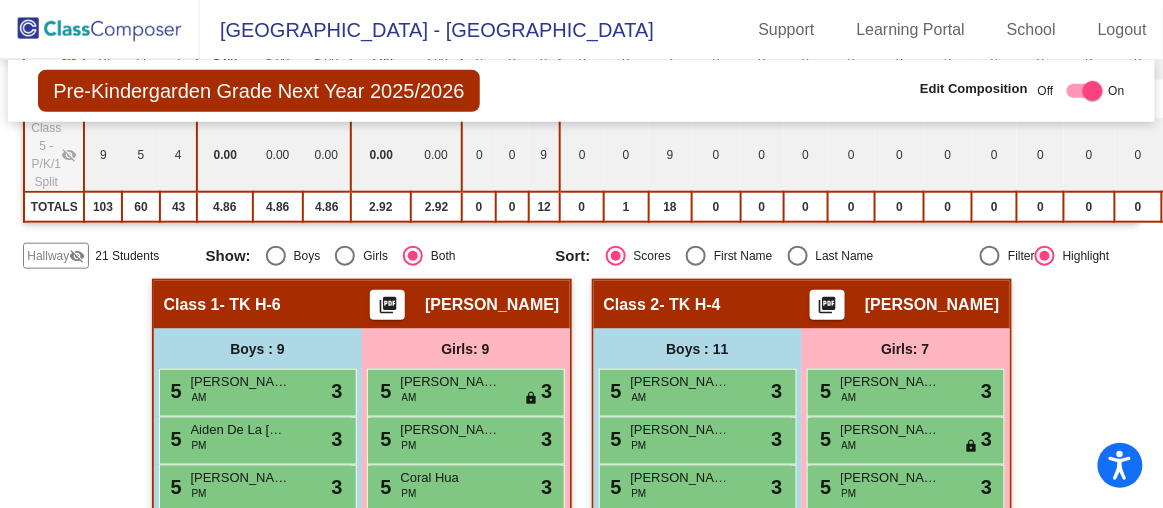 click on "Hallway" 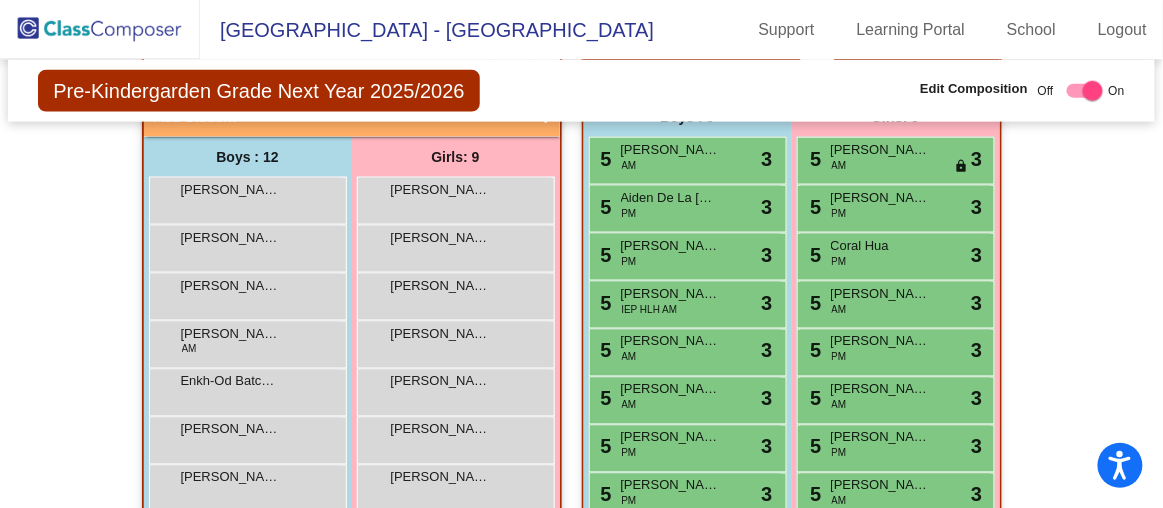 scroll, scrollTop: 687, scrollLeft: 0, axis: vertical 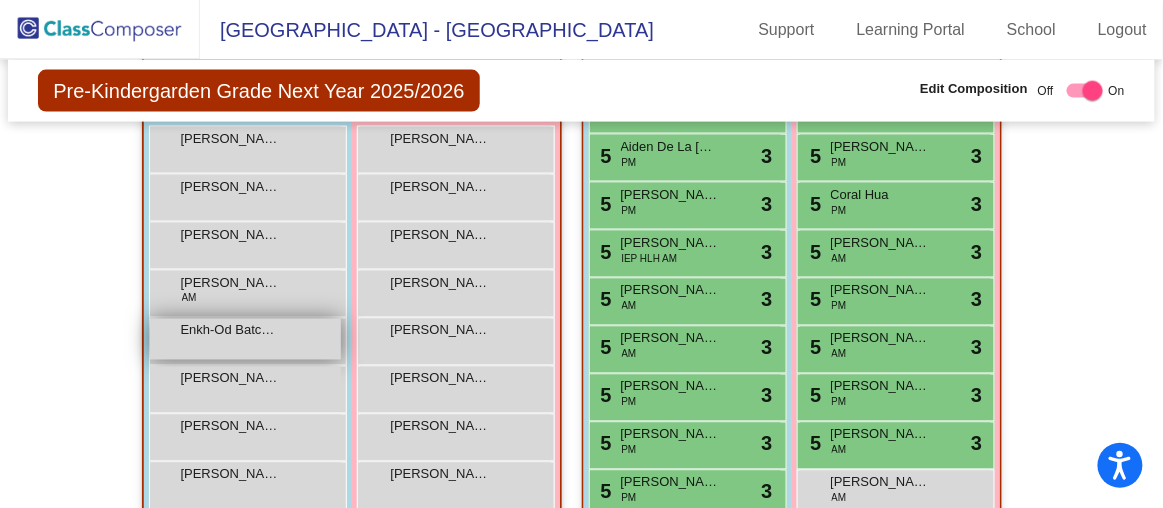click on "Enkh-Od Batchuluun lock do_not_disturb_alt" at bounding box center (245, 339) 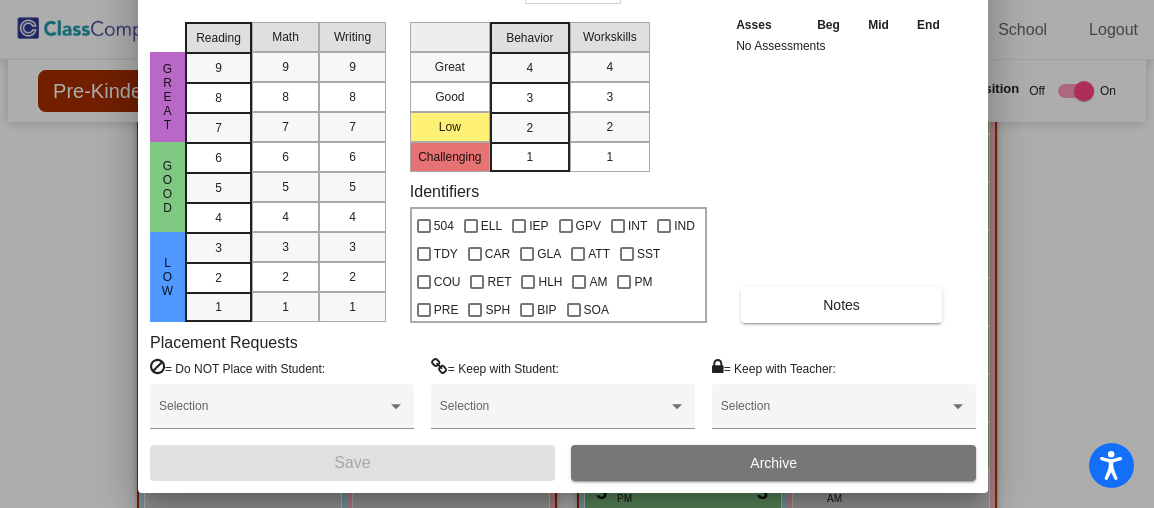 drag, startPoint x: 455, startPoint y: 38, endPoint x: 440, endPoint y: -110, distance: 148.7582 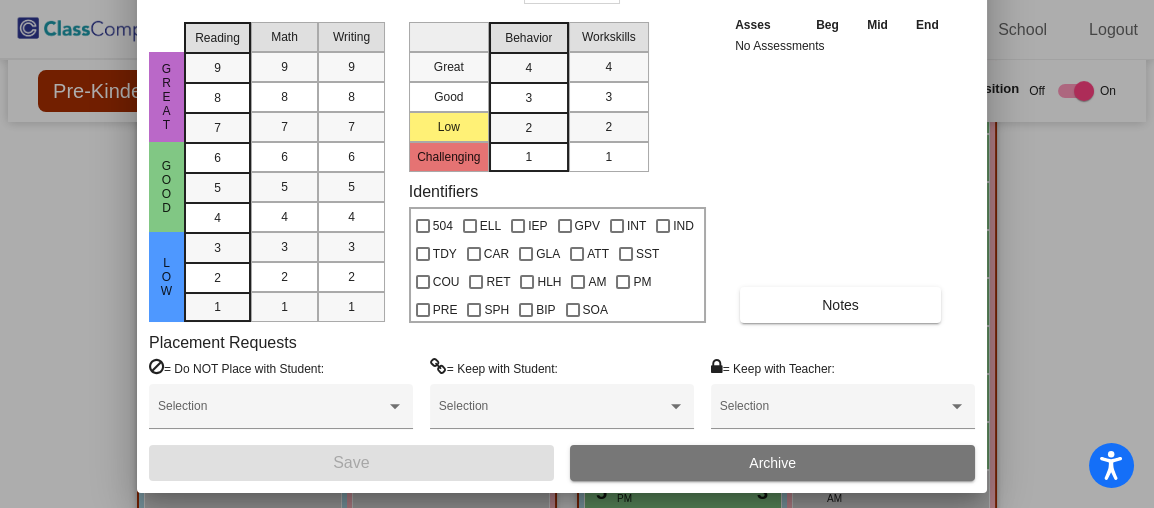 click on "Archive" at bounding box center [772, 463] 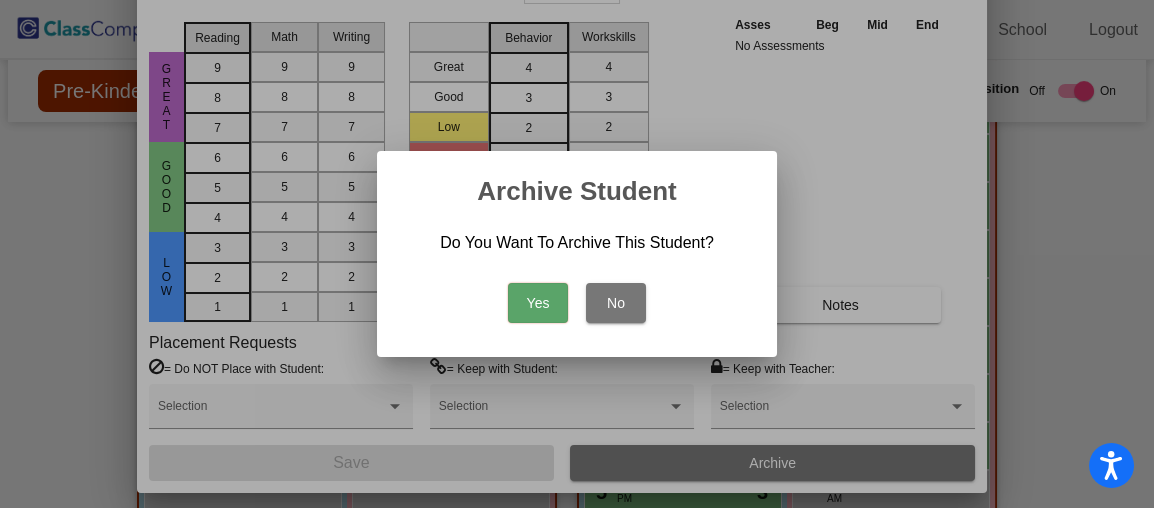 click on "Yes" at bounding box center [538, 303] 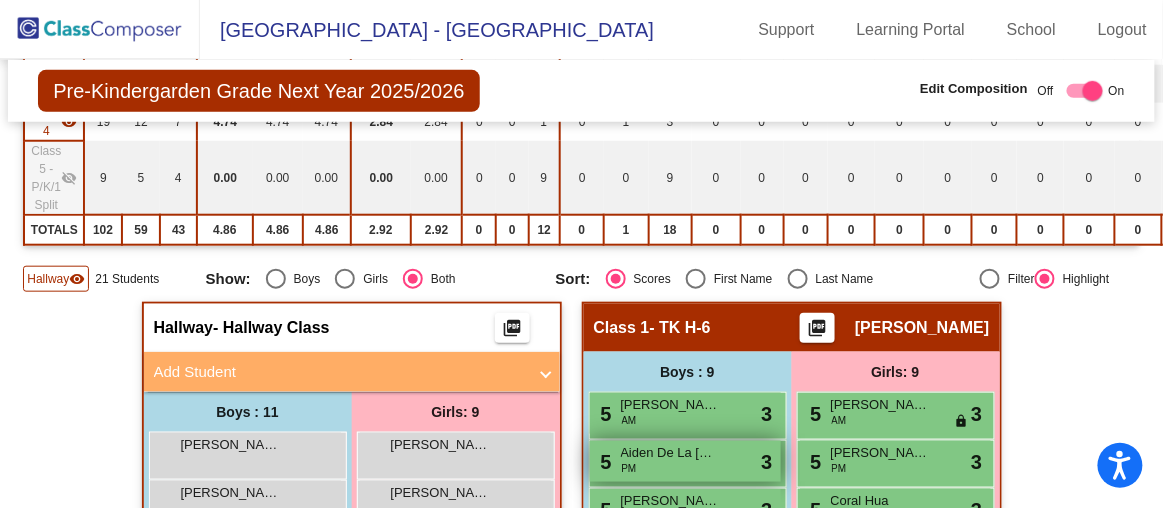 scroll, scrollTop: 378, scrollLeft: 0, axis: vertical 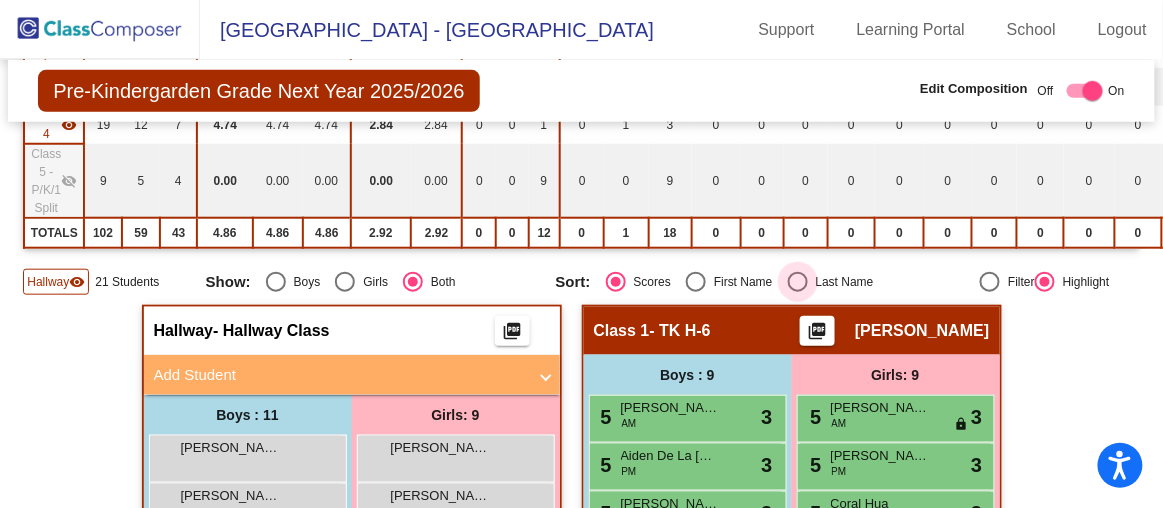 click at bounding box center [798, 282] 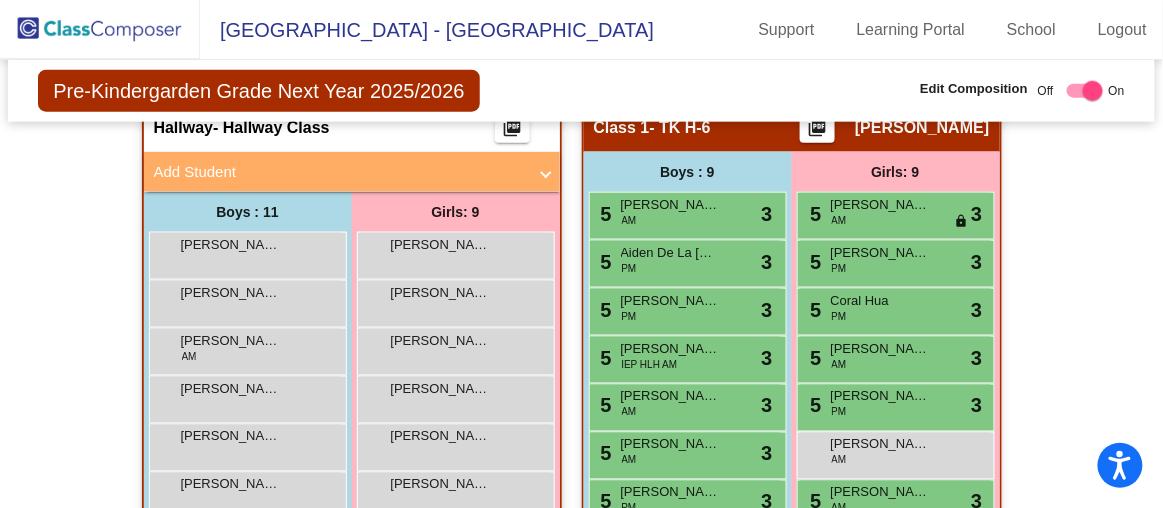 scroll, scrollTop: 618, scrollLeft: 0, axis: vertical 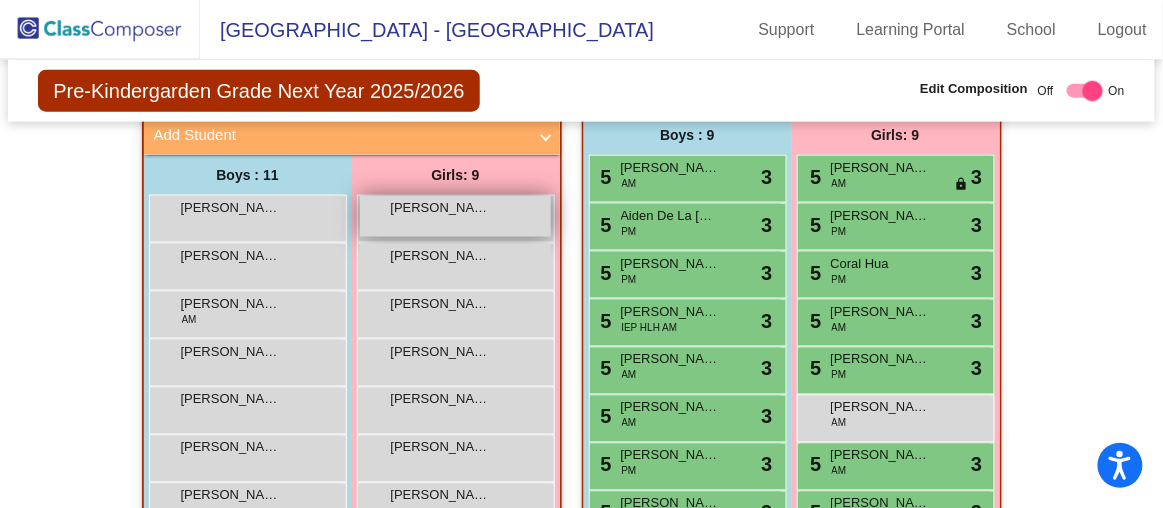 click on "[PERSON_NAME]" at bounding box center (441, 208) 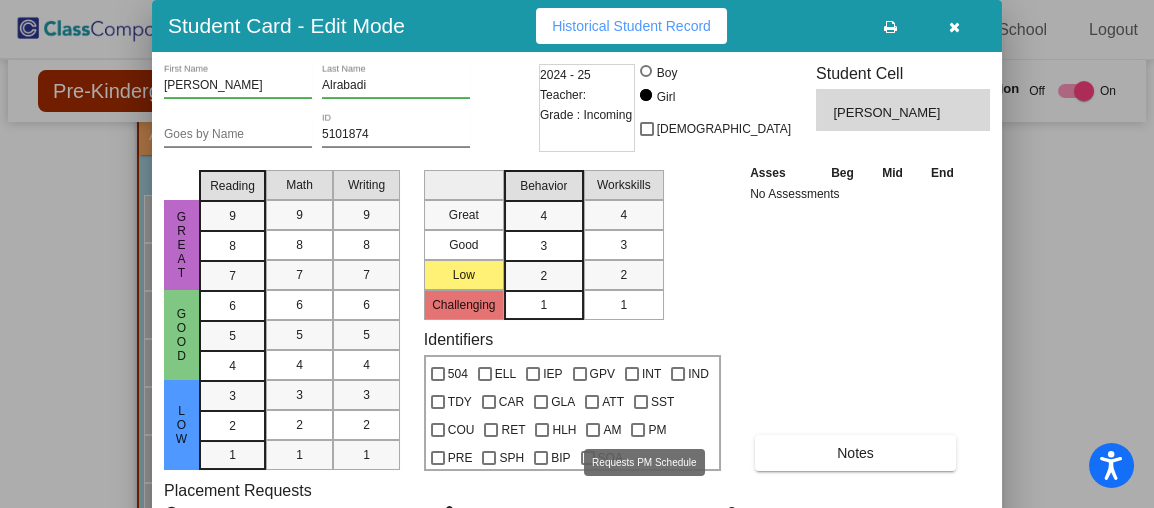 click at bounding box center [638, 430] 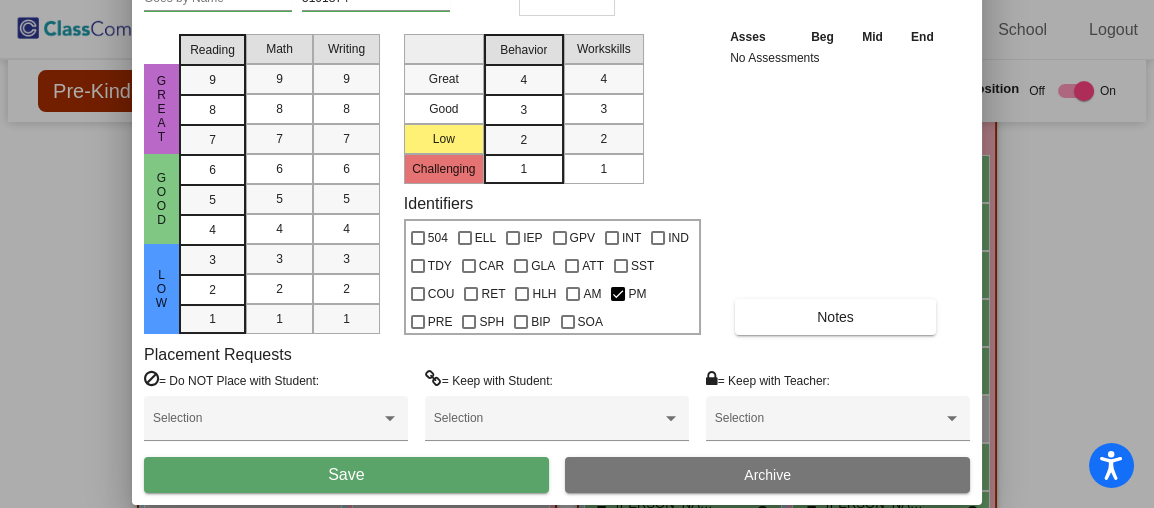 drag, startPoint x: 436, startPoint y: 26, endPoint x: 418, endPoint y: 196, distance: 170.95029 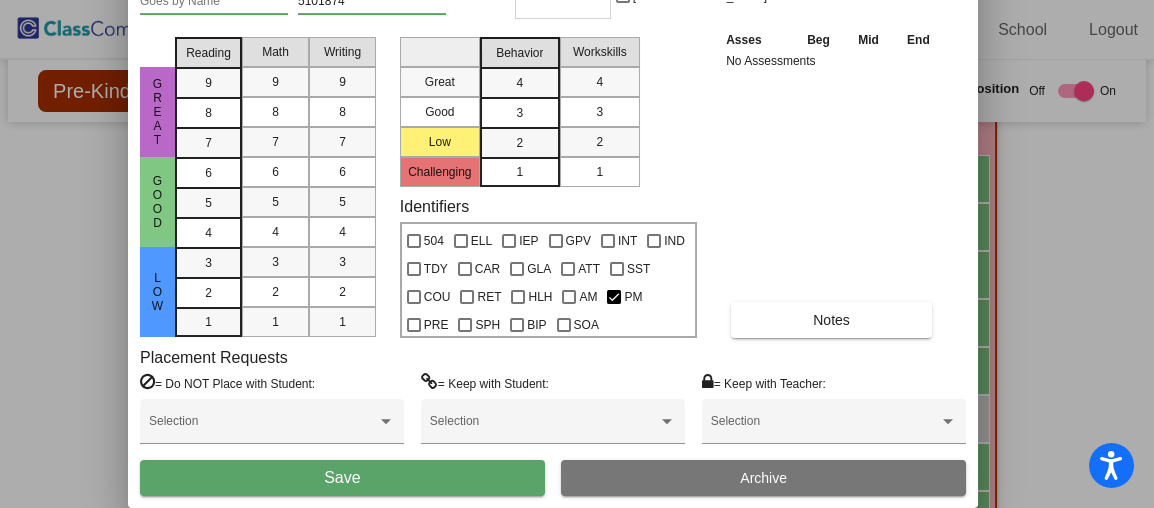click on "Save" at bounding box center (342, 478) 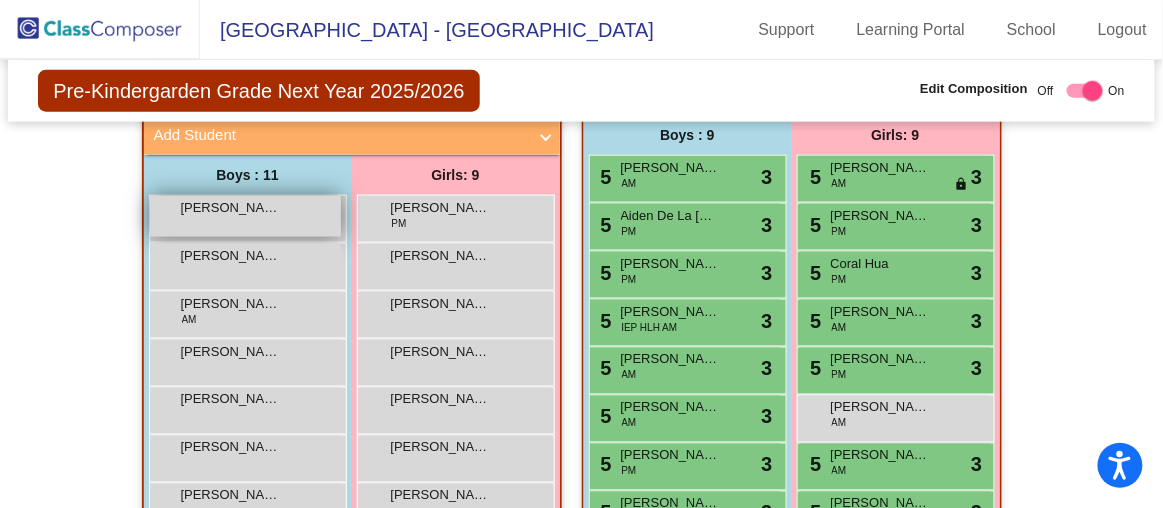 click on "[PERSON_NAME] lock do_not_disturb_alt" at bounding box center (245, 216) 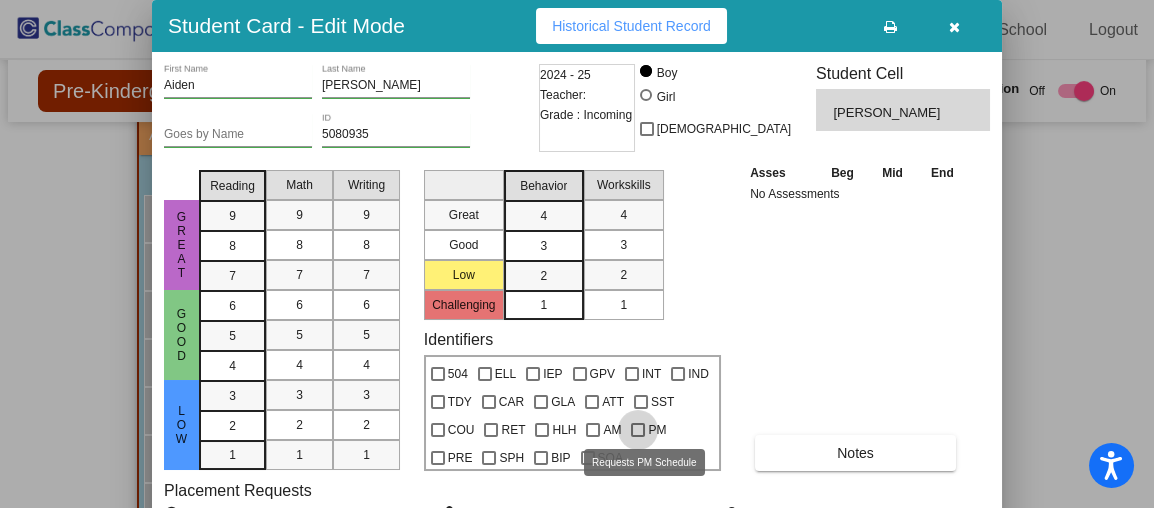 click at bounding box center [638, 430] 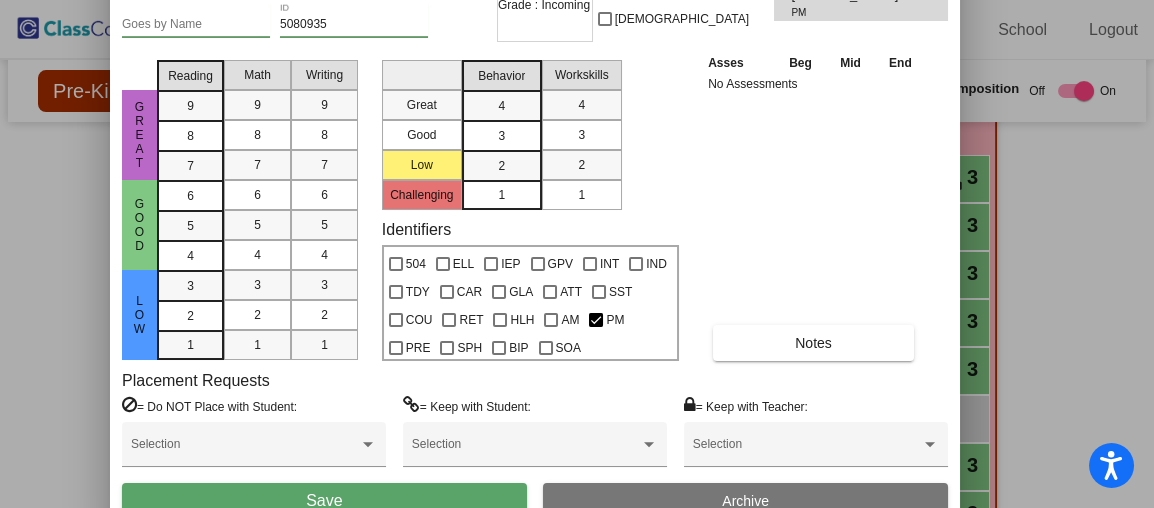 drag, startPoint x: 461, startPoint y: 32, endPoint x: 419, endPoint y: -78, distance: 117.74549 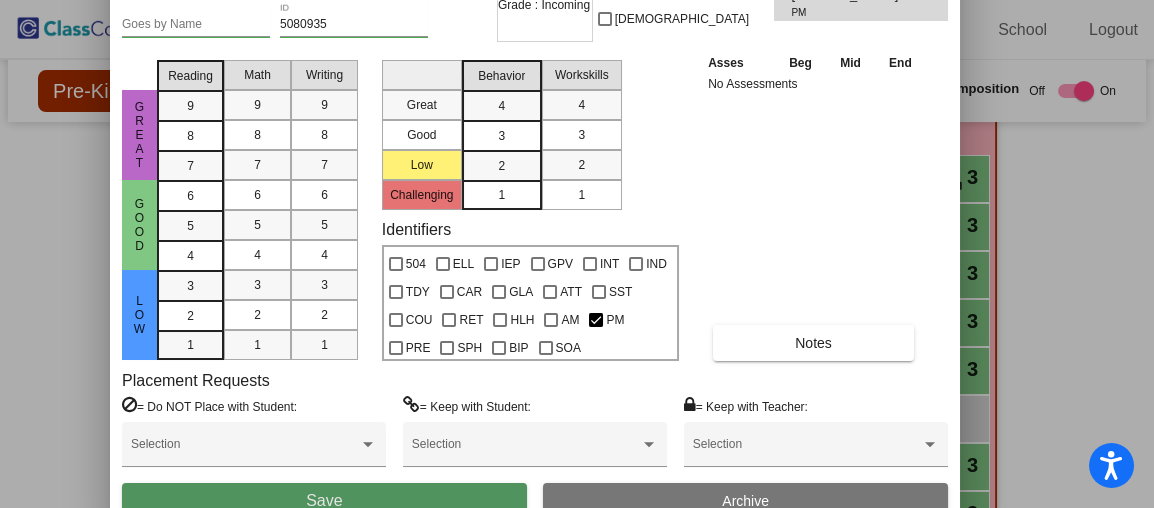 click on "Save" at bounding box center (324, 501) 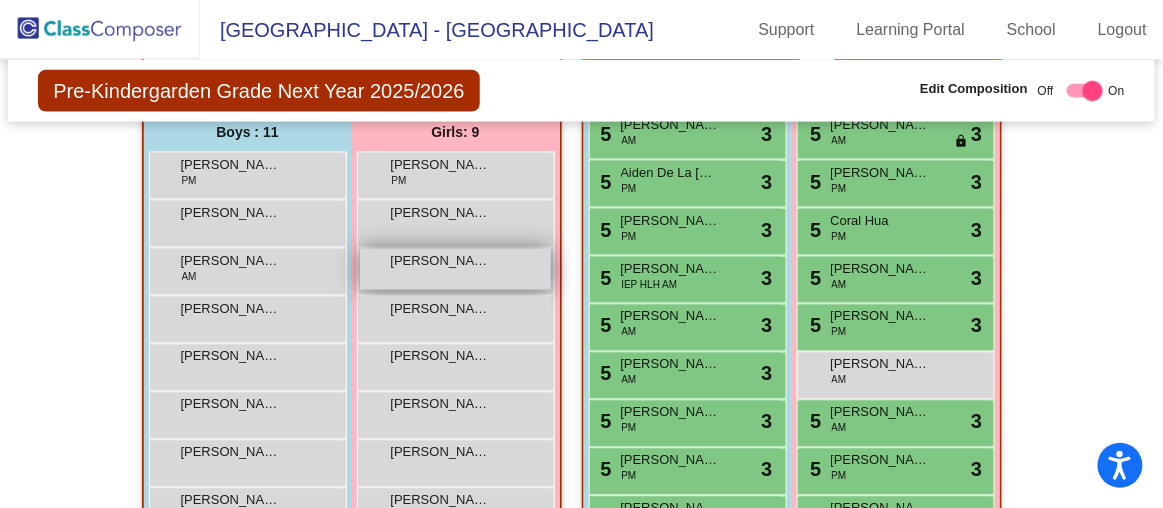 scroll, scrollTop: 657, scrollLeft: 0, axis: vertical 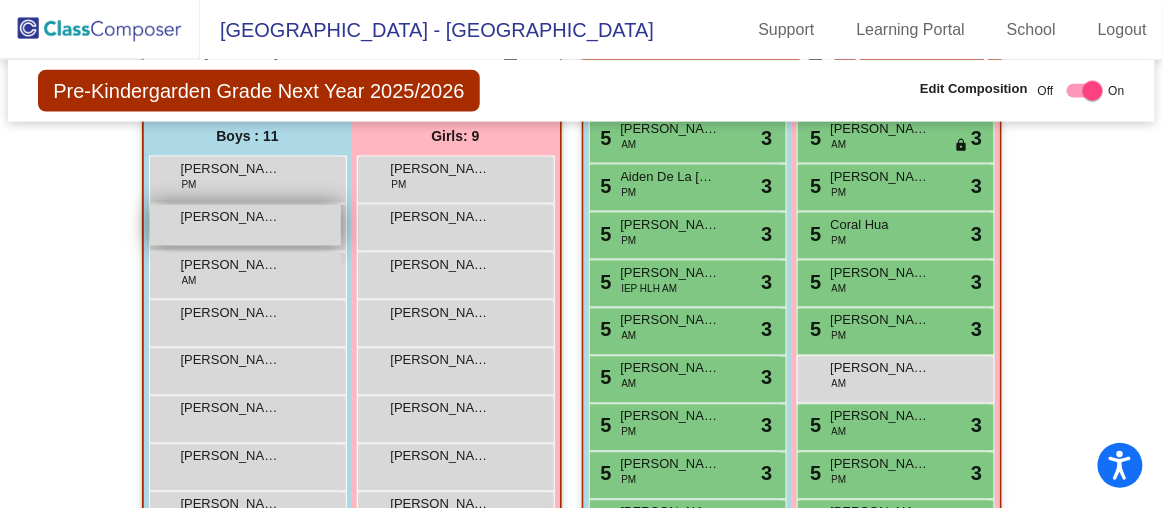 click on "[PERSON_NAME] lock do_not_disturb_alt" at bounding box center [245, 225] 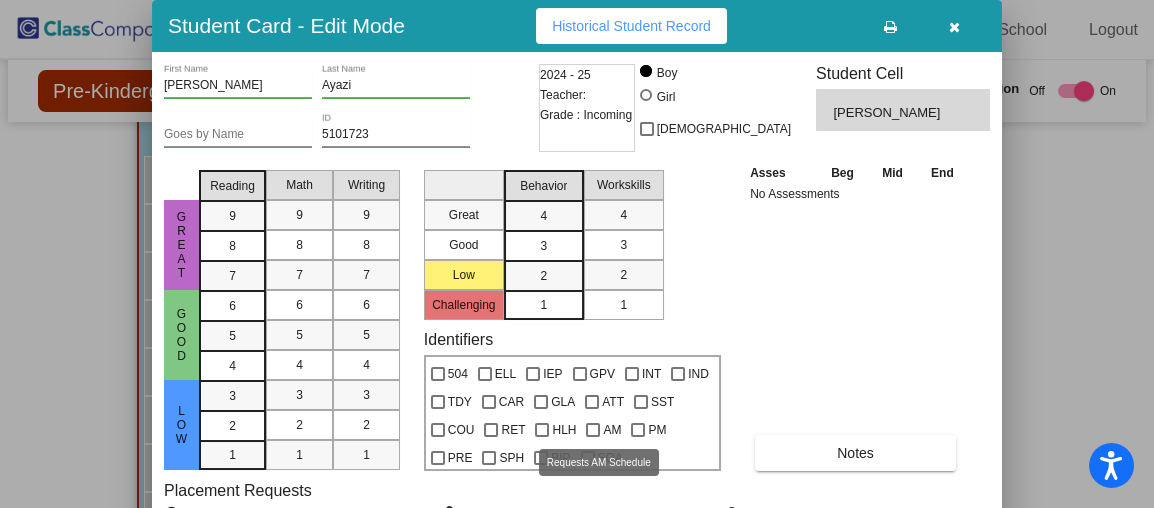 click at bounding box center [593, 430] 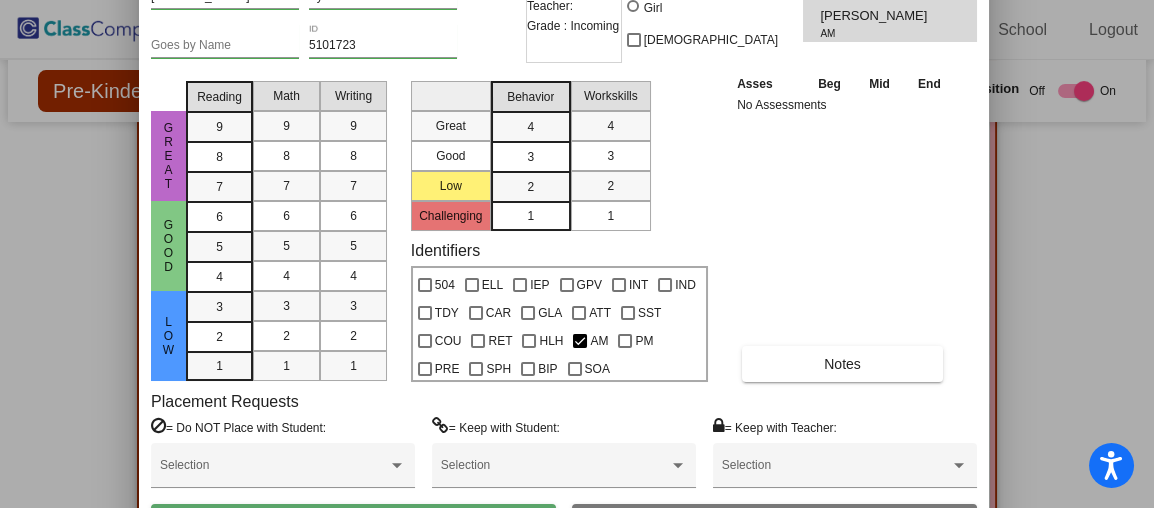drag, startPoint x: 443, startPoint y: 45, endPoint x: 430, endPoint y: -45, distance: 90.934044 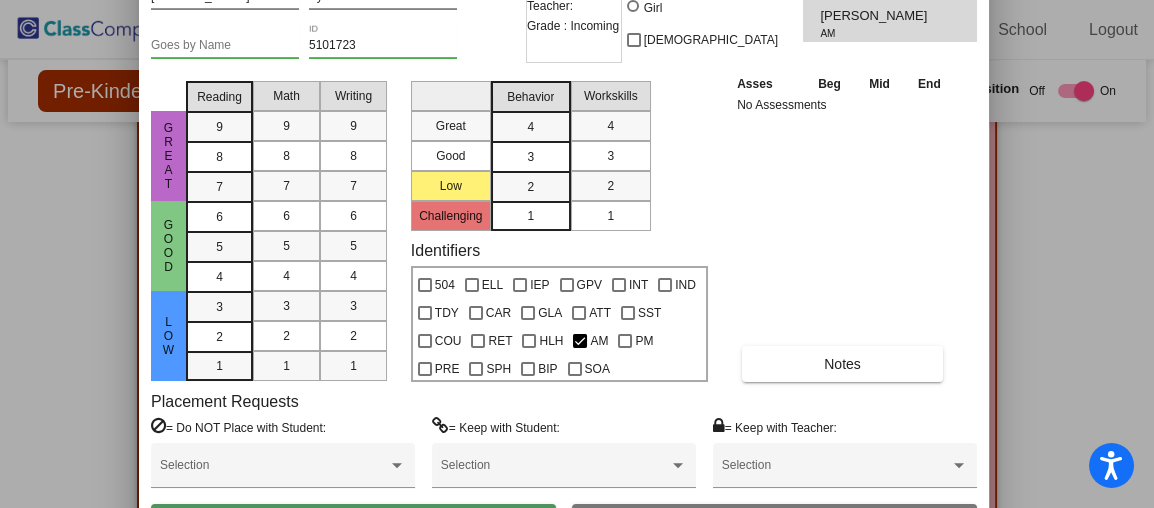 click on "Save" at bounding box center (353, 522) 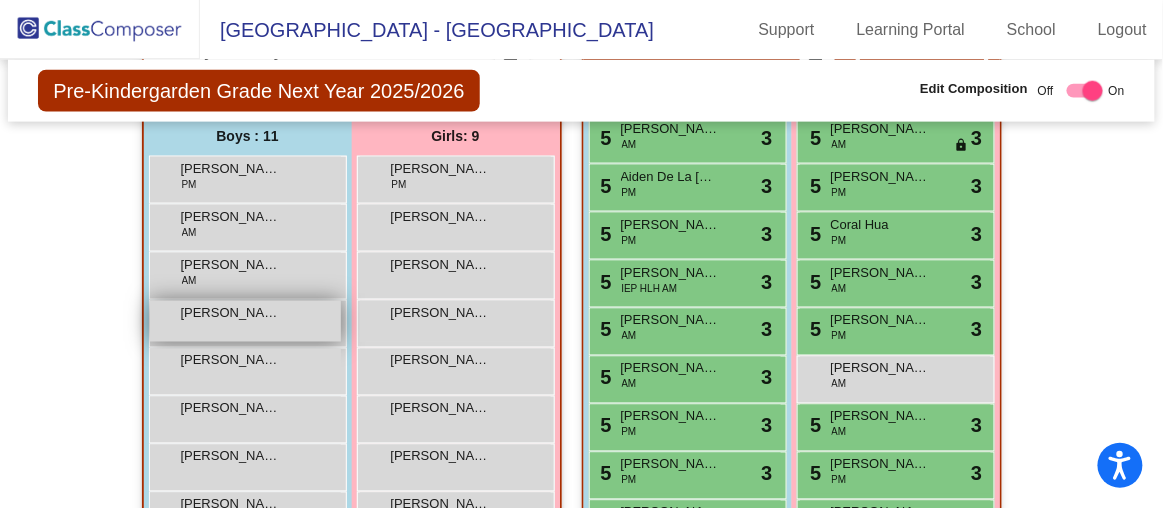 click on "[PERSON_NAME] lock do_not_disturb_alt" at bounding box center (245, 321) 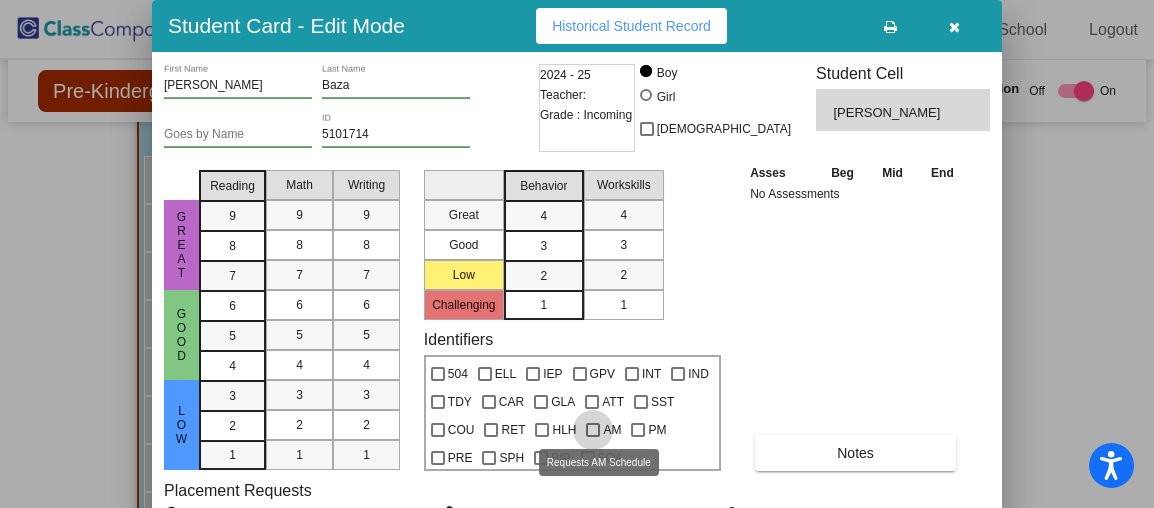click at bounding box center [593, 430] 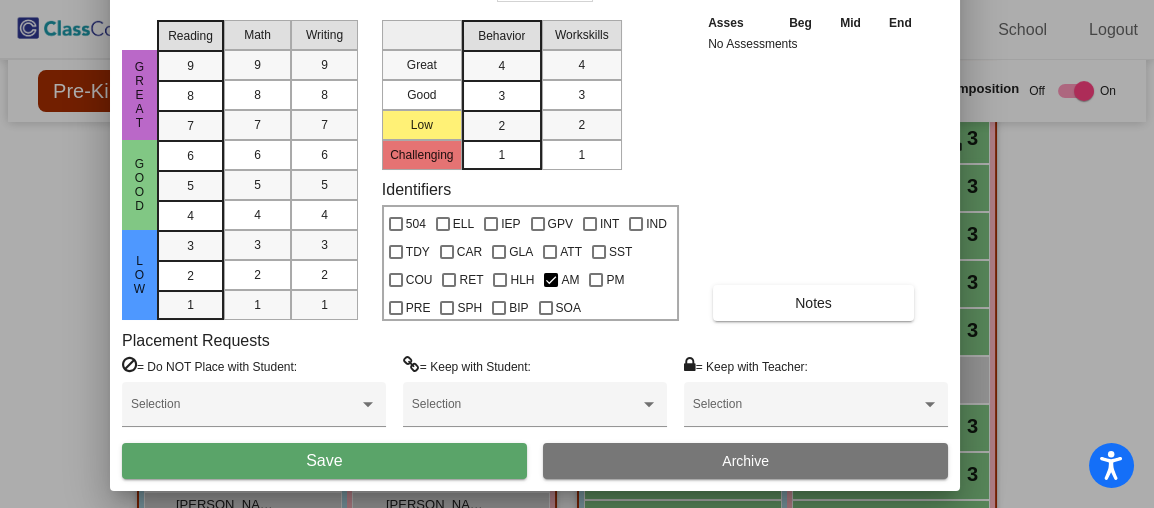 drag, startPoint x: 457, startPoint y: 40, endPoint x: 415, endPoint y: -110, distance: 155.76906 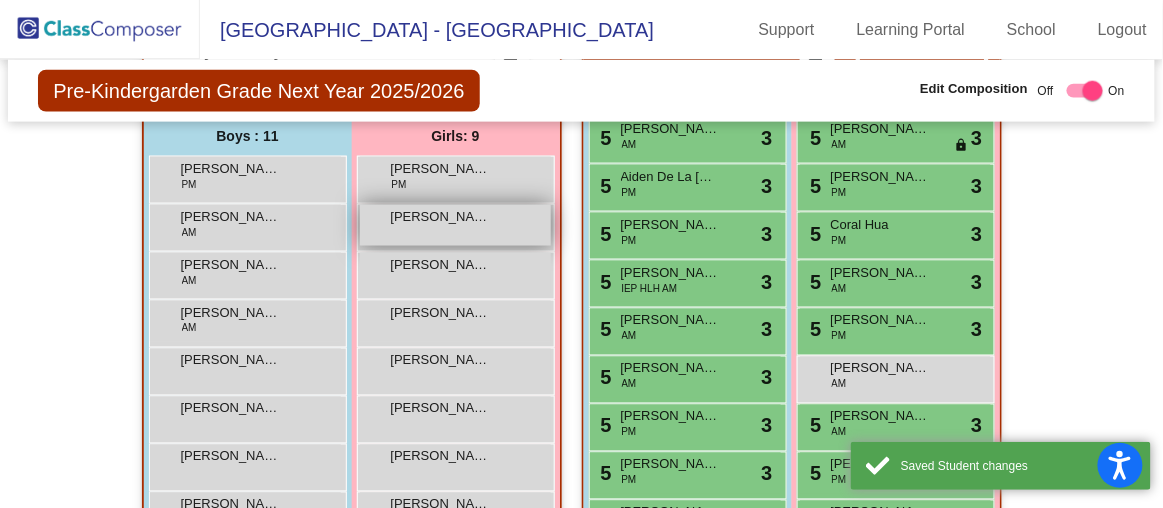 click on "[PERSON_NAME]" at bounding box center [441, 217] 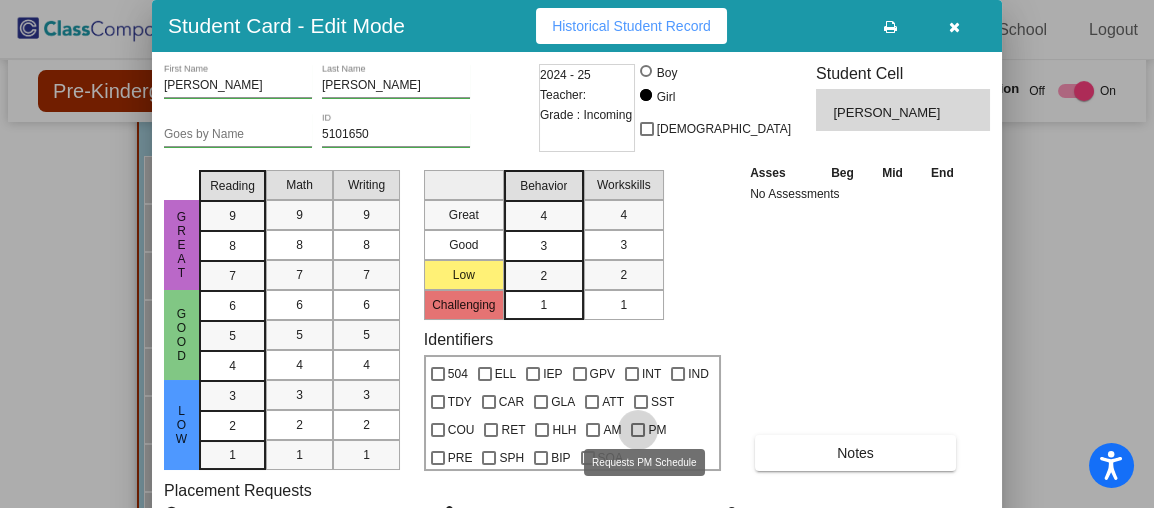 click at bounding box center (638, 430) 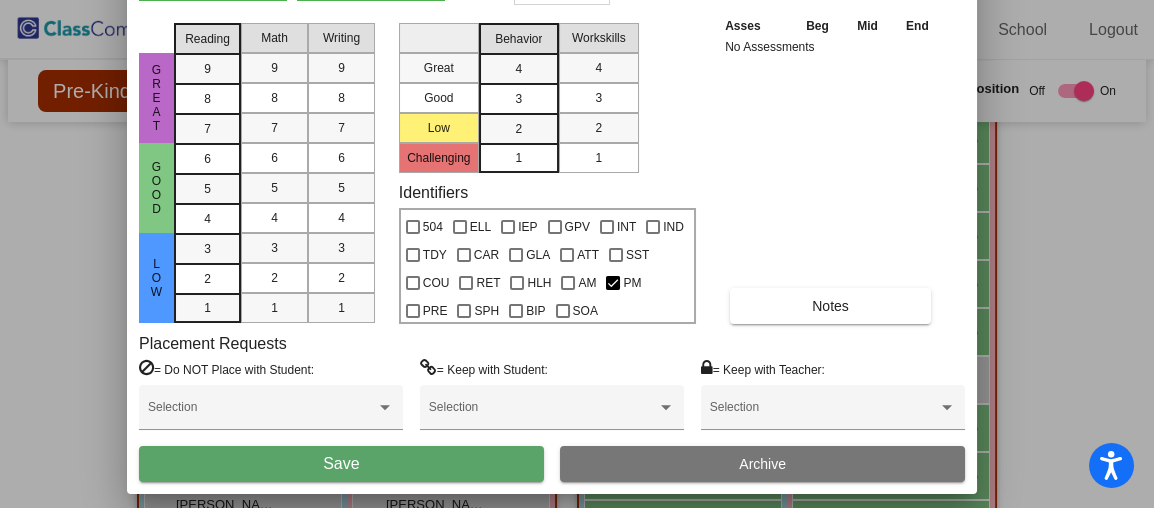 drag, startPoint x: 413, startPoint y: 38, endPoint x: 388, endPoint y: -110, distance: 150.09663 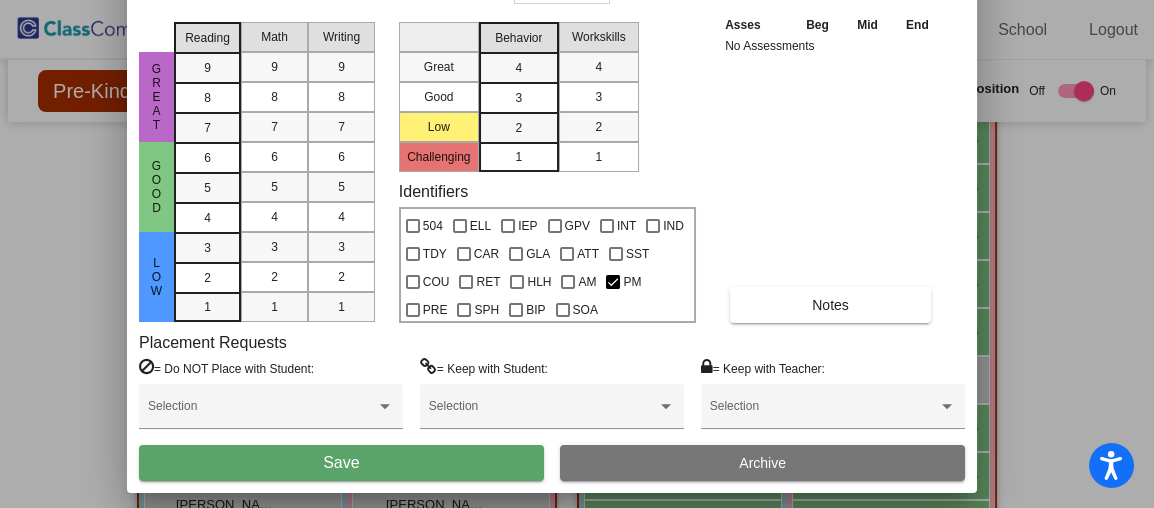 click on "Save" at bounding box center [341, 463] 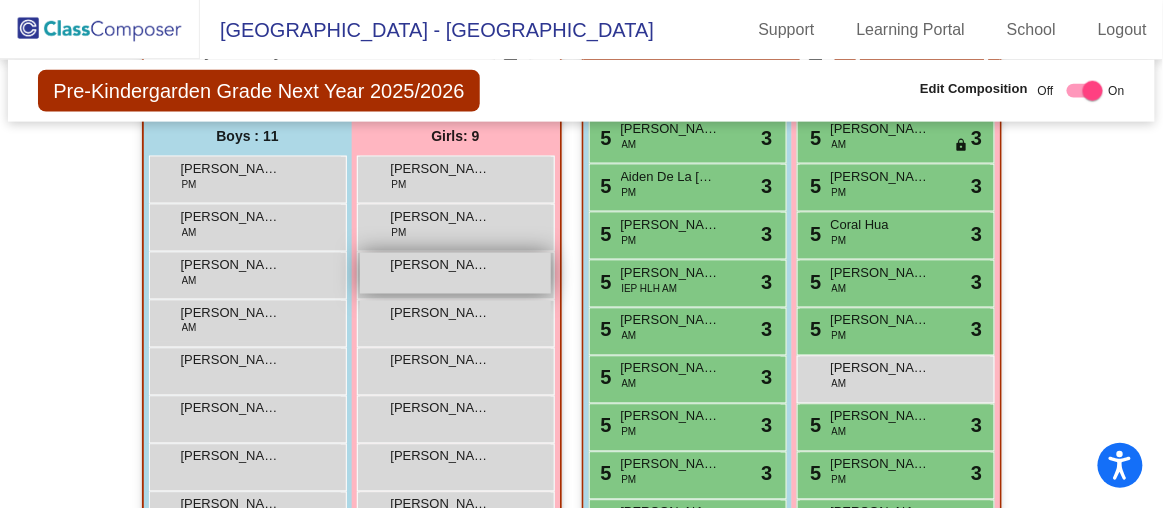 click on "[PERSON_NAME] lock do_not_disturb_alt" at bounding box center (455, 273) 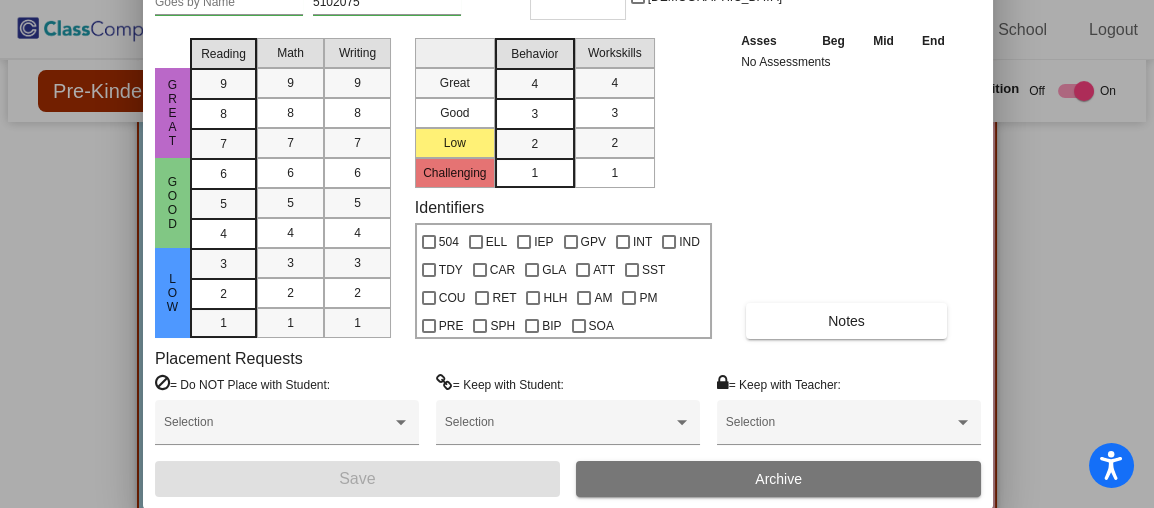 drag, startPoint x: 493, startPoint y: 31, endPoint x: 484, endPoint y: -100, distance: 131.30879 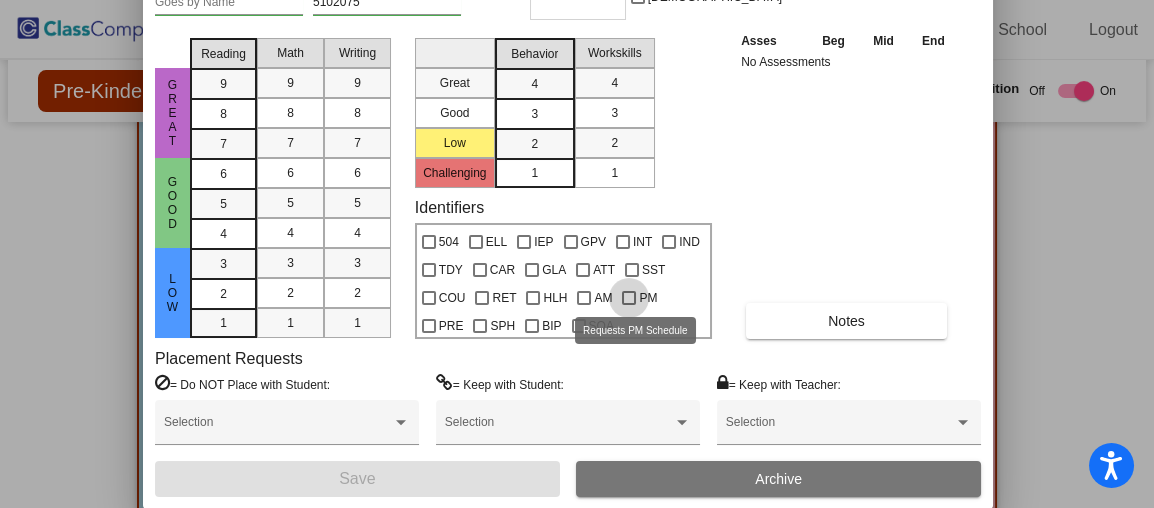 click at bounding box center (629, 298) 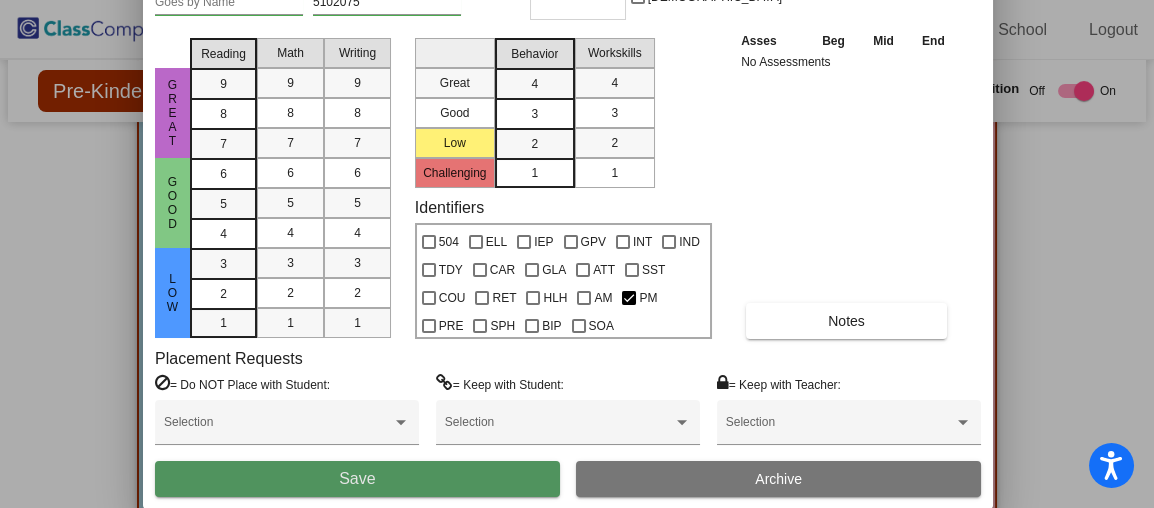 click on "Save" at bounding box center (357, 479) 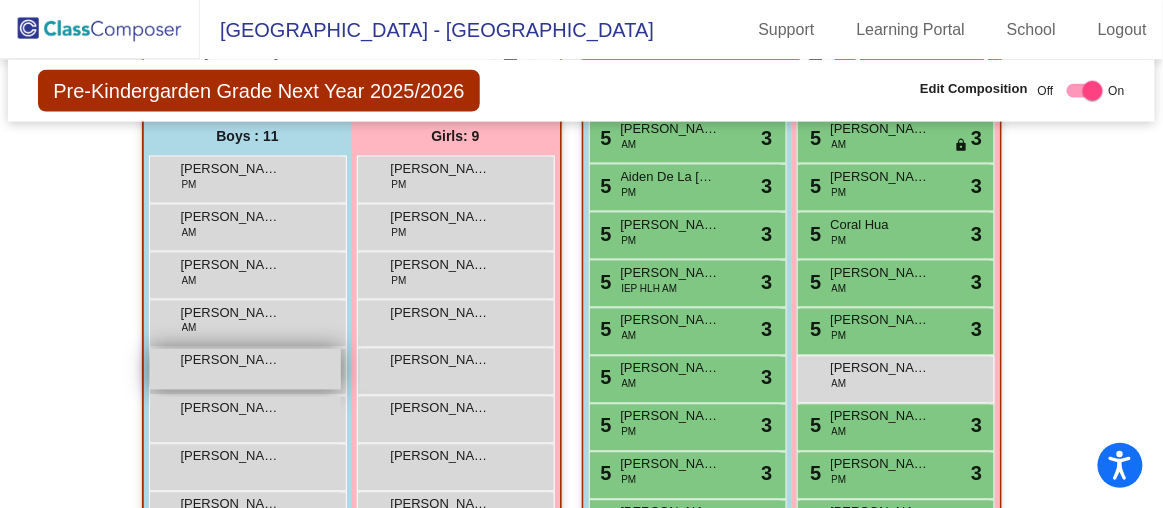 click on "[PERSON_NAME] lock do_not_disturb_alt" at bounding box center (245, 369) 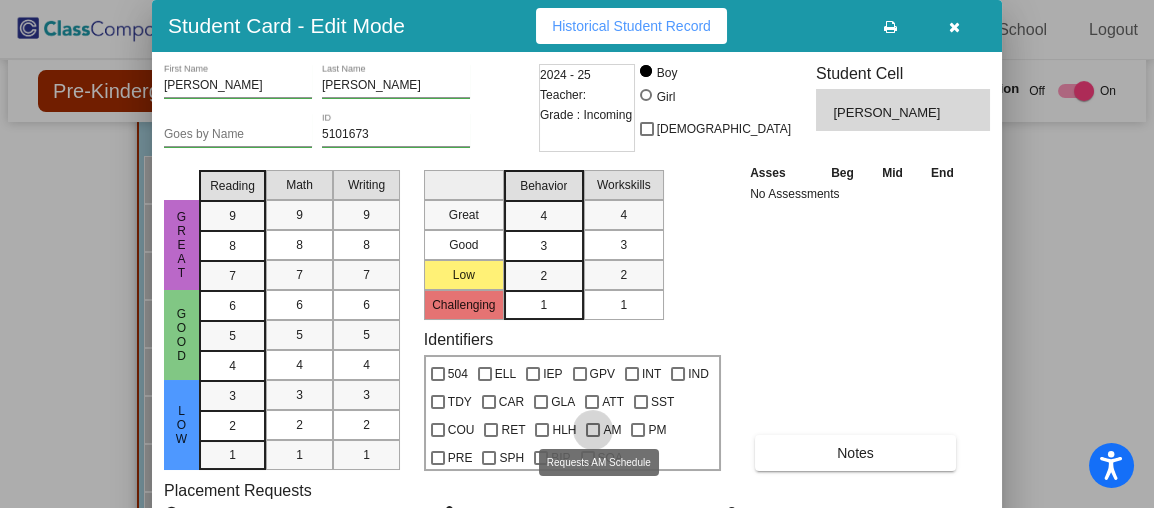 click at bounding box center (593, 430) 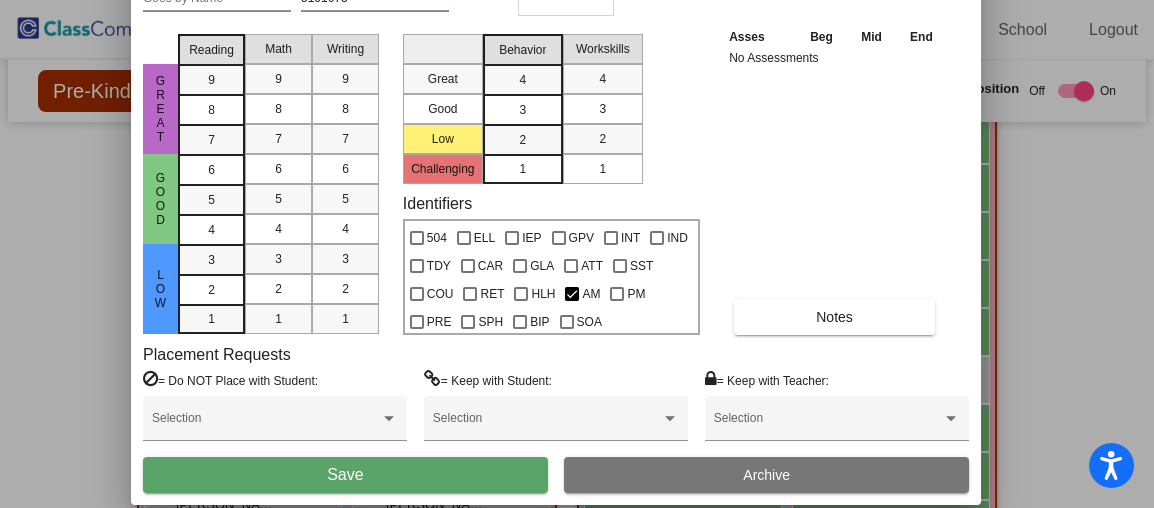drag, startPoint x: 465, startPoint y: 26, endPoint x: 444, endPoint y: -110, distance: 137.61177 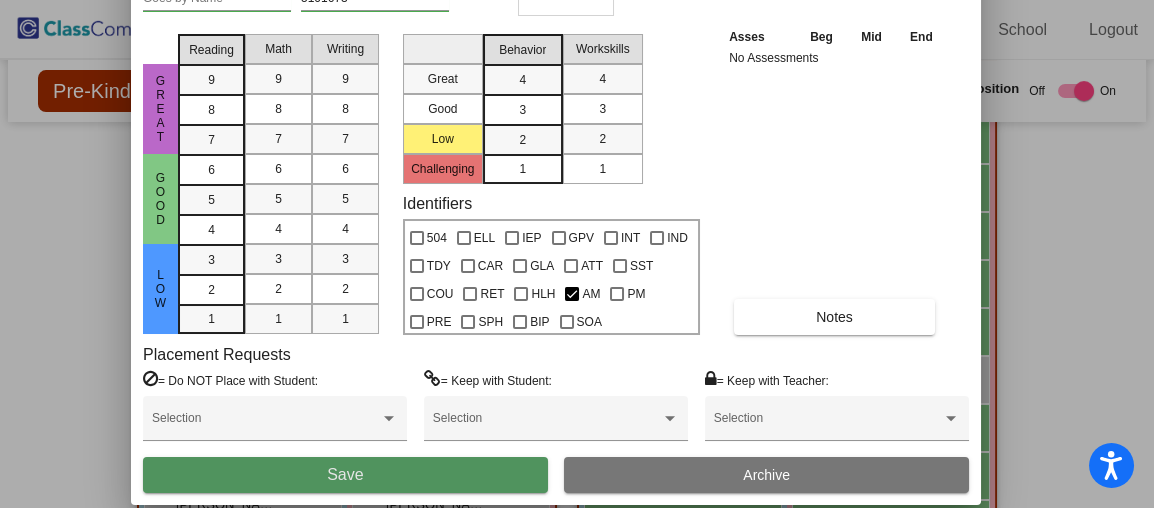 click on "Save" at bounding box center (345, 475) 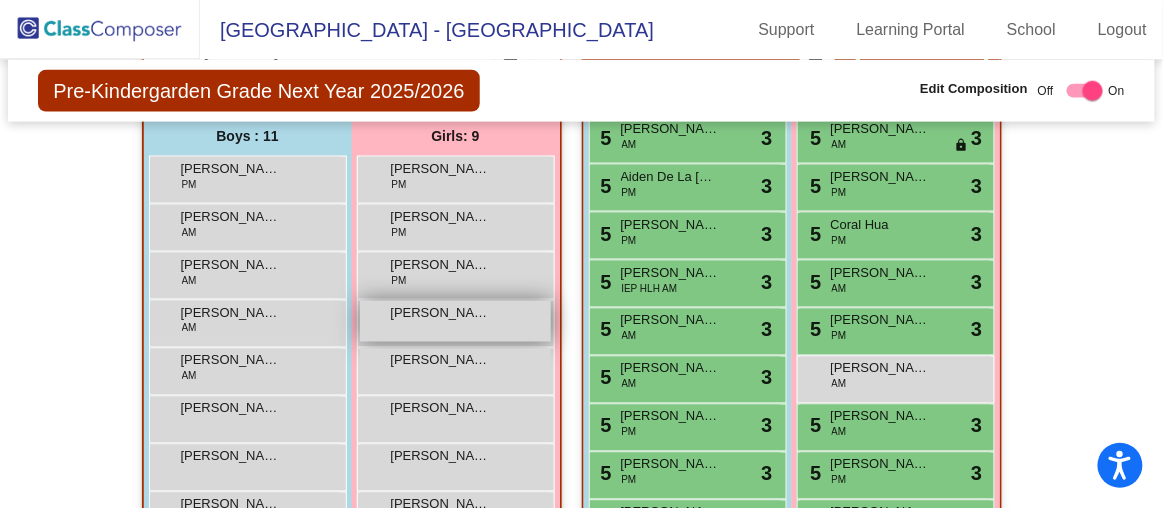 click on "[PERSON_NAME] lock do_not_disturb_alt" at bounding box center (455, 321) 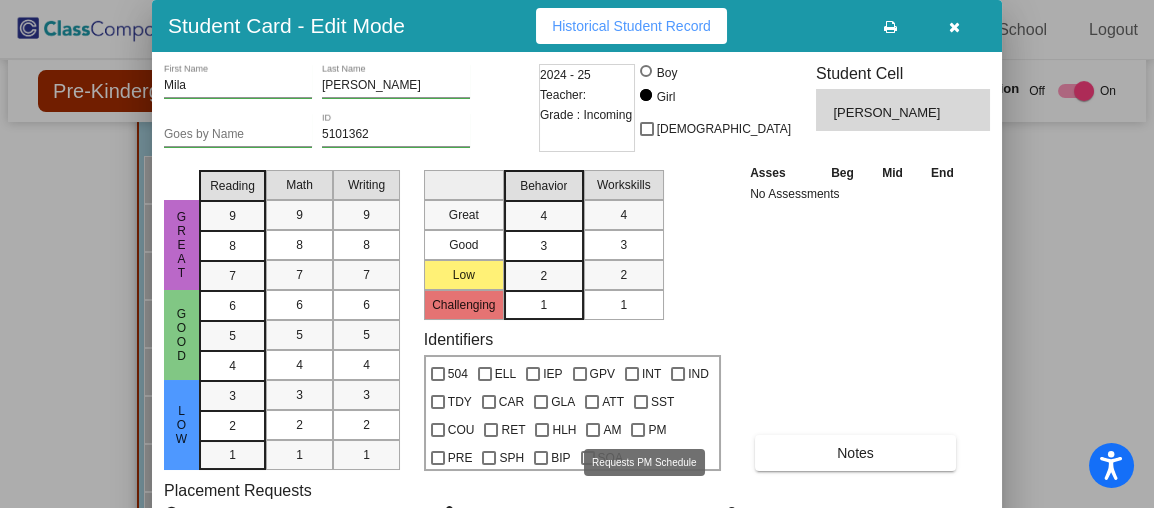 click at bounding box center [638, 430] 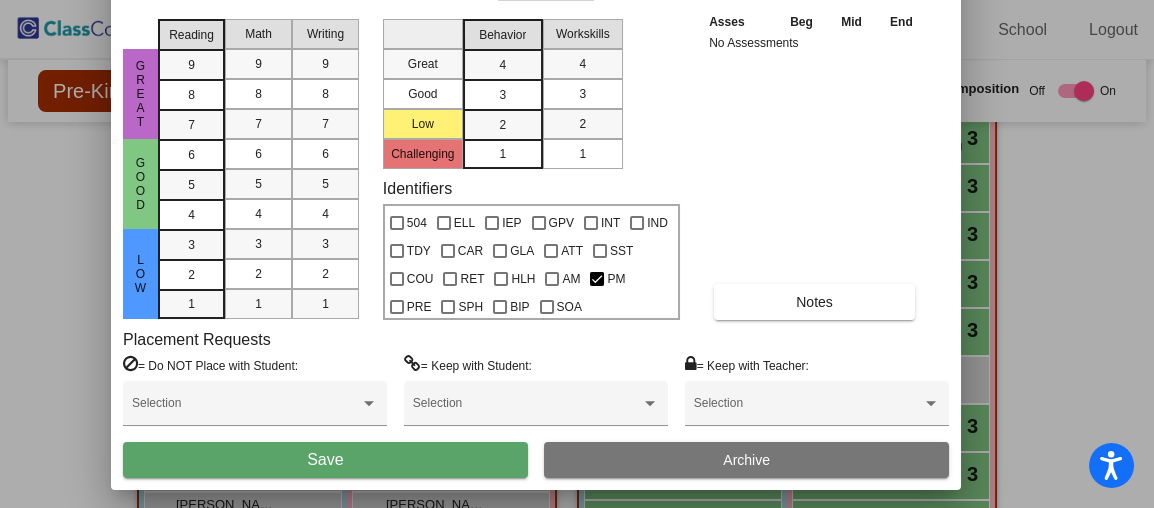 drag, startPoint x: 410, startPoint y: 41, endPoint x: 369, endPoint y: -110, distance: 156.46725 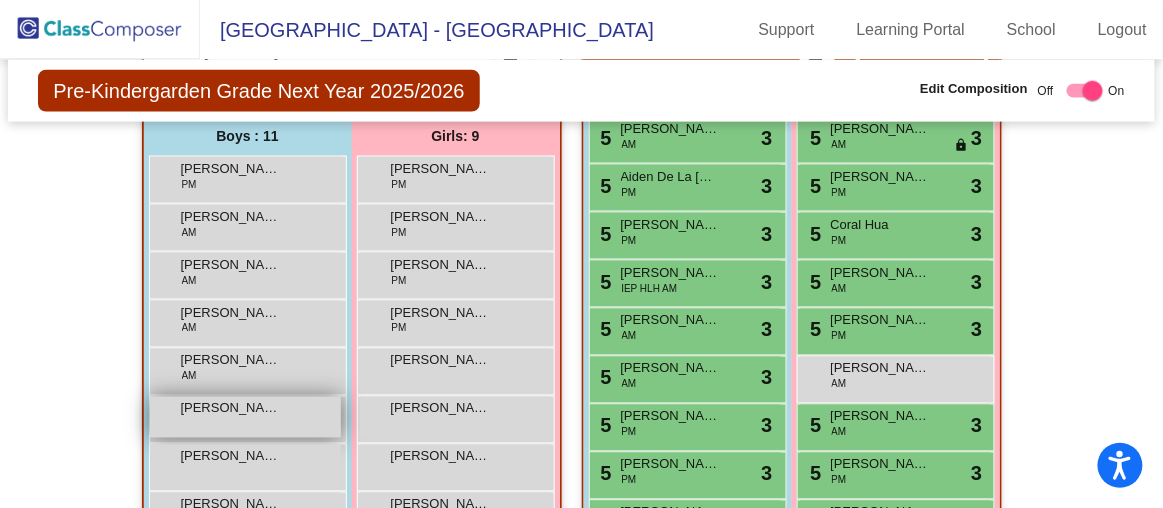 click on "[PERSON_NAME] lock do_not_disturb_alt" at bounding box center [245, 417] 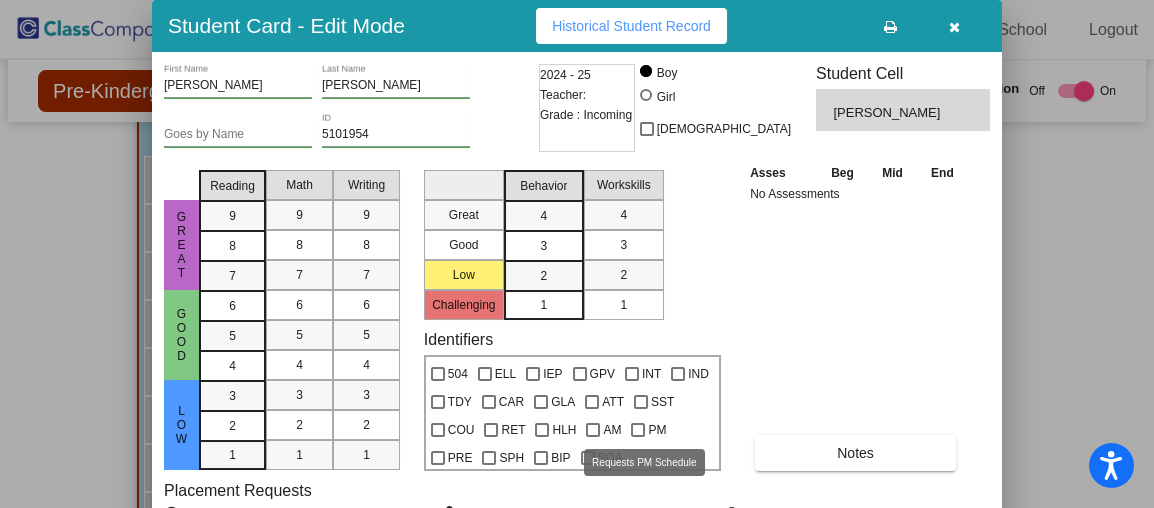 click at bounding box center (638, 430) 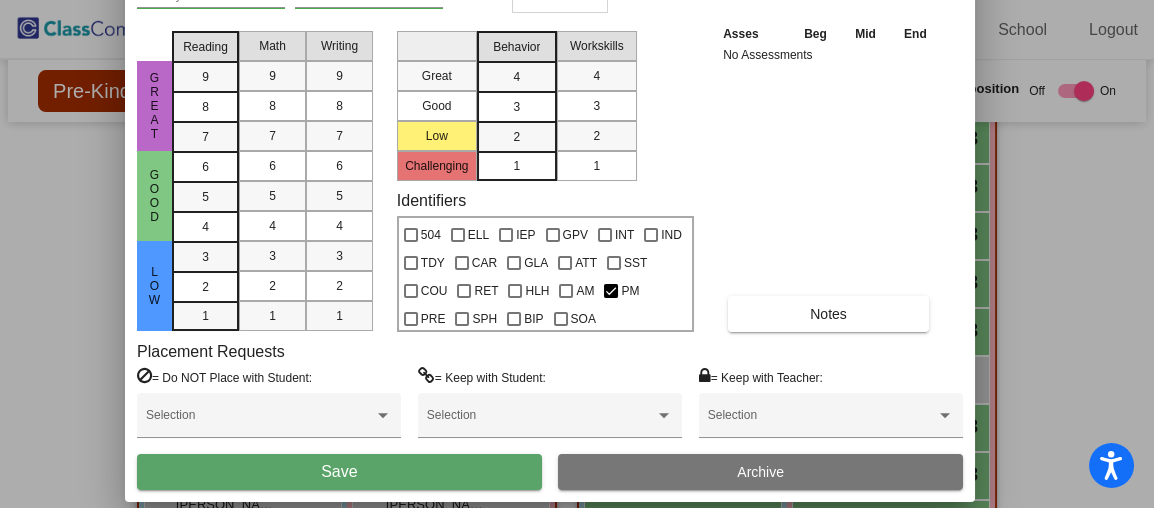 drag, startPoint x: 477, startPoint y: 43, endPoint x: 450, endPoint y: -97, distance: 142.5798 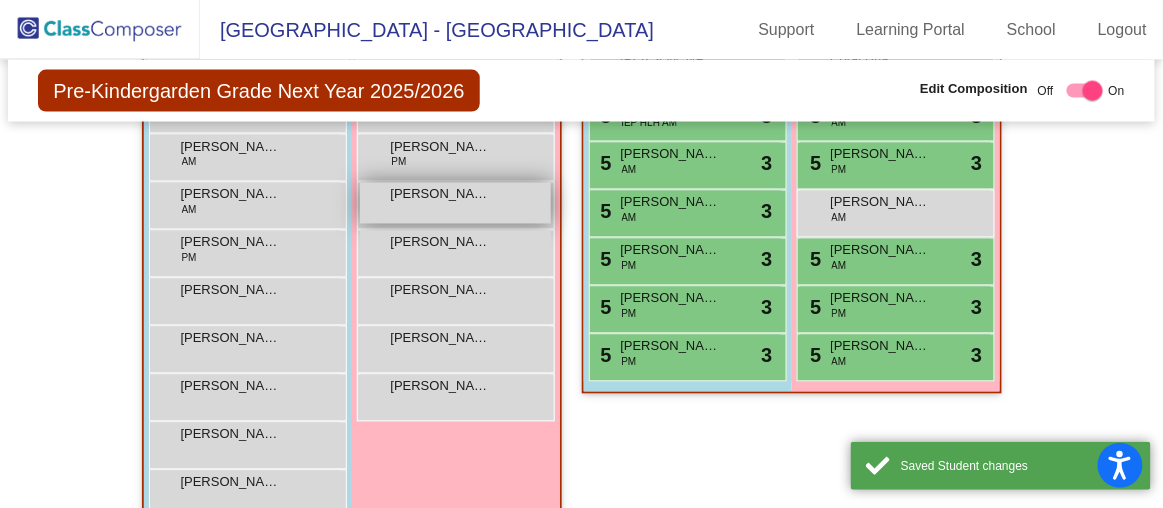 scroll, scrollTop: 832, scrollLeft: 0, axis: vertical 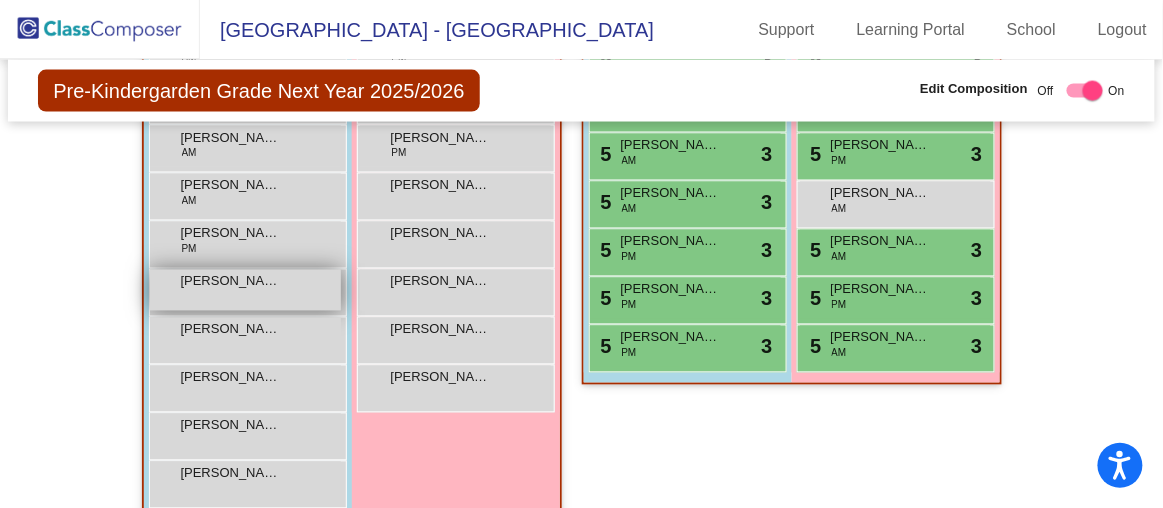 click on "[PERSON_NAME] lock do_not_disturb_alt" at bounding box center (245, 290) 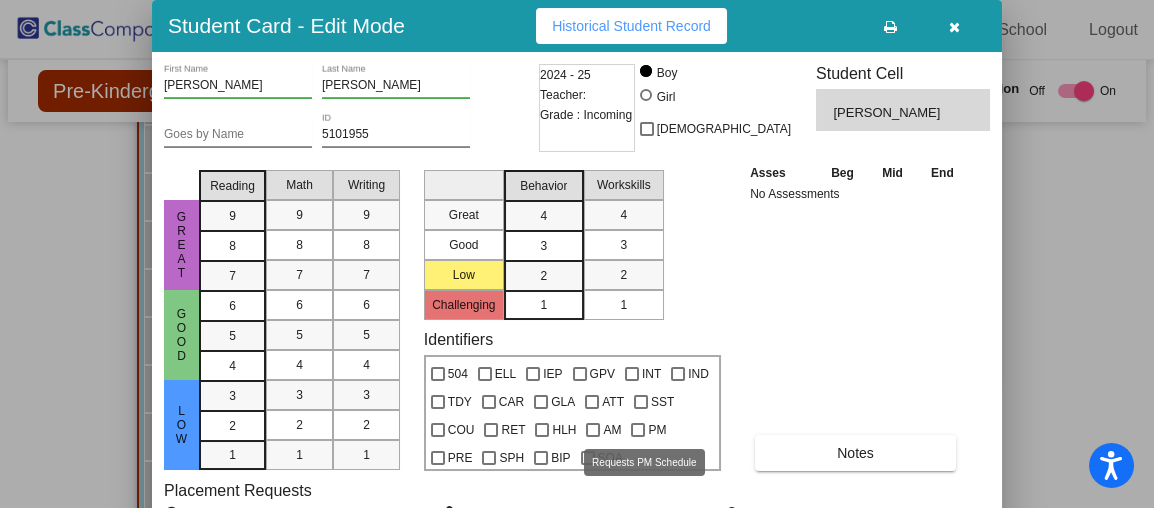 click at bounding box center [638, 430] 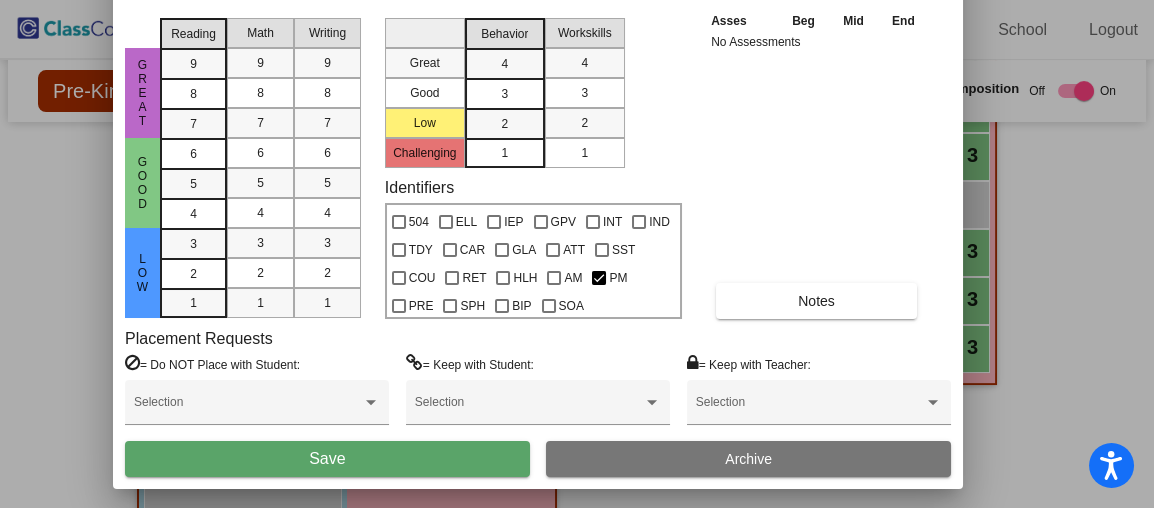 drag, startPoint x: 466, startPoint y: 43, endPoint x: 427, endPoint y: -110, distance: 157.89236 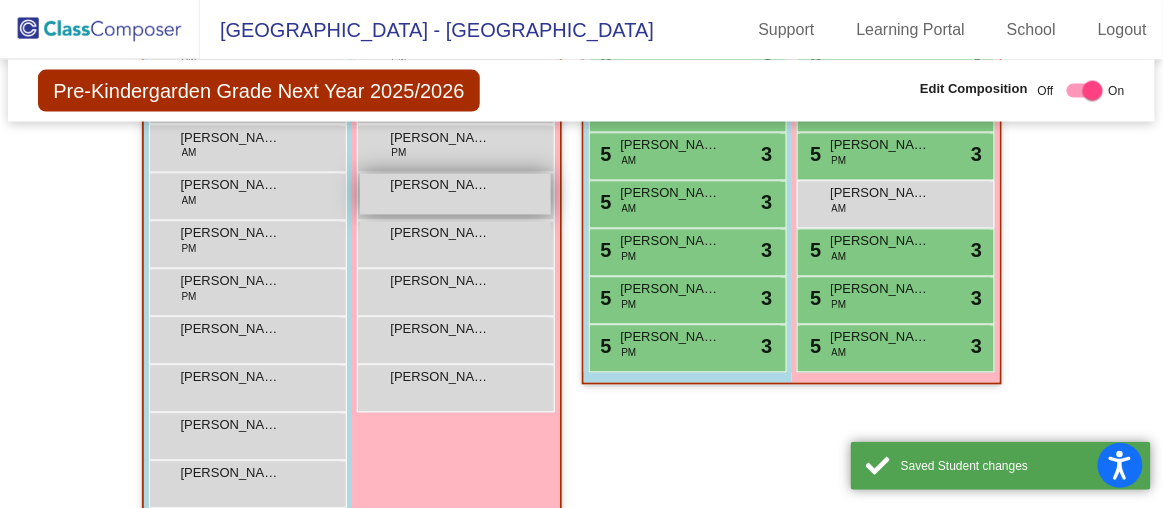 click on "[PERSON_NAME]" at bounding box center (441, 186) 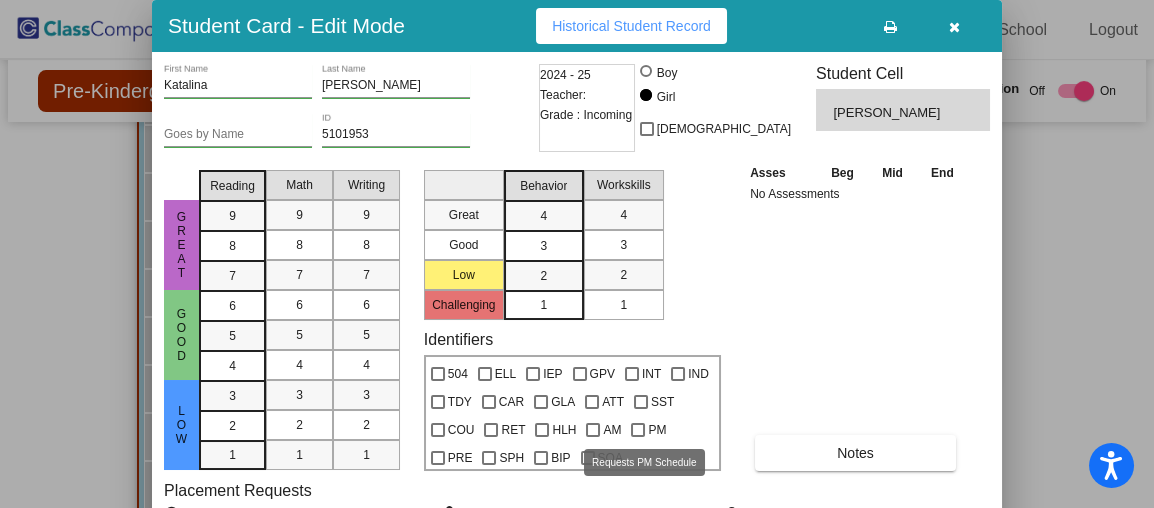 click at bounding box center (638, 430) 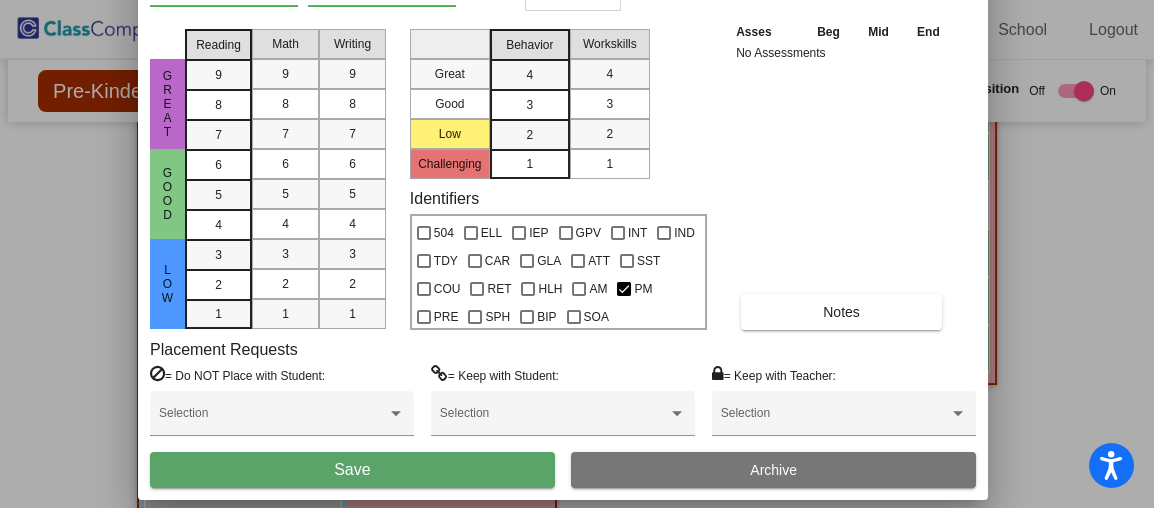 drag, startPoint x: 401, startPoint y: 31, endPoint x: 387, endPoint y: -110, distance: 141.69333 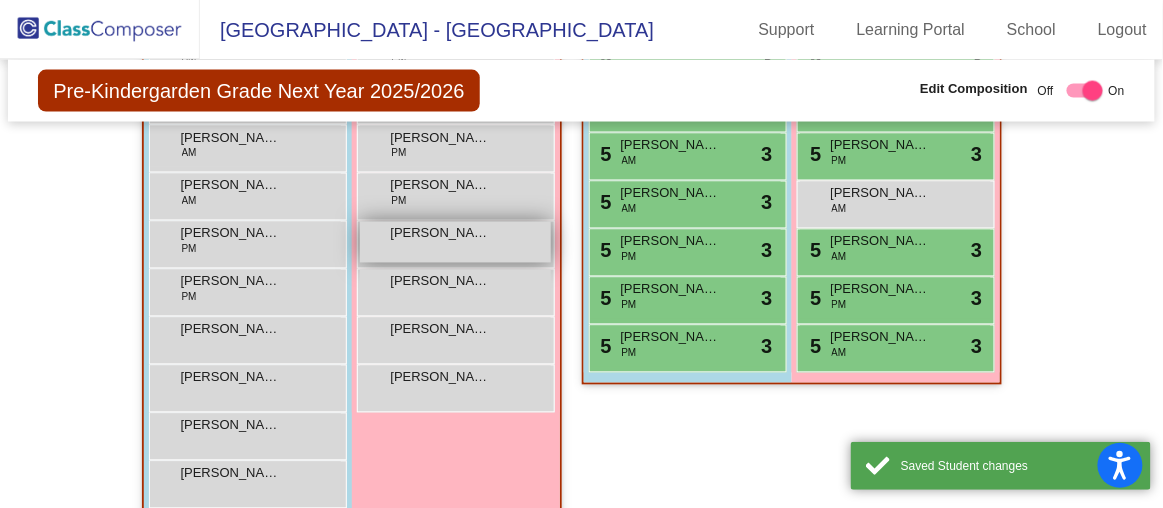 click on "[PERSON_NAME] lock do_not_disturb_alt" at bounding box center (455, 242) 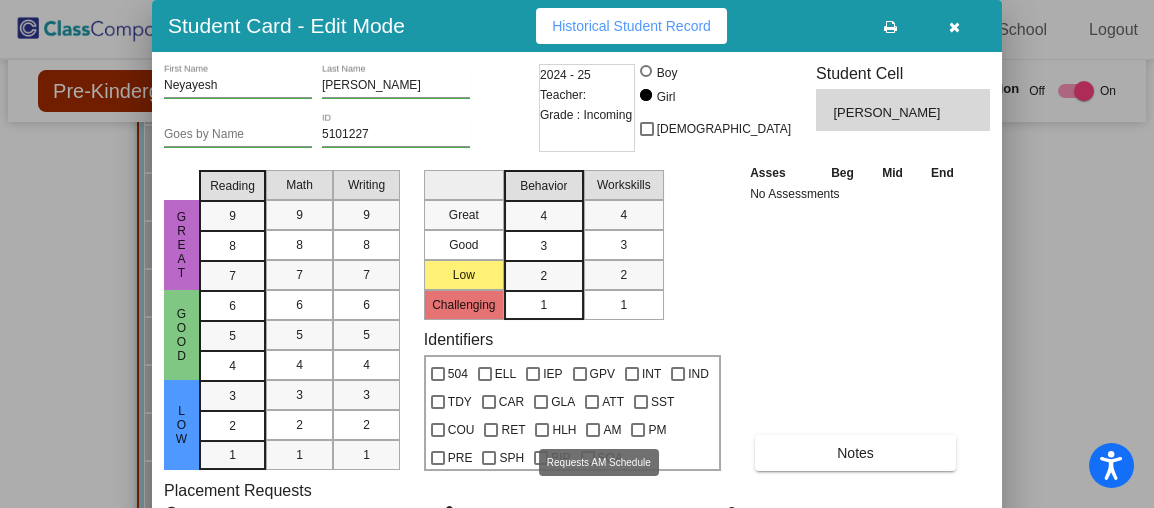 click at bounding box center [593, 430] 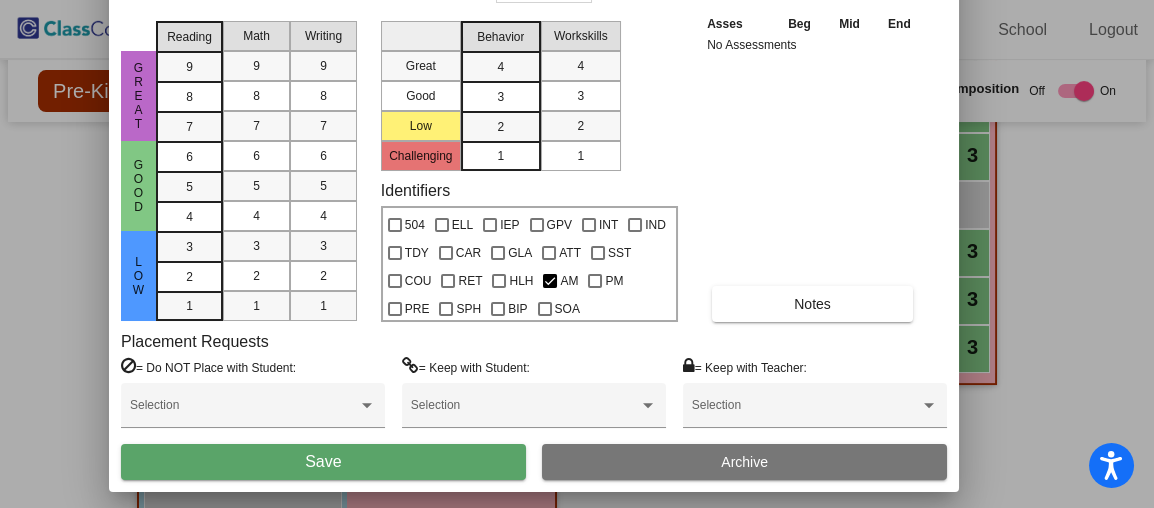 drag, startPoint x: 438, startPoint y: 39, endPoint x: 395, endPoint y: -110, distance: 155.08063 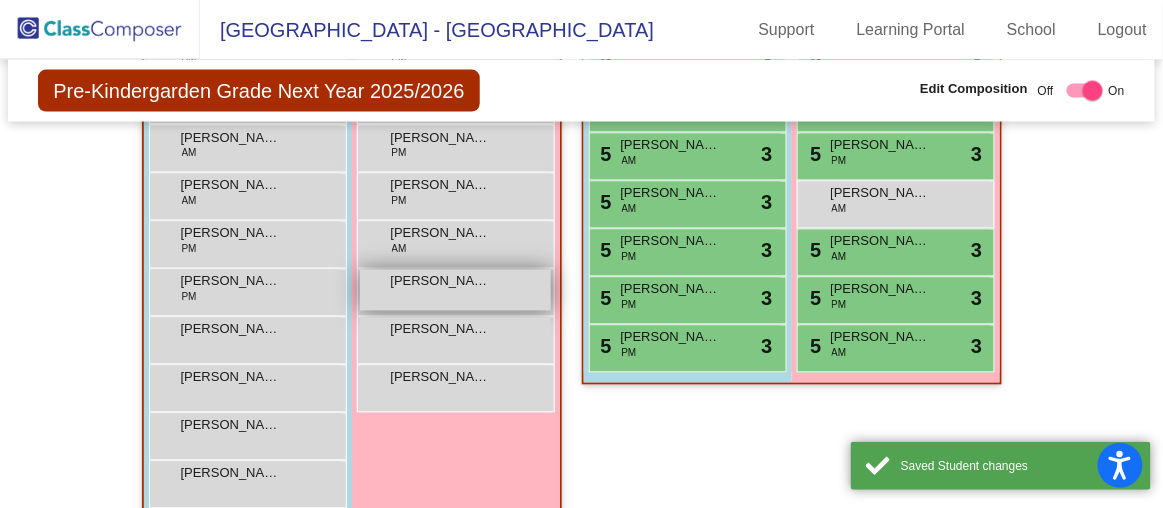 click on "[PERSON_NAME]" at bounding box center (441, 282) 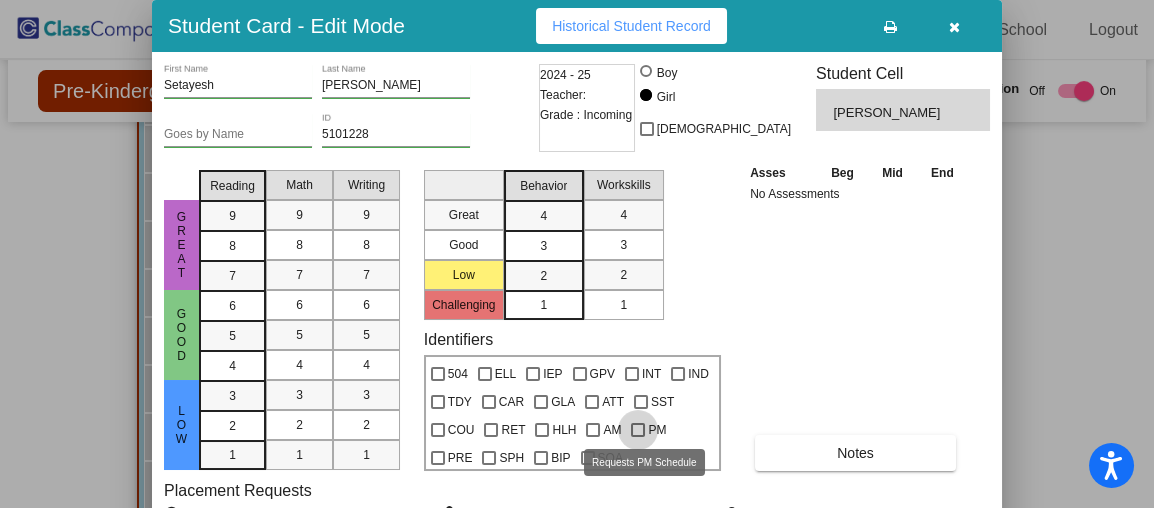 click at bounding box center (638, 430) 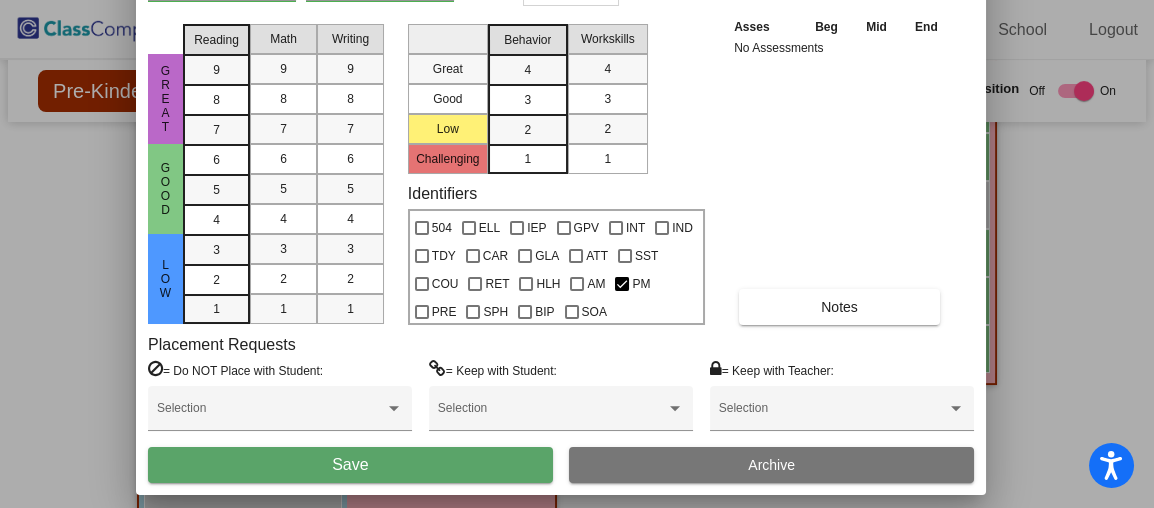 drag, startPoint x: 407, startPoint y: 36, endPoint x: 391, endPoint y: -110, distance: 146.8741 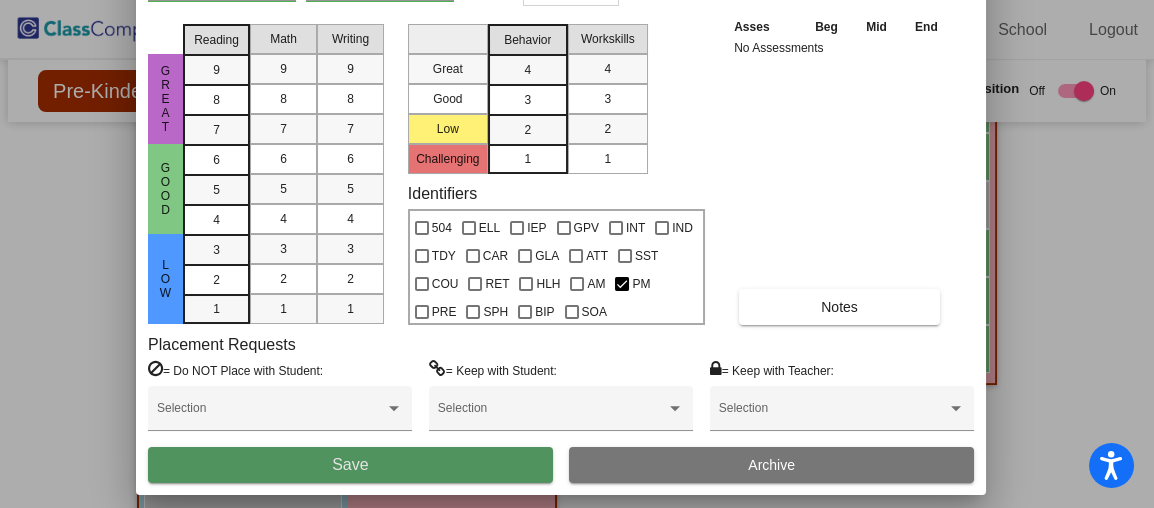 click on "Save" at bounding box center (350, 465) 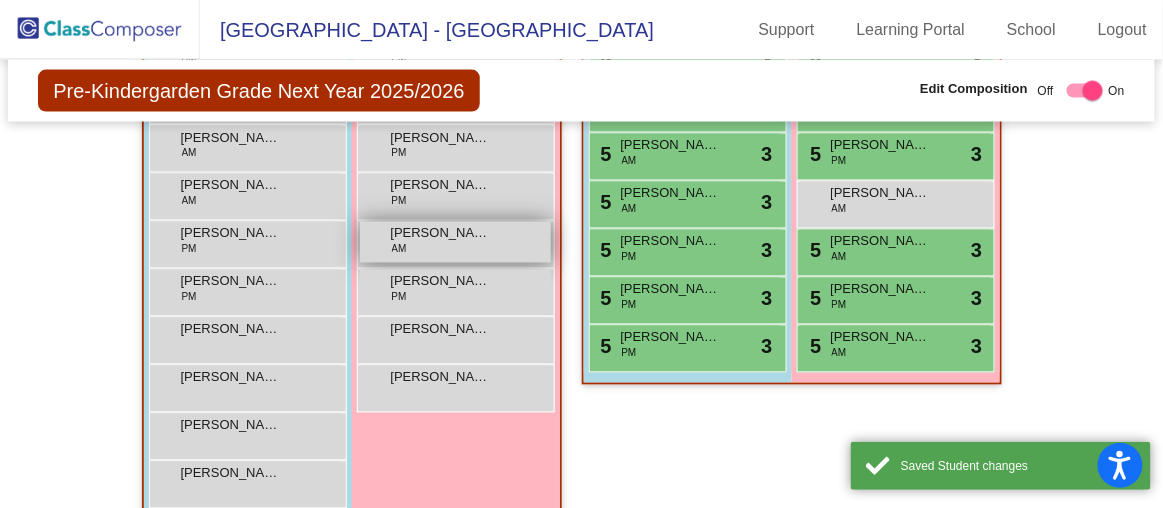 click on "[PERSON_NAME] AM lock do_not_disturb_alt" at bounding box center [455, 242] 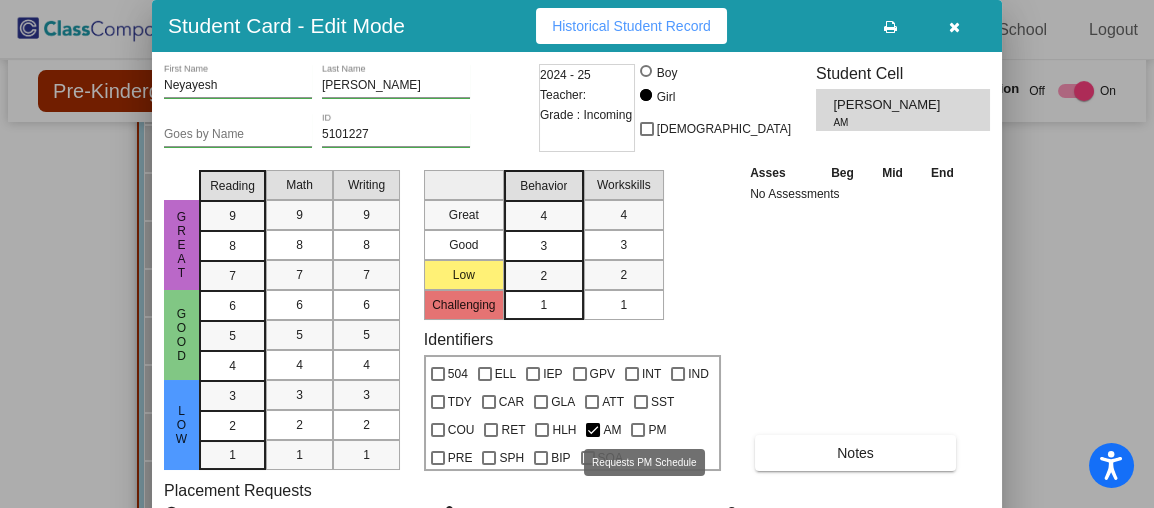 click at bounding box center [638, 430] 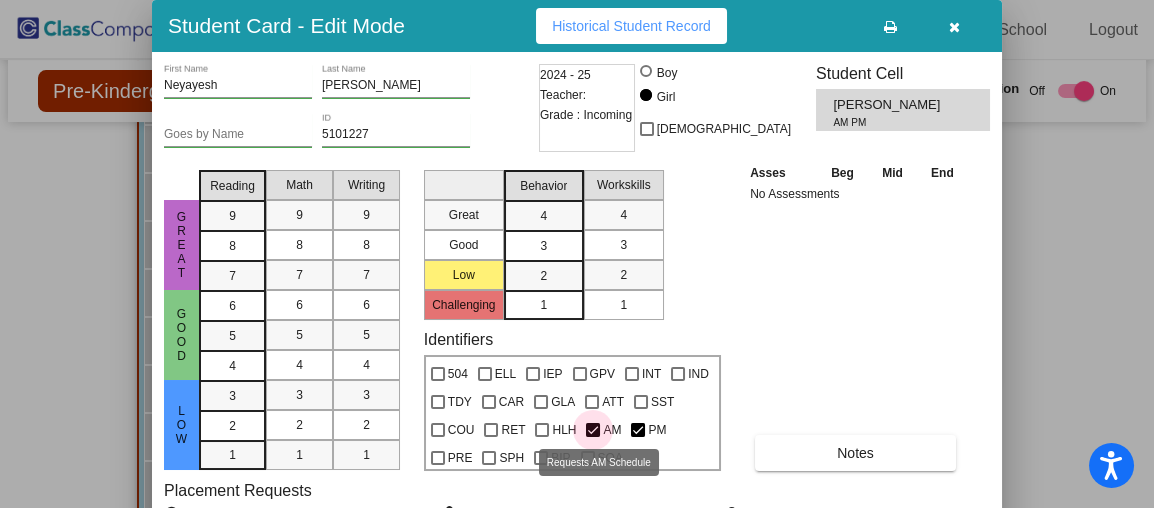 click at bounding box center (593, 430) 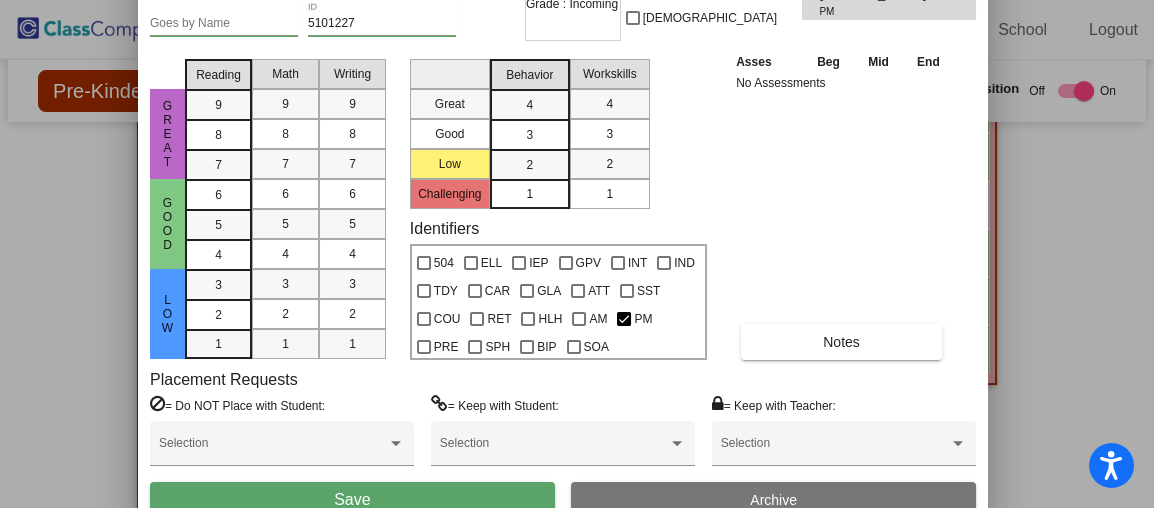 drag, startPoint x: 447, startPoint y: 30, endPoint x: 433, endPoint y: -93, distance: 123.79418 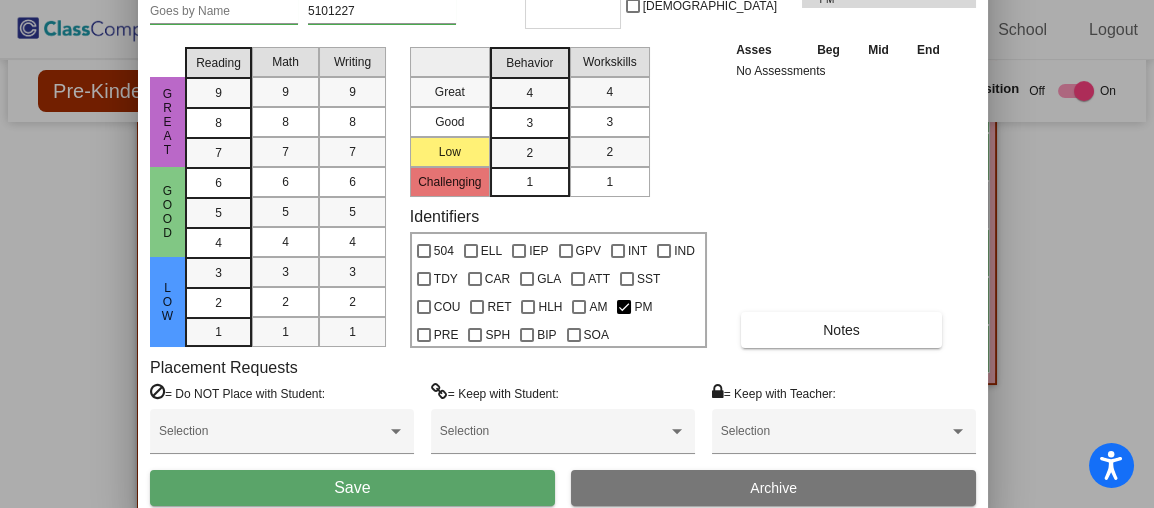 click on "Save" at bounding box center (352, 488) 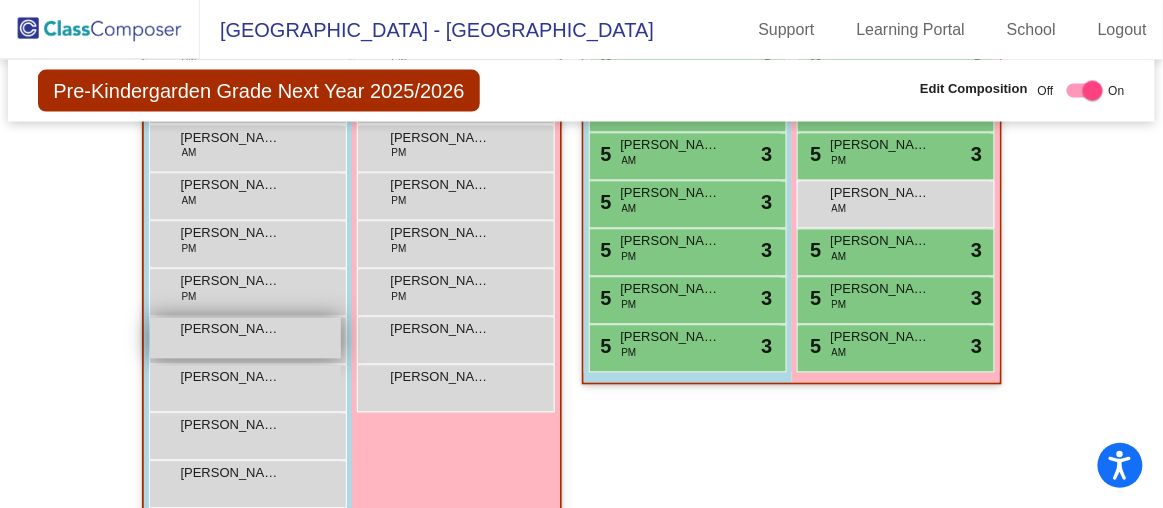click on "[PERSON_NAME] lock do_not_disturb_alt" at bounding box center [245, 338] 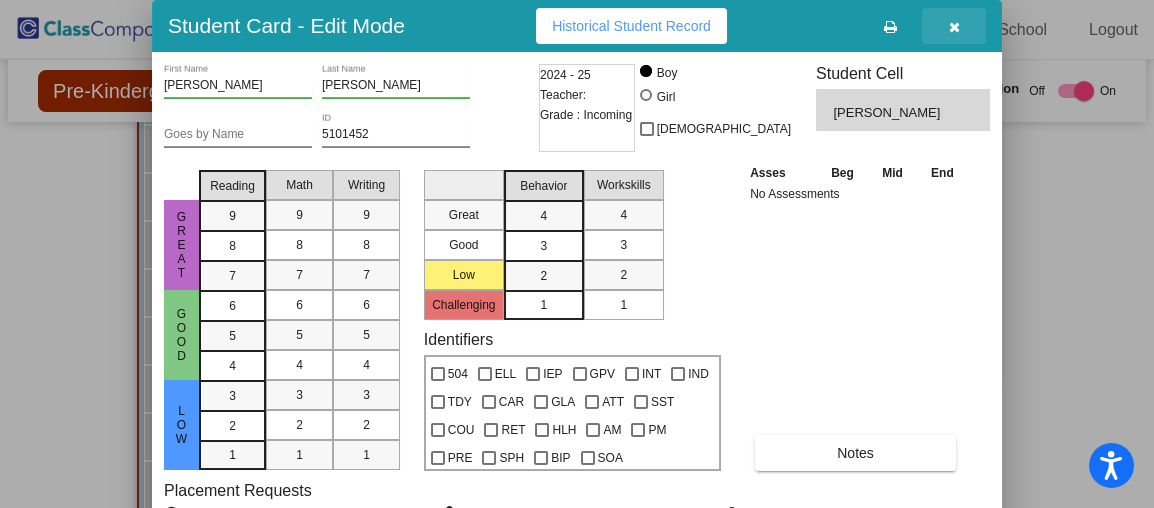 click at bounding box center (954, 26) 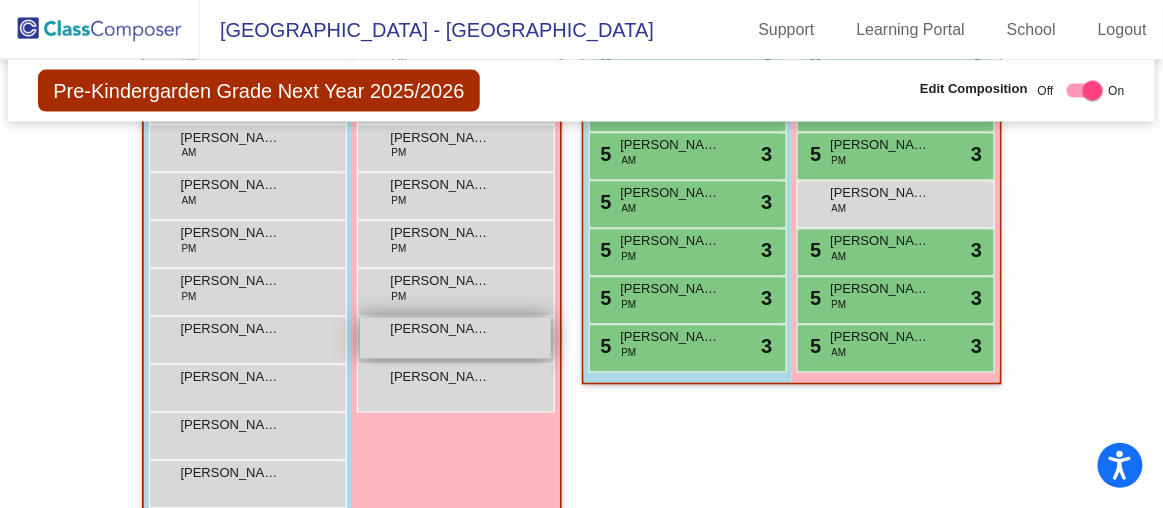click on "[PERSON_NAME] lock do_not_disturb_alt" at bounding box center [455, 338] 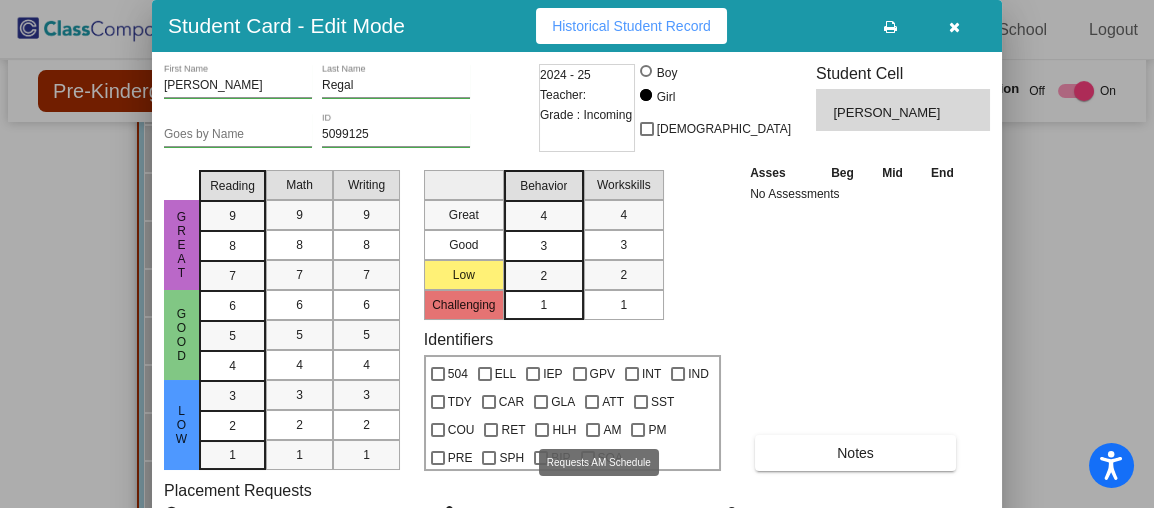 click at bounding box center (593, 430) 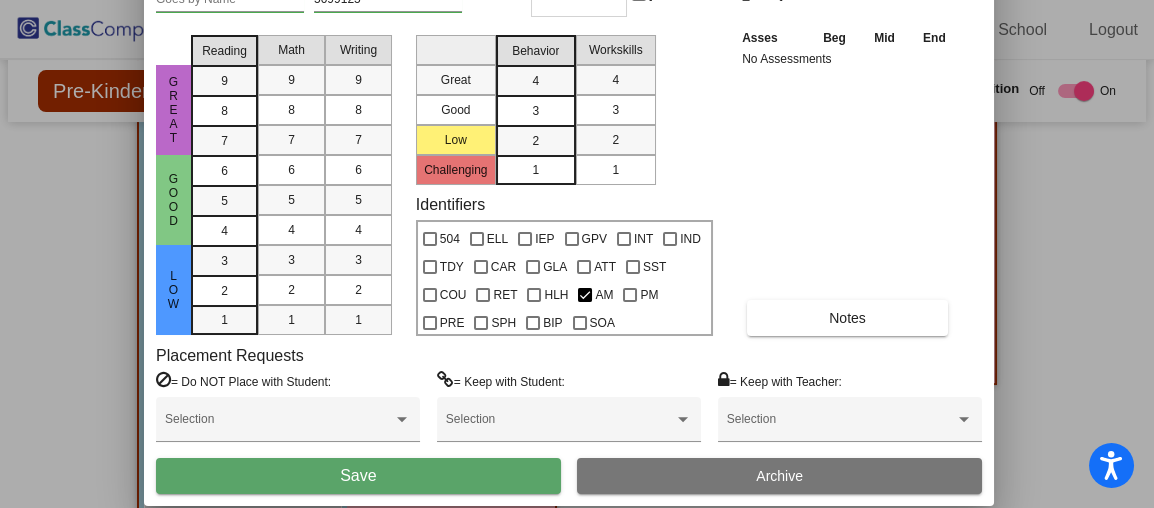 drag, startPoint x: 450, startPoint y: 25, endPoint x: 442, endPoint y: -110, distance: 135.23683 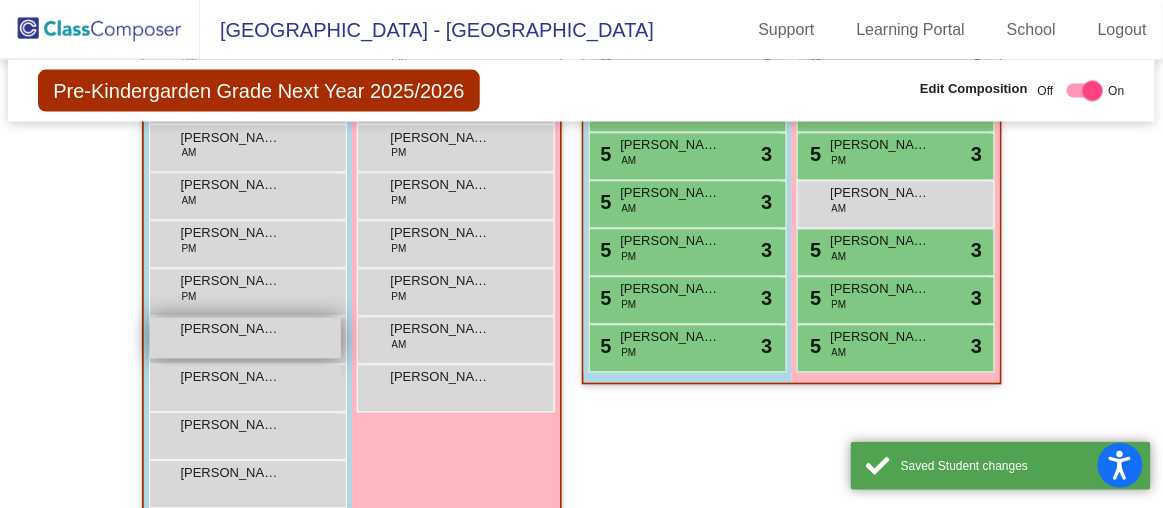 click on "[PERSON_NAME] lock do_not_disturb_alt" at bounding box center (245, 338) 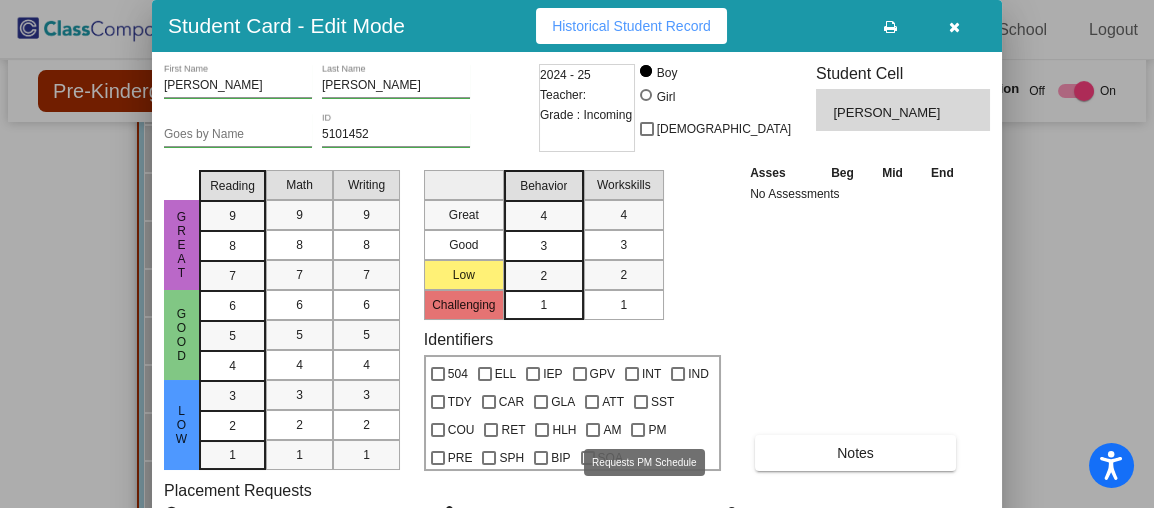 click at bounding box center [638, 430] 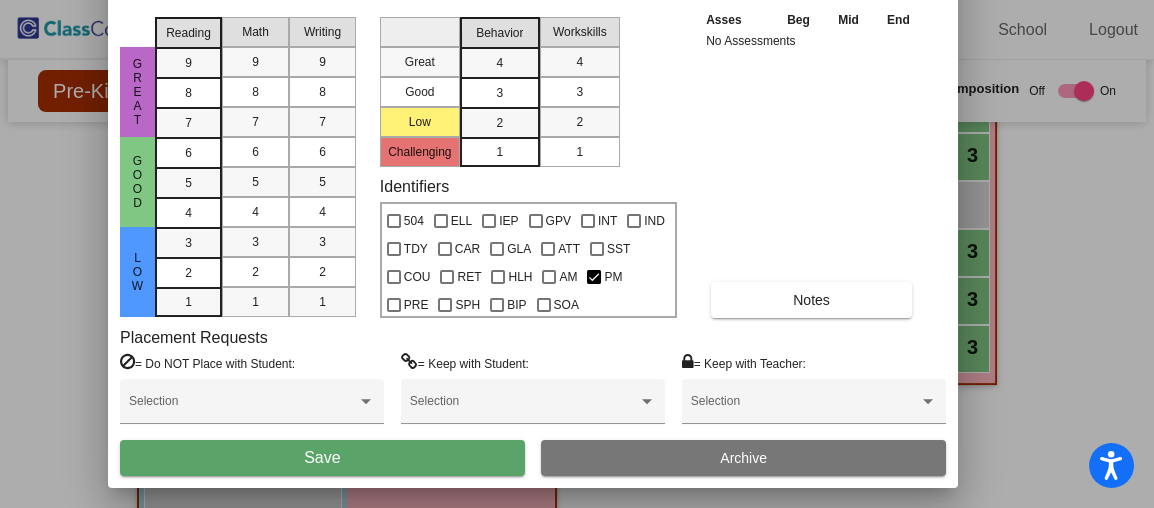 drag, startPoint x: 433, startPoint y: 45, endPoint x: 389, endPoint y: -108, distance: 159.20113 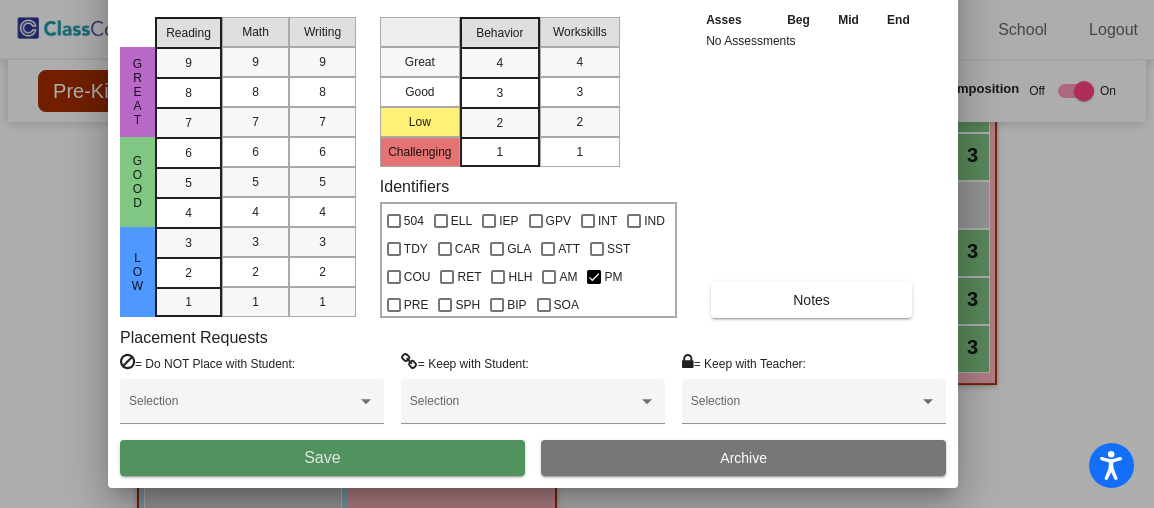 click on "Save" at bounding box center [322, 458] 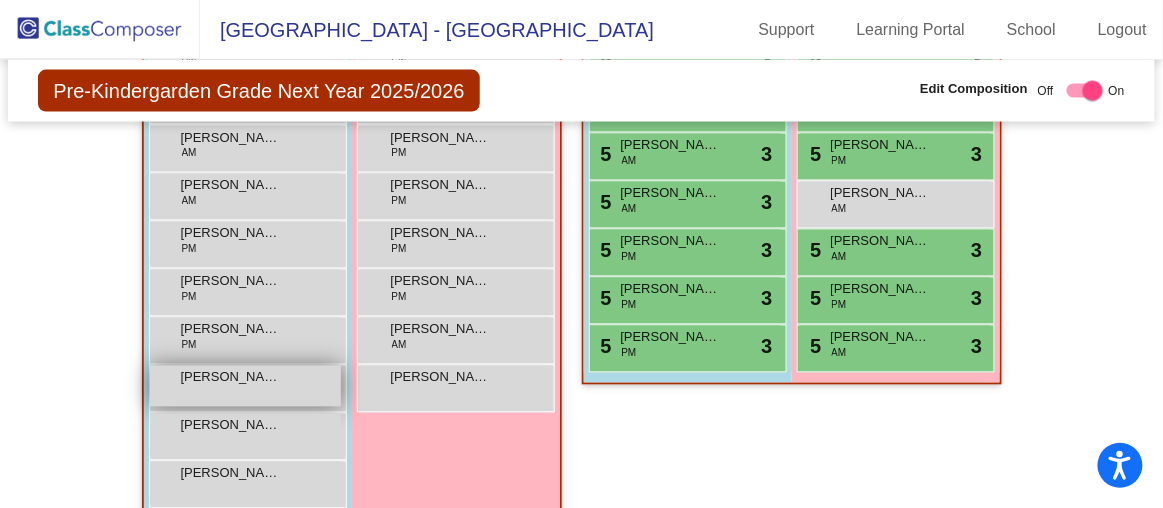 click on "[PERSON_NAME] lock do_not_disturb_alt" at bounding box center [245, 386] 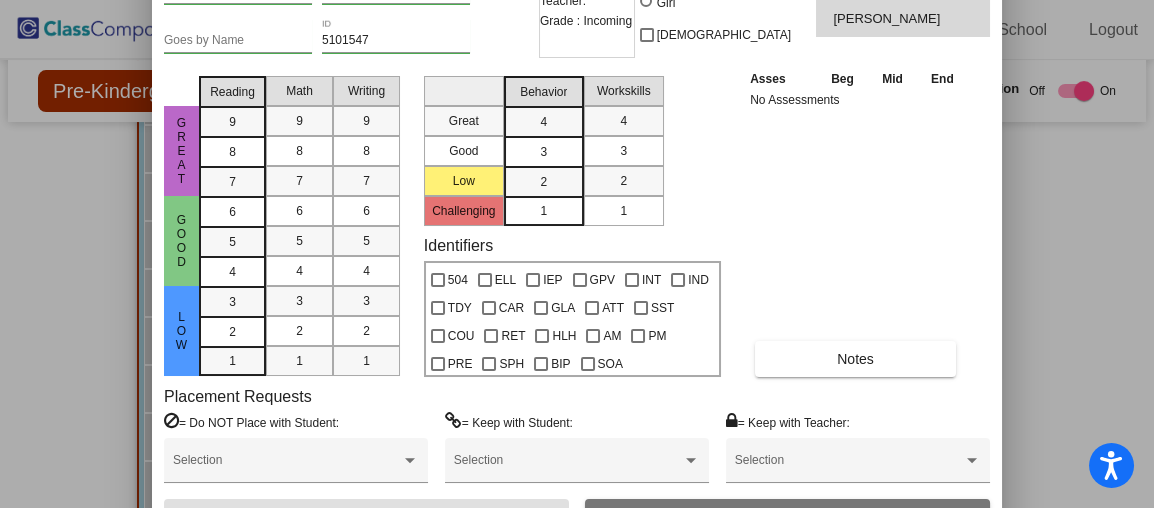 drag, startPoint x: 449, startPoint y: 34, endPoint x: 449, endPoint y: -67, distance: 101 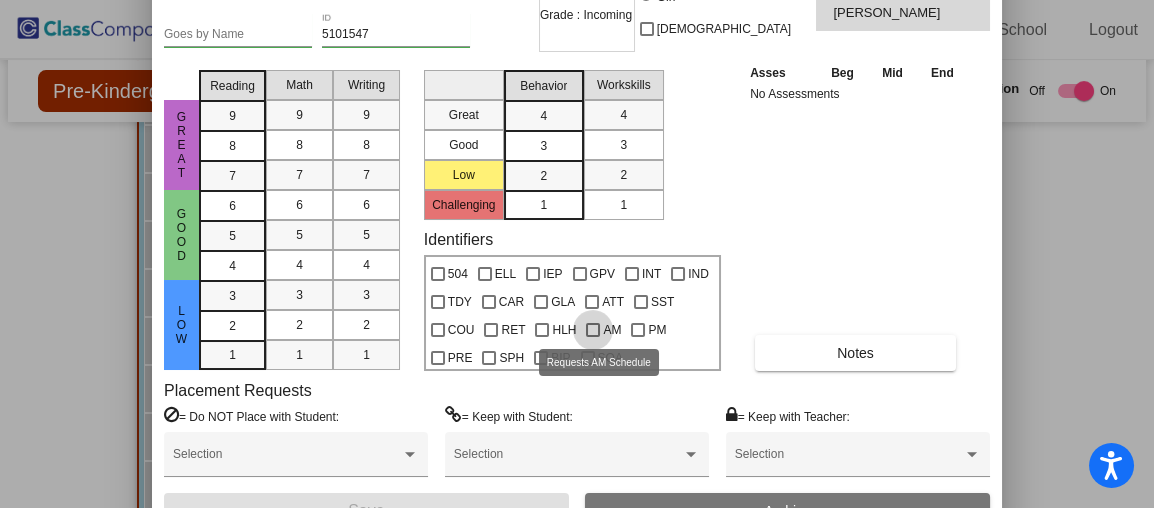 click at bounding box center (593, 330) 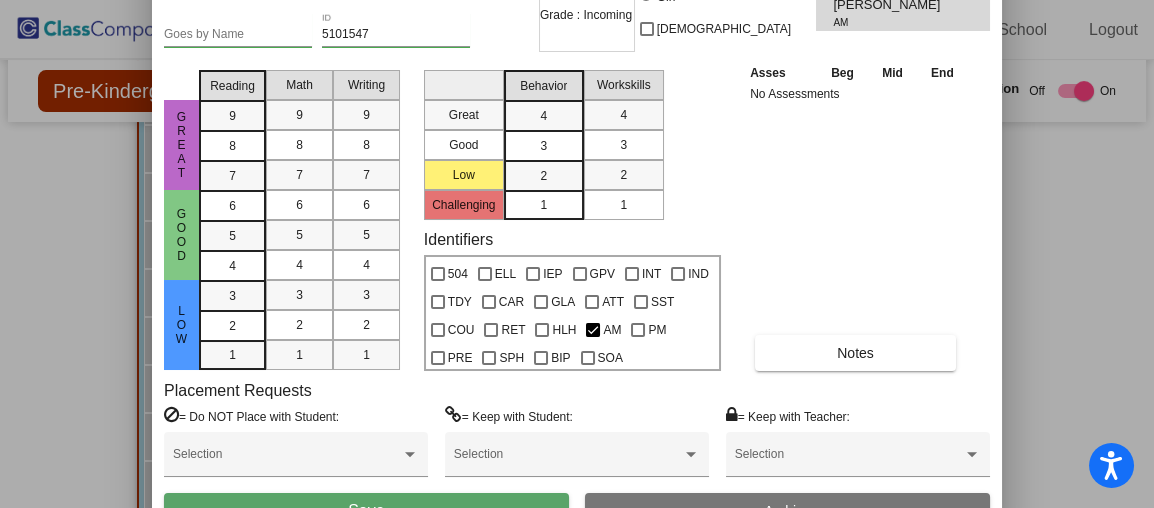 click on "Save" at bounding box center [366, 511] 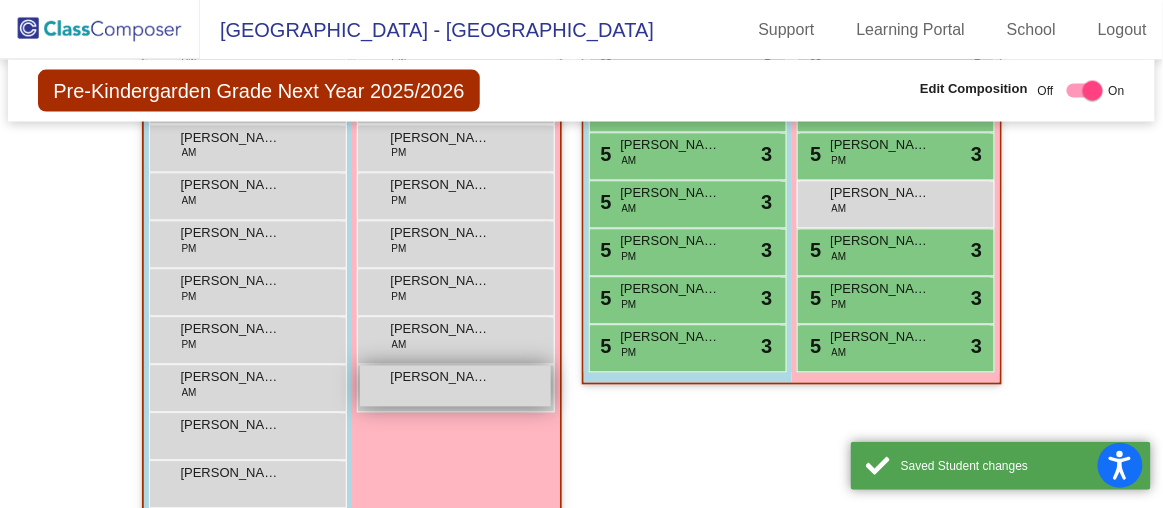 click on "[PERSON_NAME]" at bounding box center [441, 378] 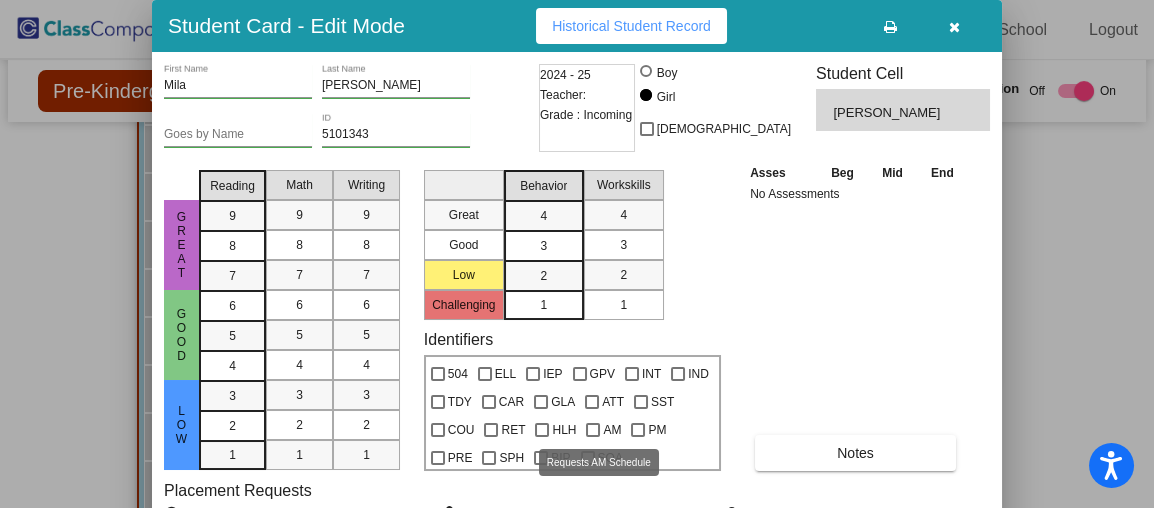 click at bounding box center [593, 430] 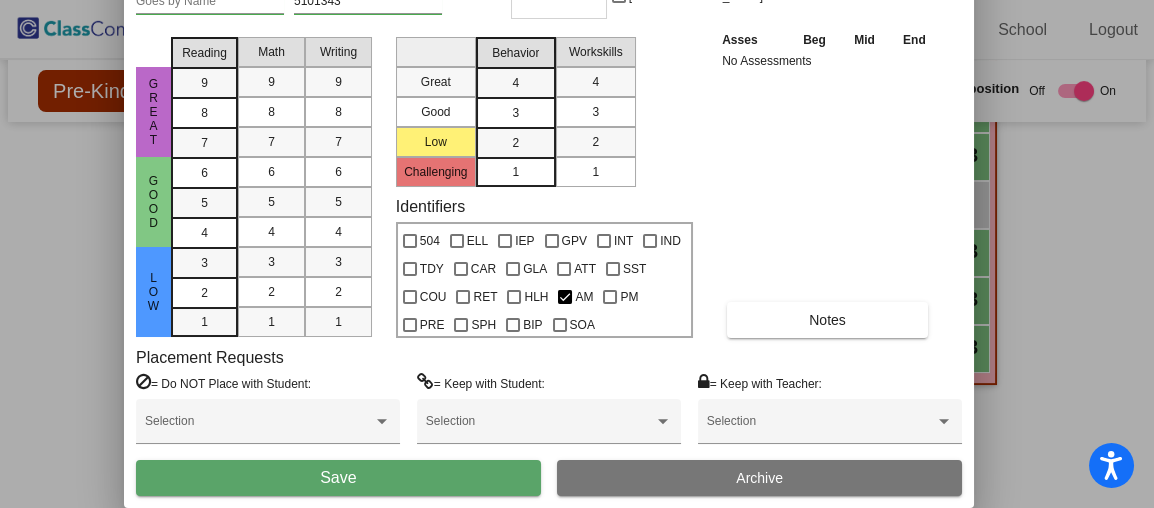 drag, startPoint x: 472, startPoint y: 41, endPoint x: 444, endPoint y: -92, distance: 135.91542 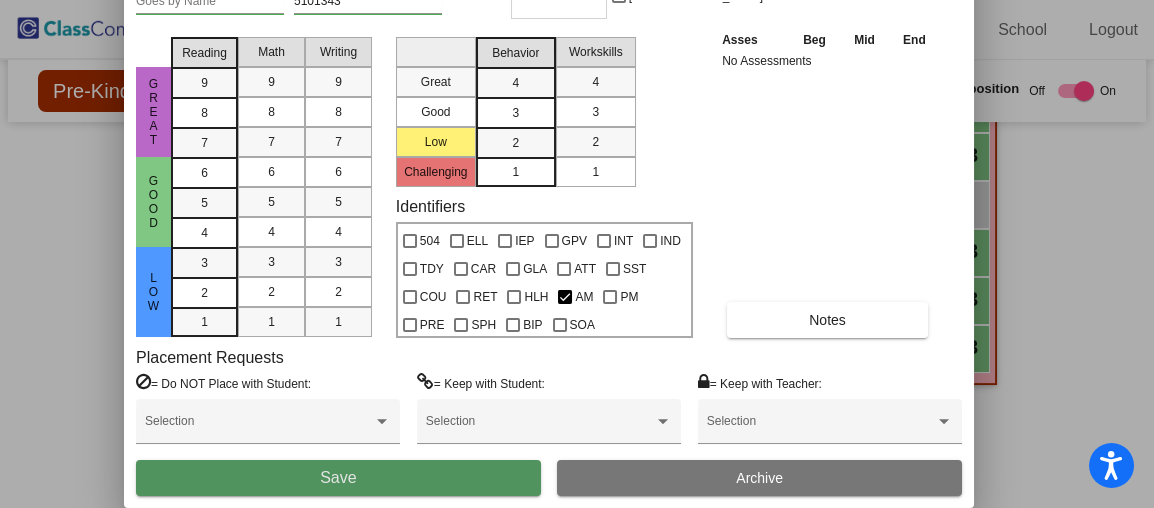 click on "Save" at bounding box center [338, 478] 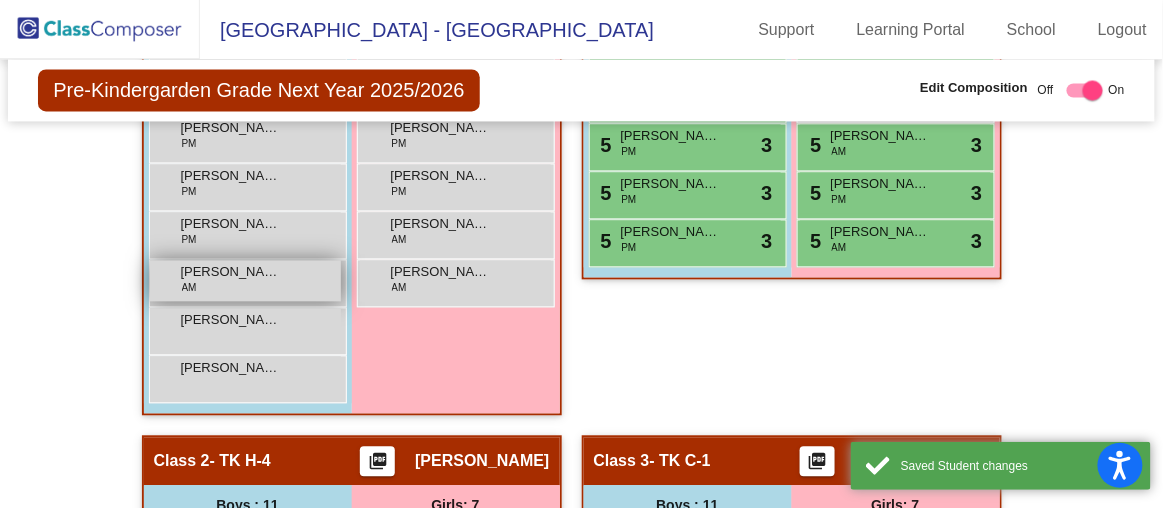 scroll, scrollTop: 939, scrollLeft: 0, axis: vertical 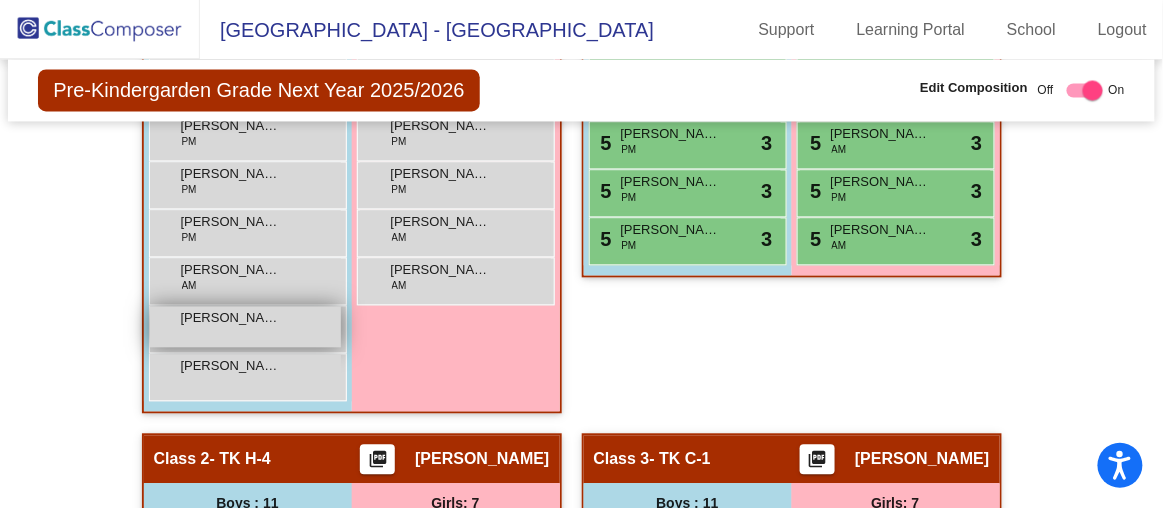 click on "[PERSON_NAME] lock do_not_disturb_alt" at bounding box center (245, 327) 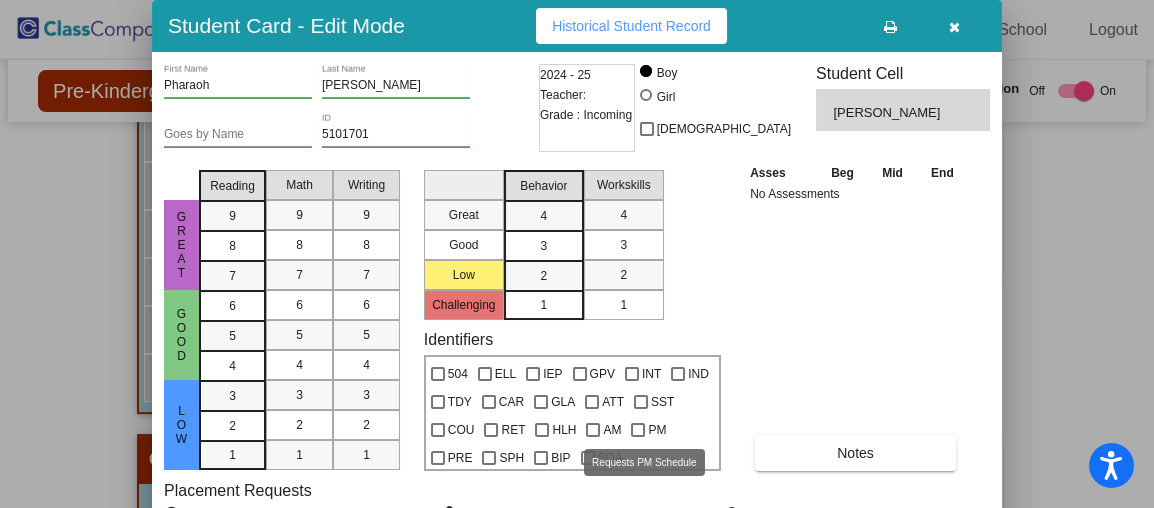 click at bounding box center [638, 430] 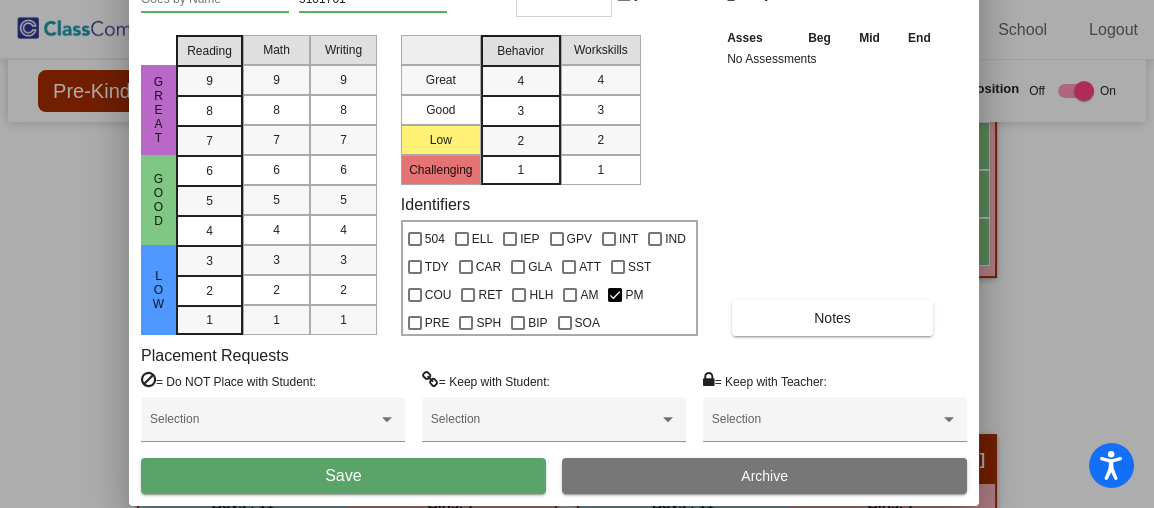 drag, startPoint x: 483, startPoint y: 40, endPoint x: 461, endPoint y: -95, distance: 136.78085 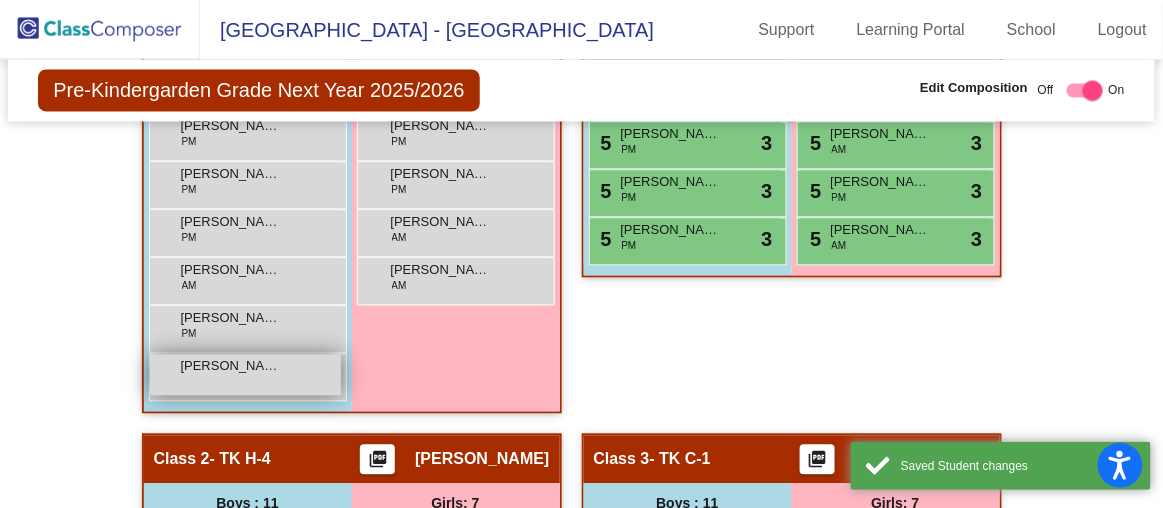 click on "[PERSON_NAME] lock do_not_disturb_alt" at bounding box center [245, 375] 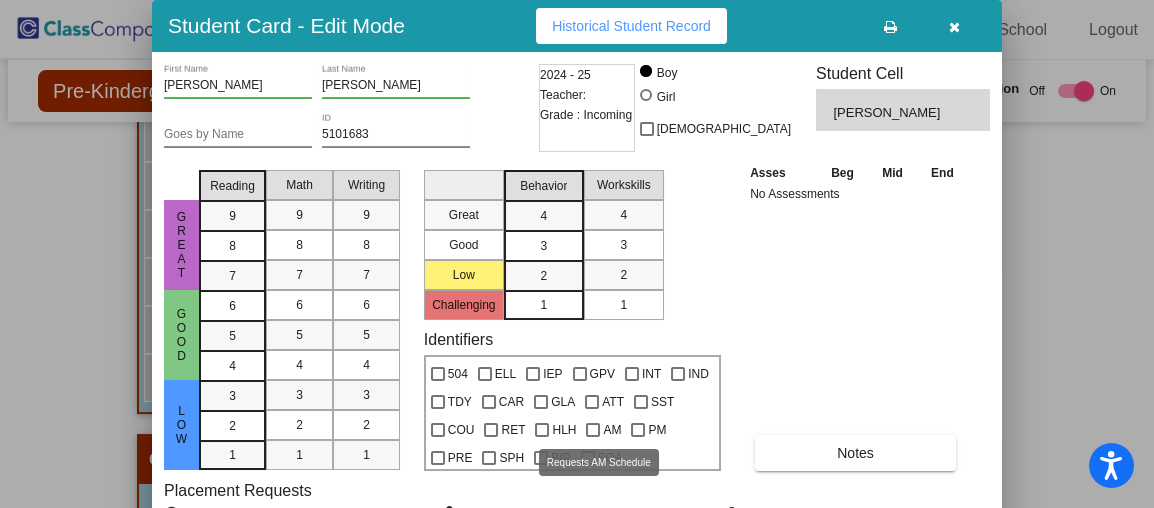 click at bounding box center (593, 430) 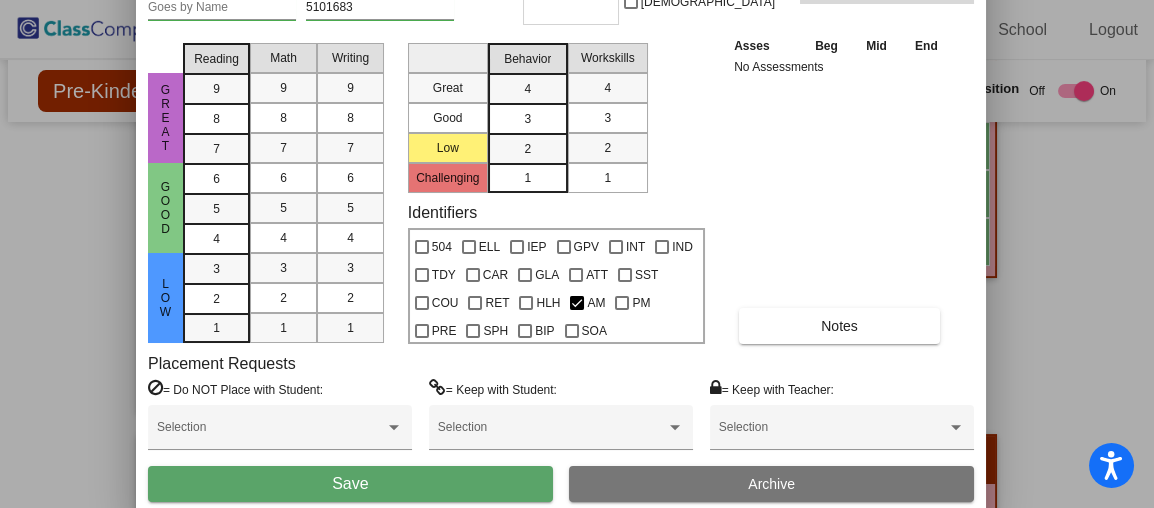 drag, startPoint x: 443, startPoint y: 43, endPoint x: 425, endPoint y: -107, distance: 151.07614 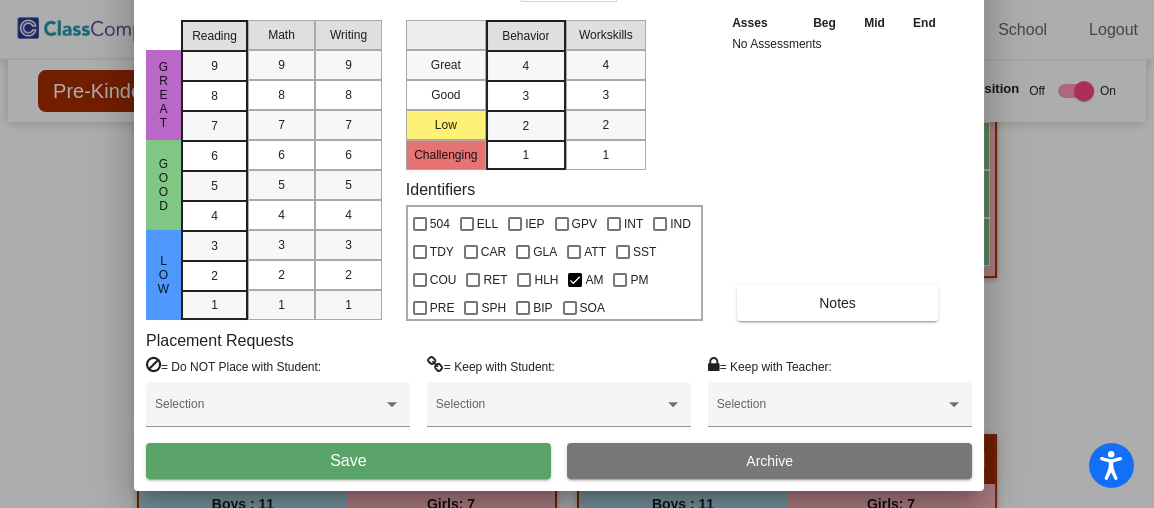 click on "Save" at bounding box center (348, 461) 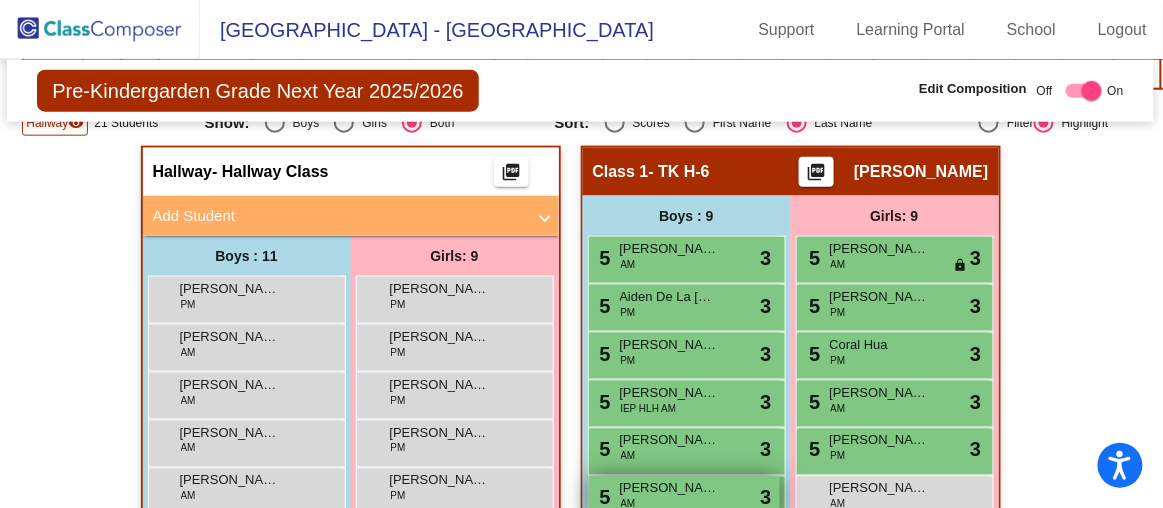 scroll, scrollTop: 516, scrollLeft: 1, axis: both 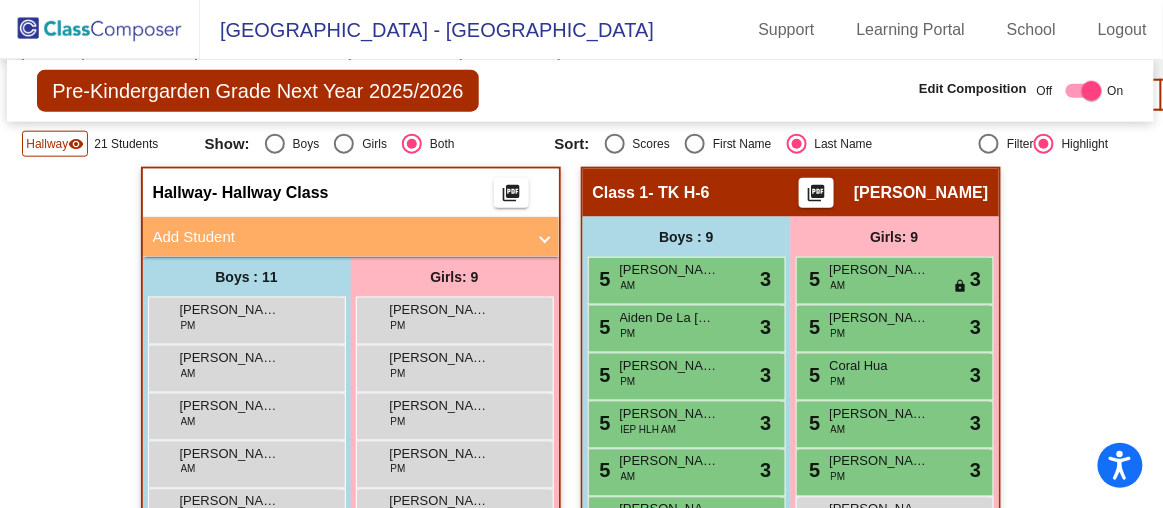 click 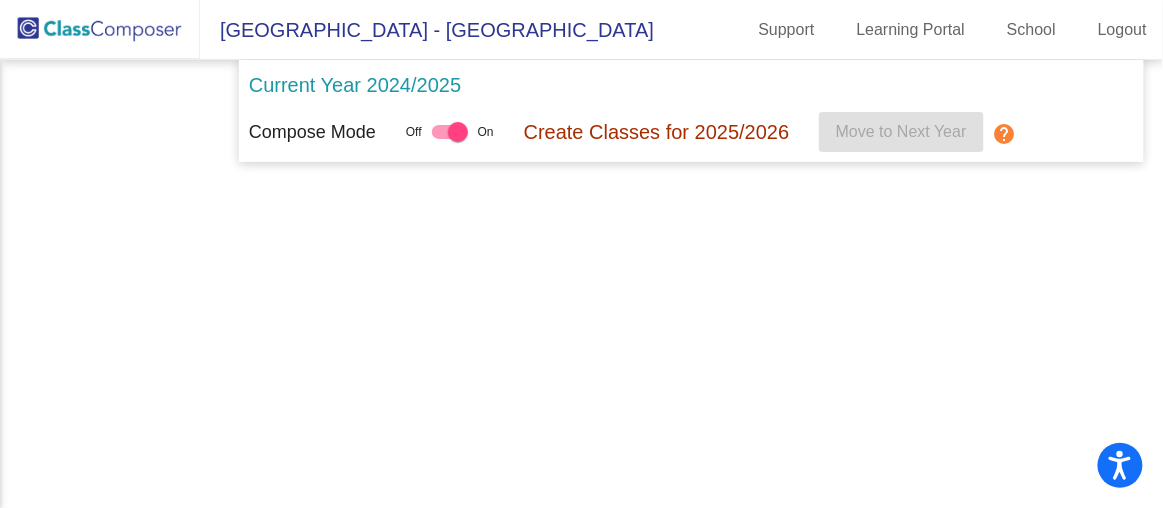 scroll, scrollTop: 0, scrollLeft: 0, axis: both 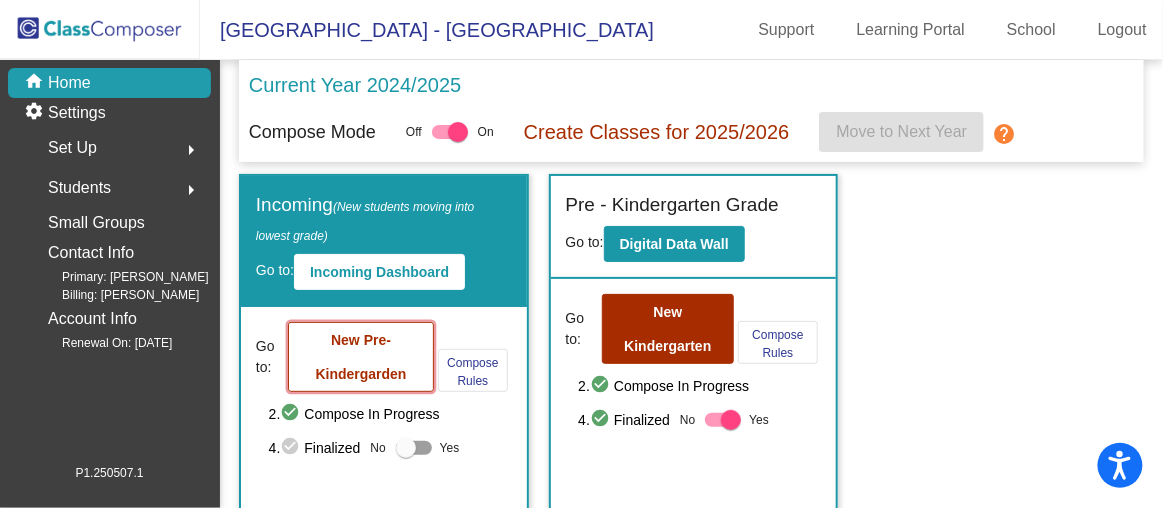 click on "New Pre-Kindergarden" 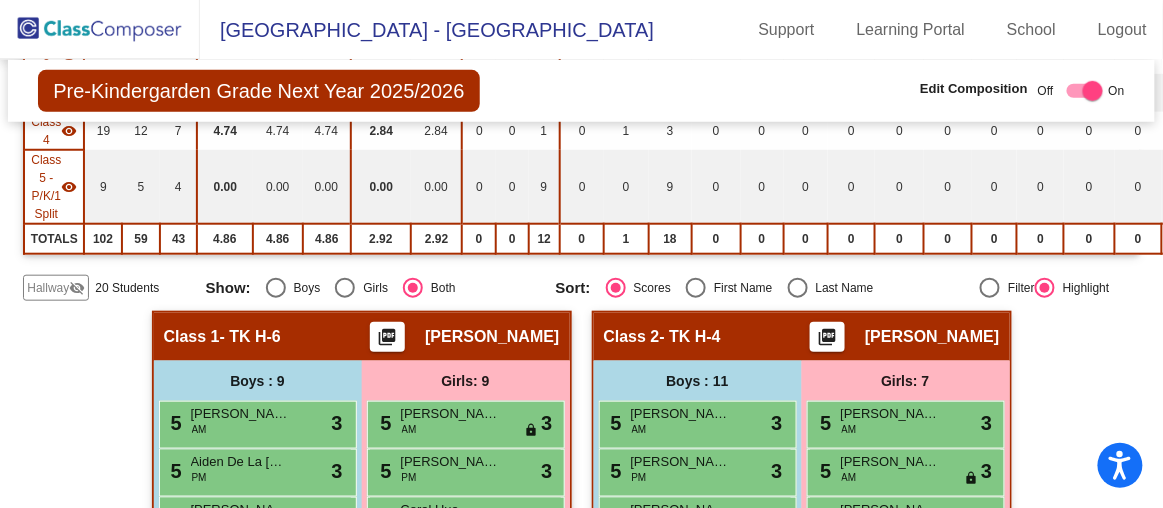 scroll, scrollTop: 401, scrollLeft: 0, axis: vertical 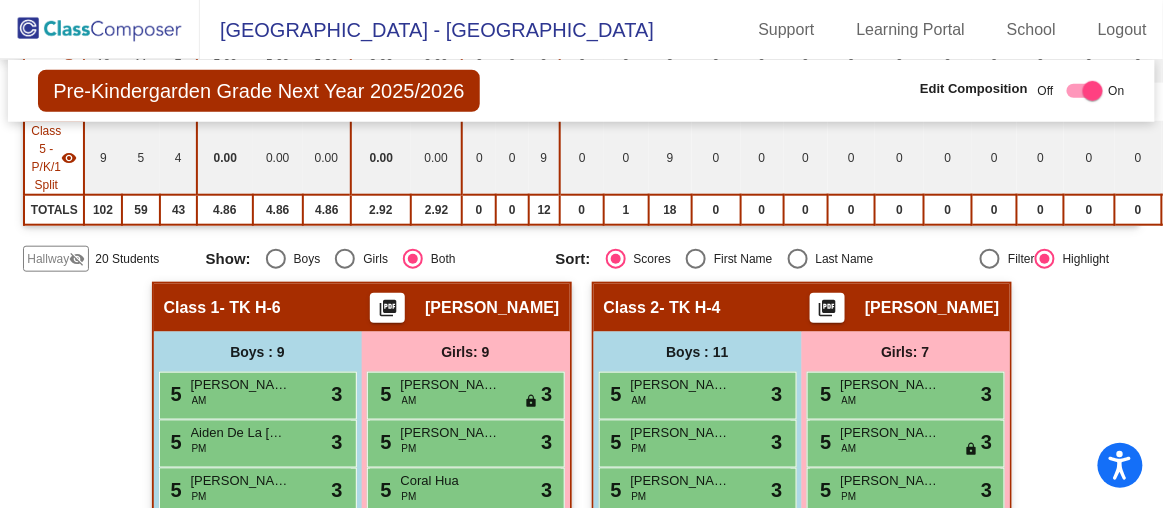 click on "Hallway" 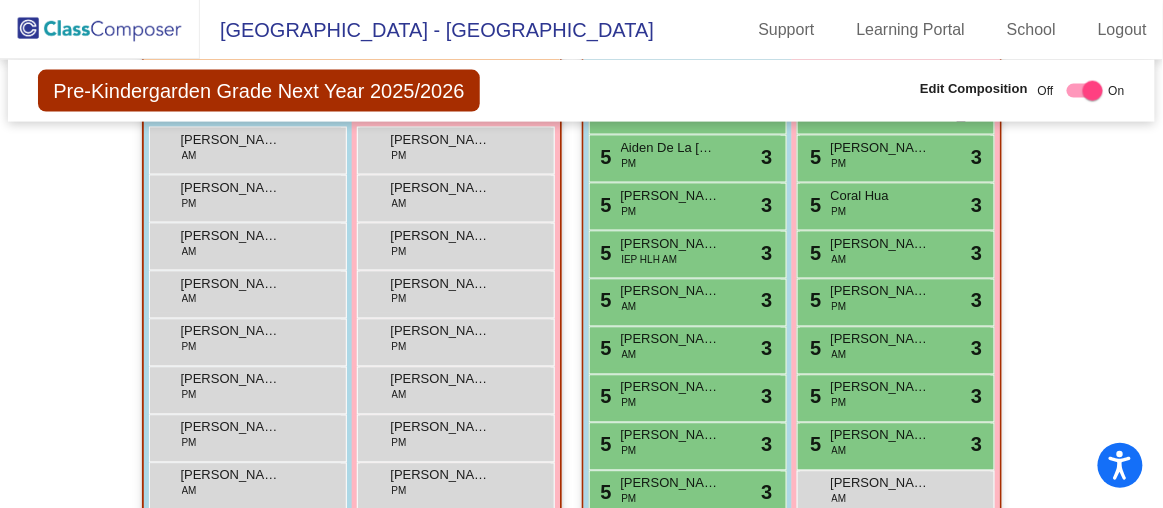 scroll, scrollTop: 687, scrollLeft: 0, axis: vertical 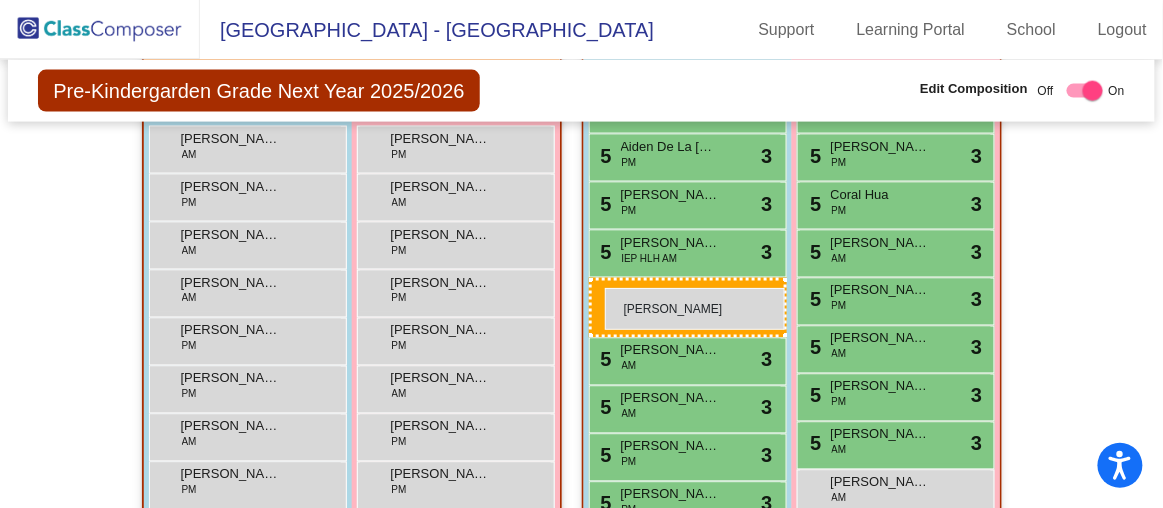 drag, startPoint x: 260, startPoint y: 335, endPoint x: 605, endPoint y: 288, distance: 348.18674 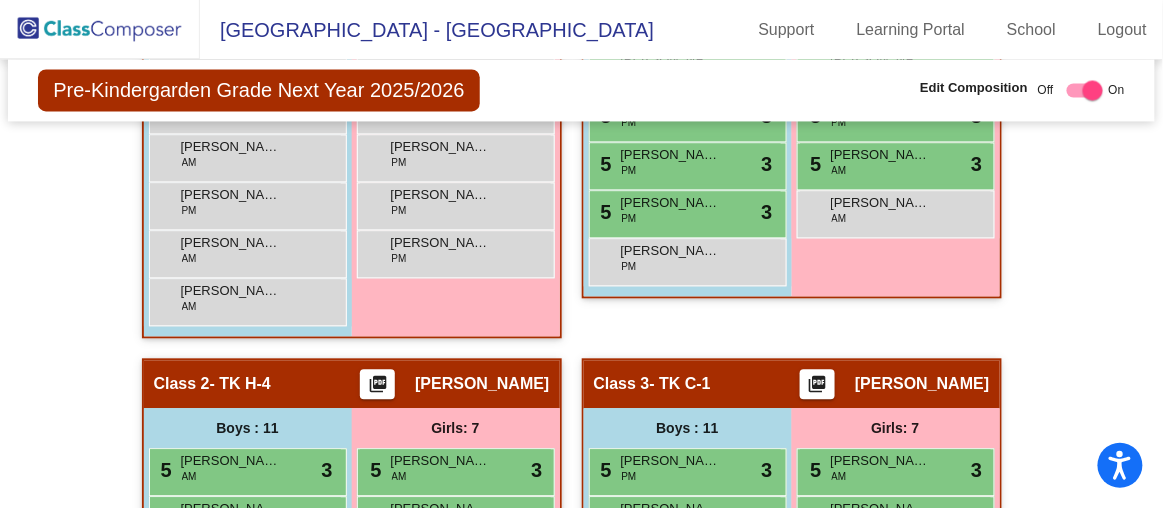 scroll, scrollTop: 965, scrollLeft: 0, axis: vertical 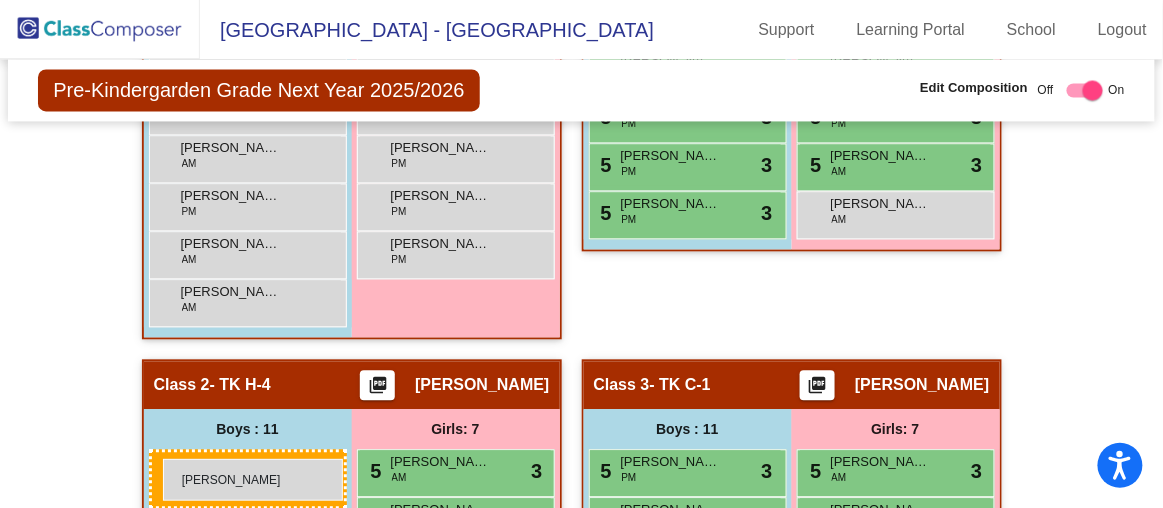 drag, startPoint x: 663, startPoint y: 255, endPoint x: 163, endPoint y: 459, distance: 540.01483 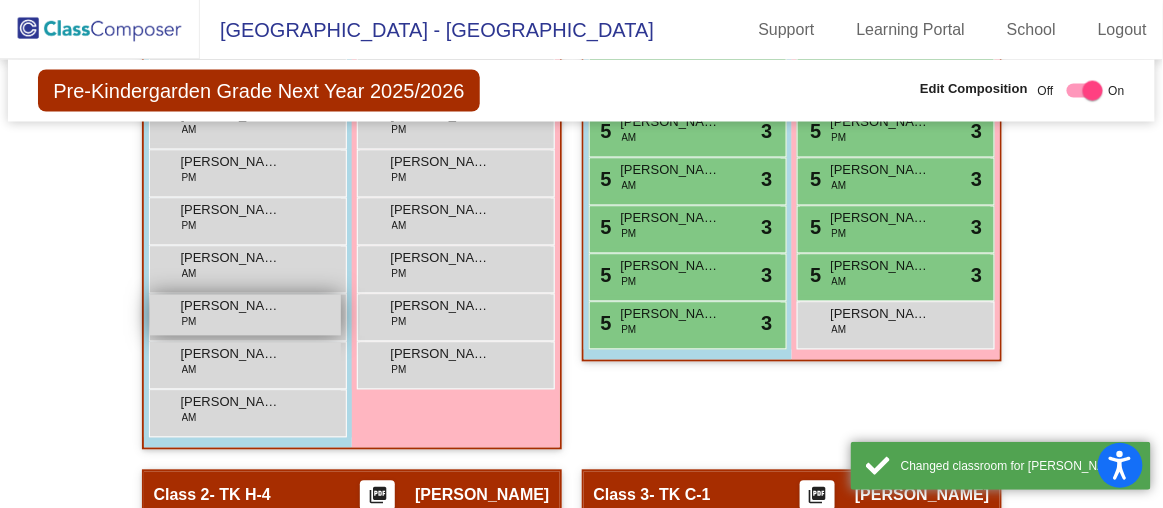 scroll, scrollTop: 850, scrollLeft: 0, axis: vertical 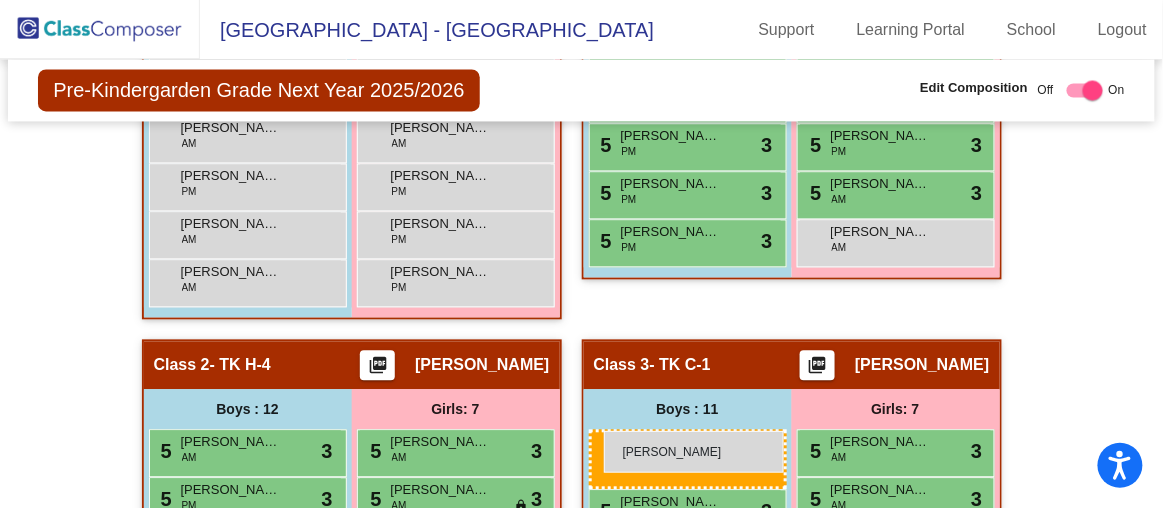 drag, startPoint x: 249, startPoint y: 213, endPoint x: 604, endPoint y: 431, distance: 416.59213 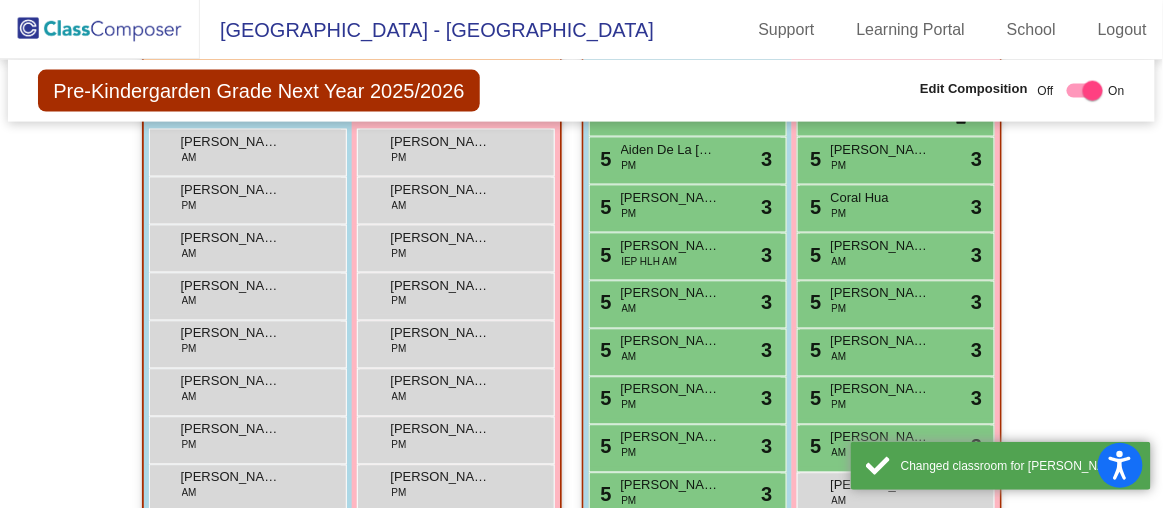 scroll, scrollTop: 674, scrollLeft: 0, axis: vertical 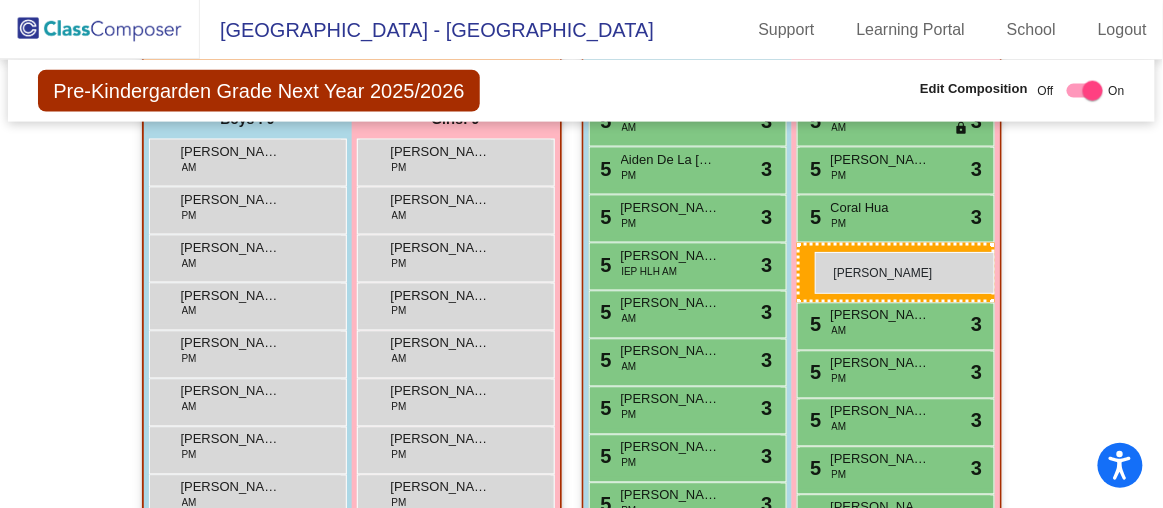 drag, startPoint x: 450, startPoint y: 255, endPoint x: 815, endPoint y: 252, distance: 365.01233 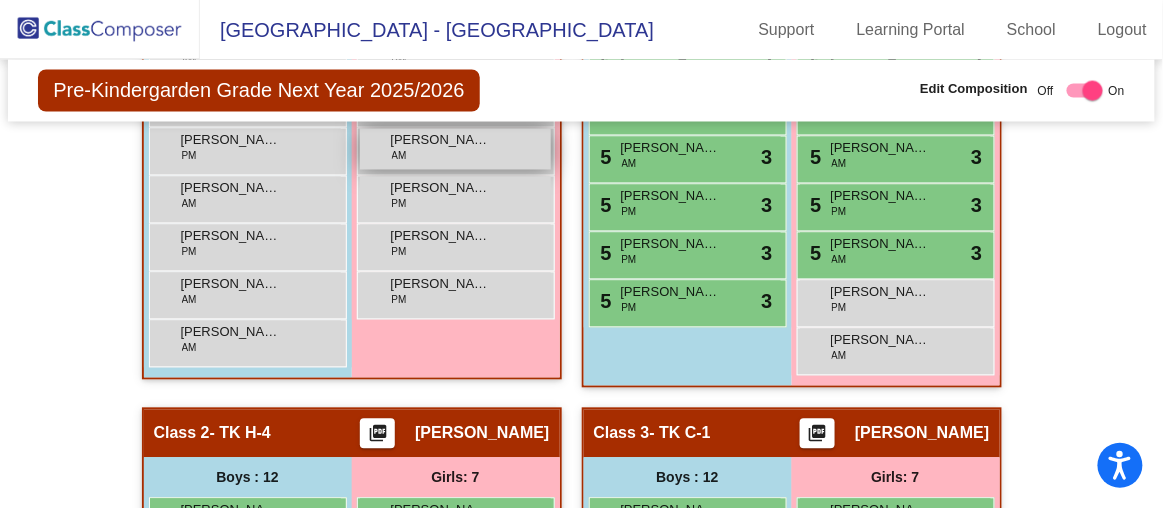 scroll, scrollTop: 878, scrollLeft: 0, axis: vertical 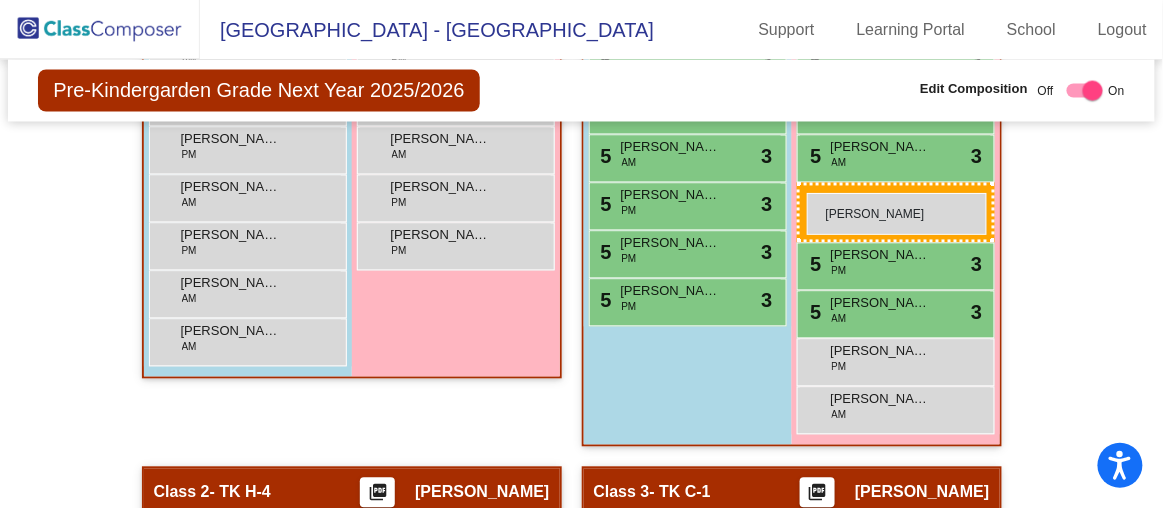drag, startPoint x: 472, startPoint y: 229, endPoint x: 807, endPoint y: 193, distance: 336.92877 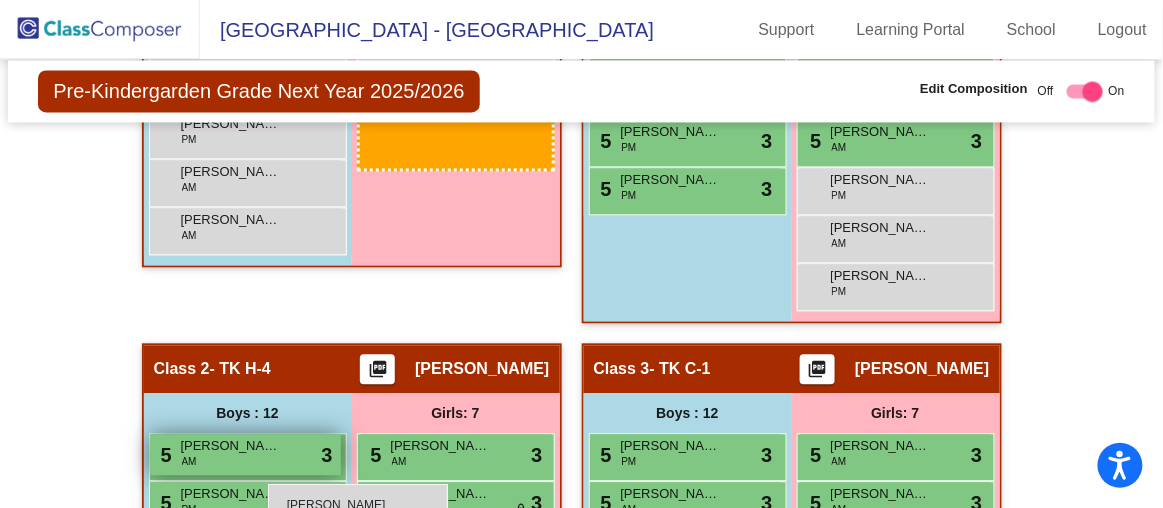 scroll, scrollTop: 1001, scrollLeft: 0, axis: vertical 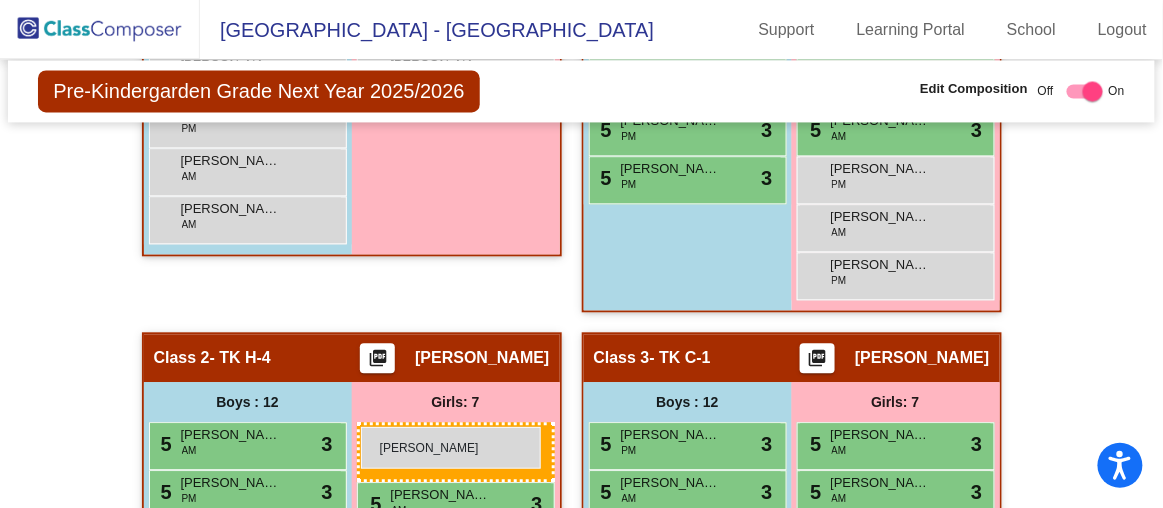 drag, startPoint x: 466, startPoint y: 196, endPoint x: 361, endPoint y: 427, distance: 253.74397 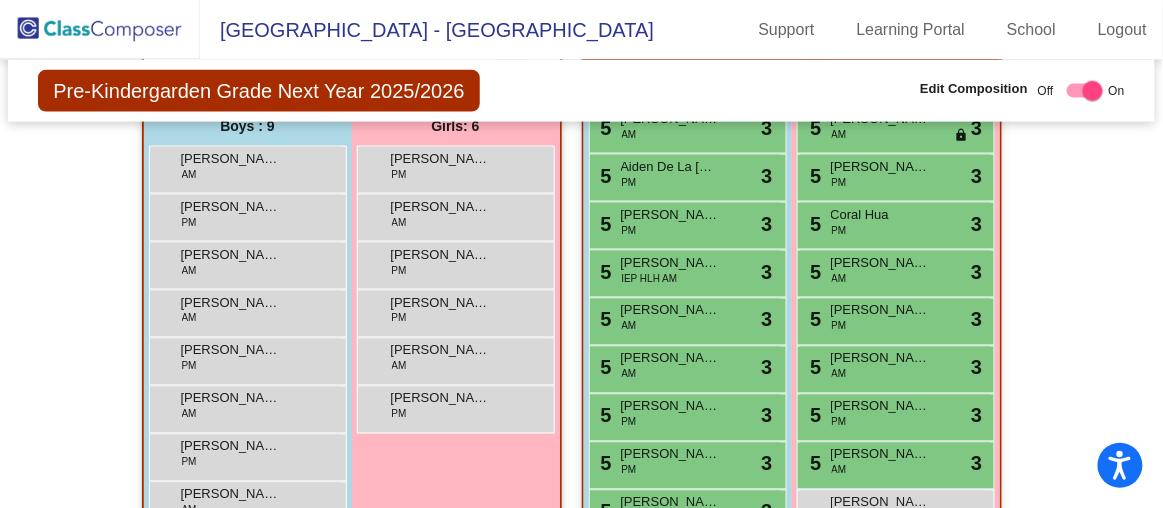 scroll, scrollTop: 666, scrollLeft: 0, axis: vertical 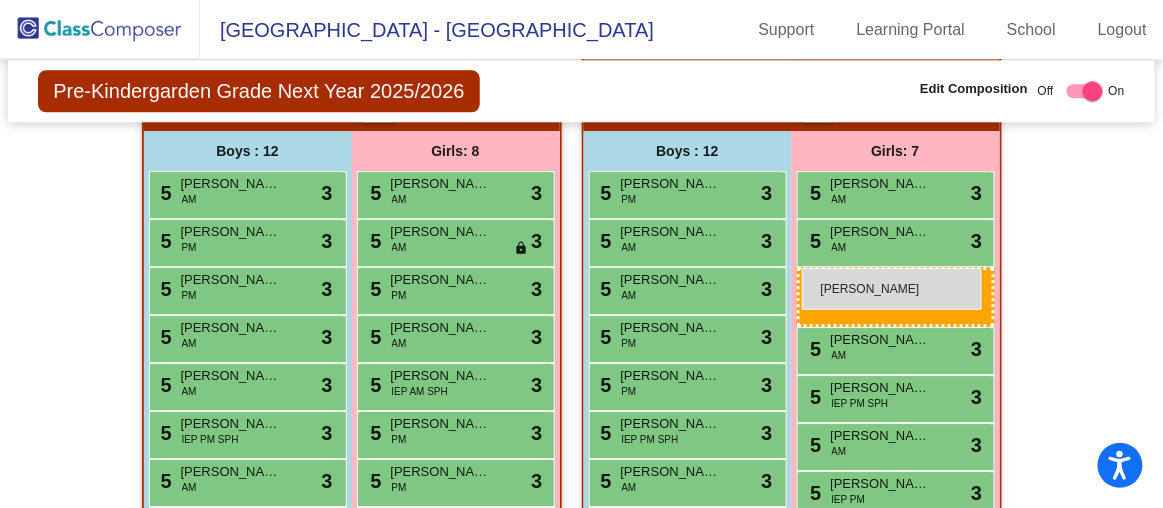 drag, startPoint x: 486, startPoint y: 353, endPoint x: 802, endPoint y: 268, distance: 327.23233 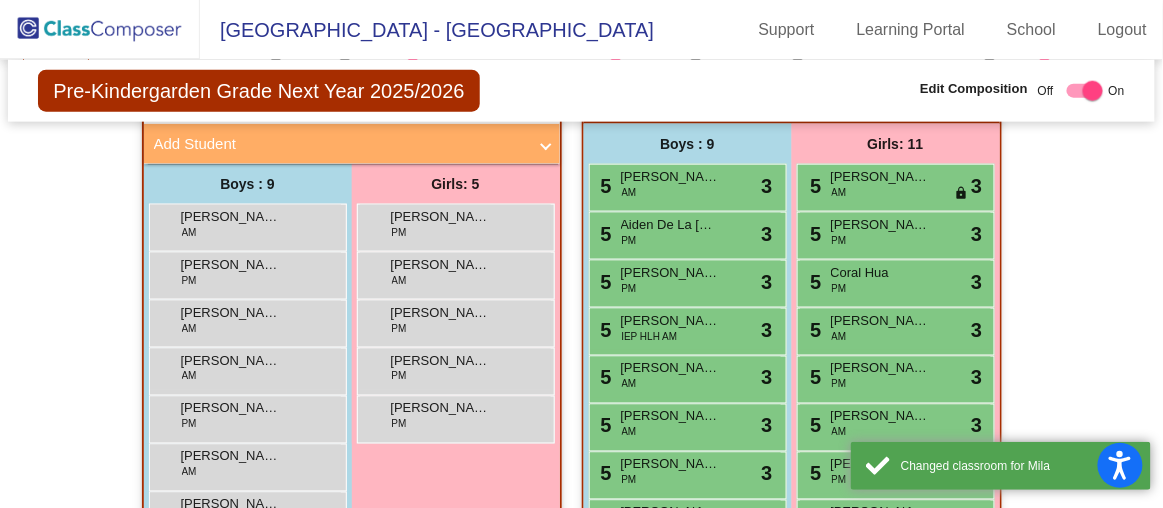scroll, scrollTop: 610, scrollLeft: 0, axis: vertical 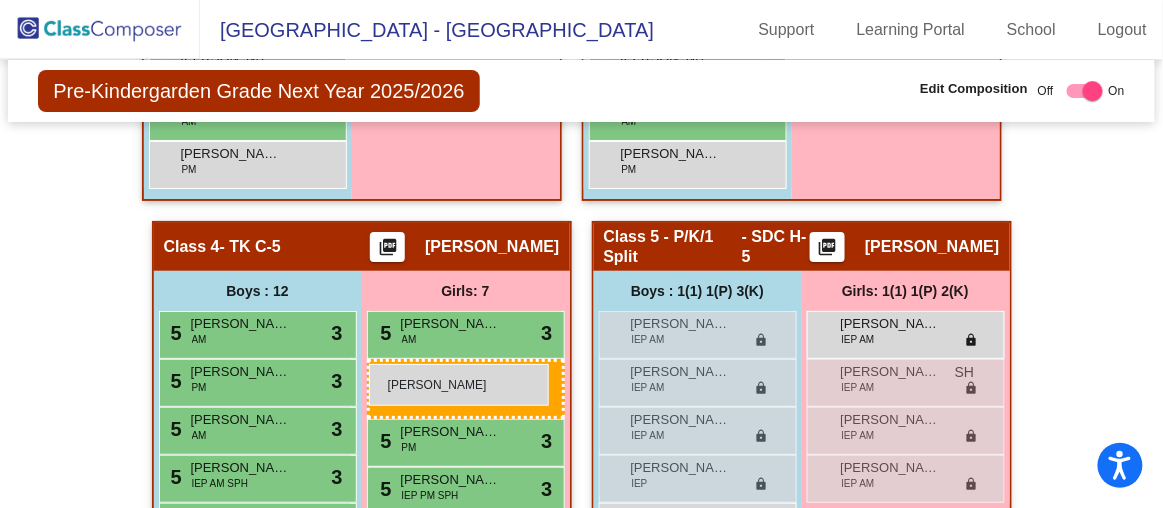 drag, startPoint x: 490, startPoint y: 276, endPoint x: 369, endPoint y: 364, distance: 149.61618 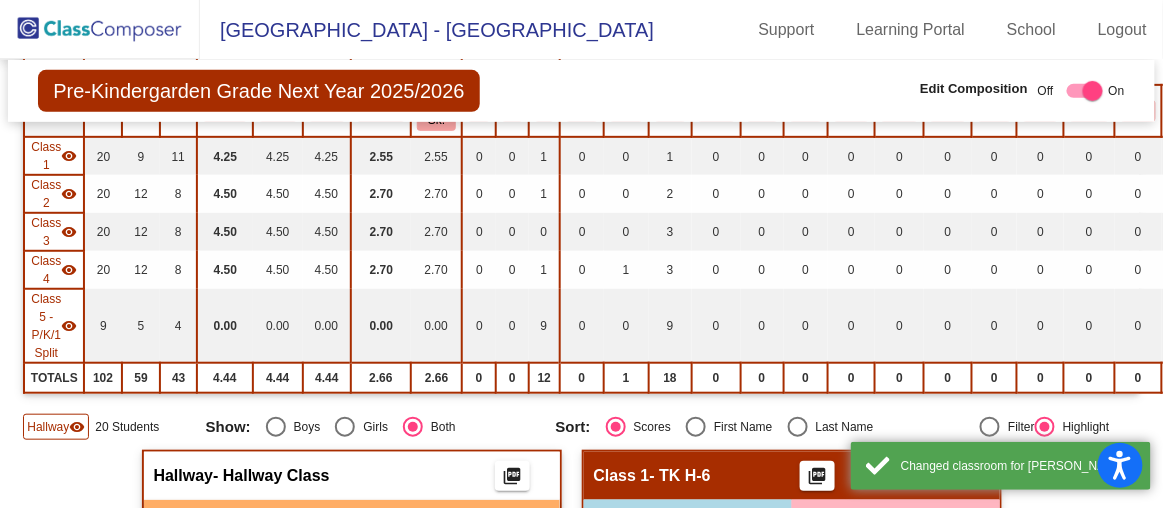 scroll, scrollTop: 230, scrollLeft: 0, axis: vertical 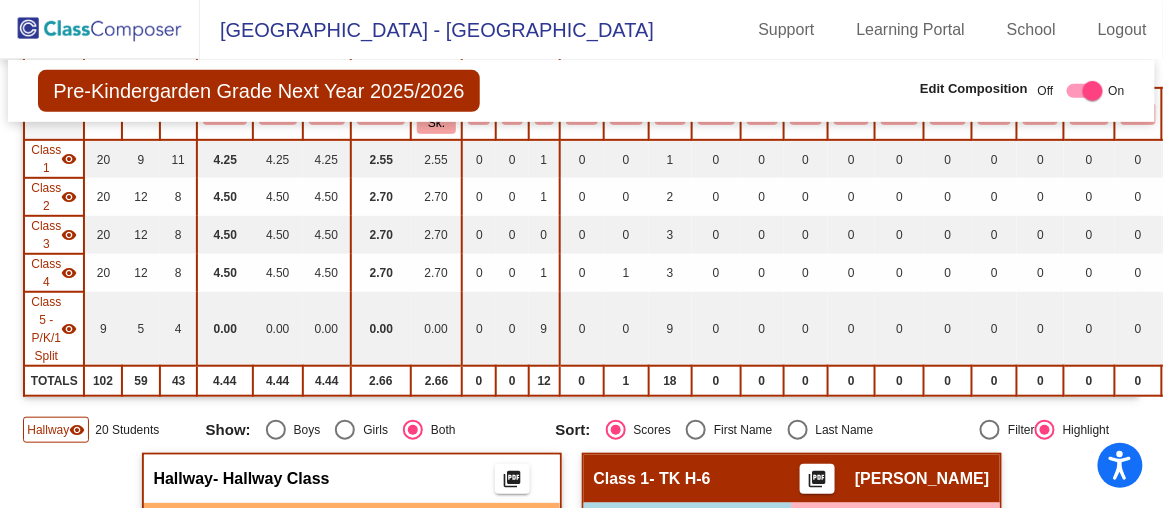 click on "visibility" 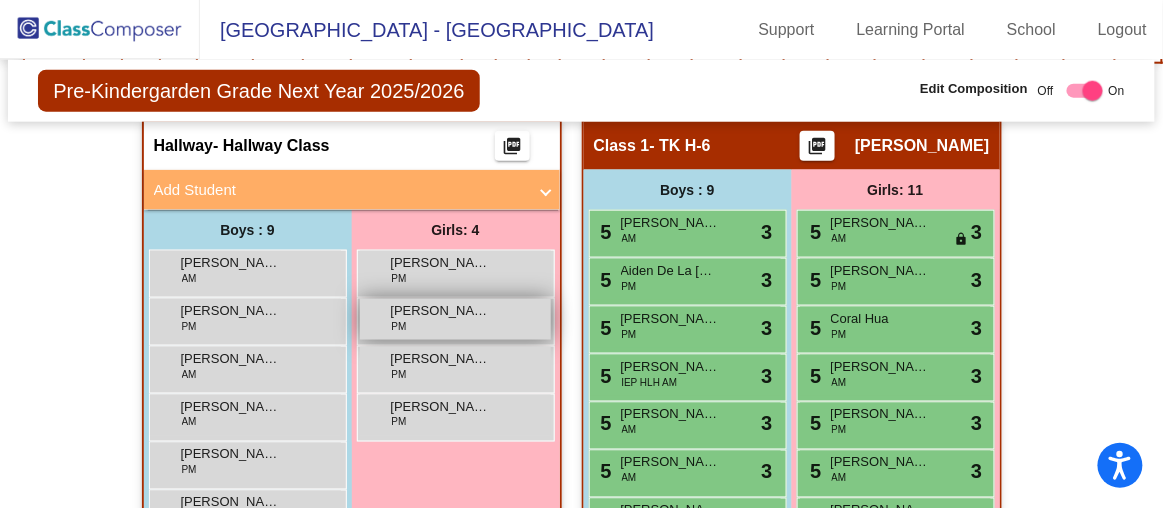 scroll, scrollTop: 564, scrollLeft: 0, axis: vertical 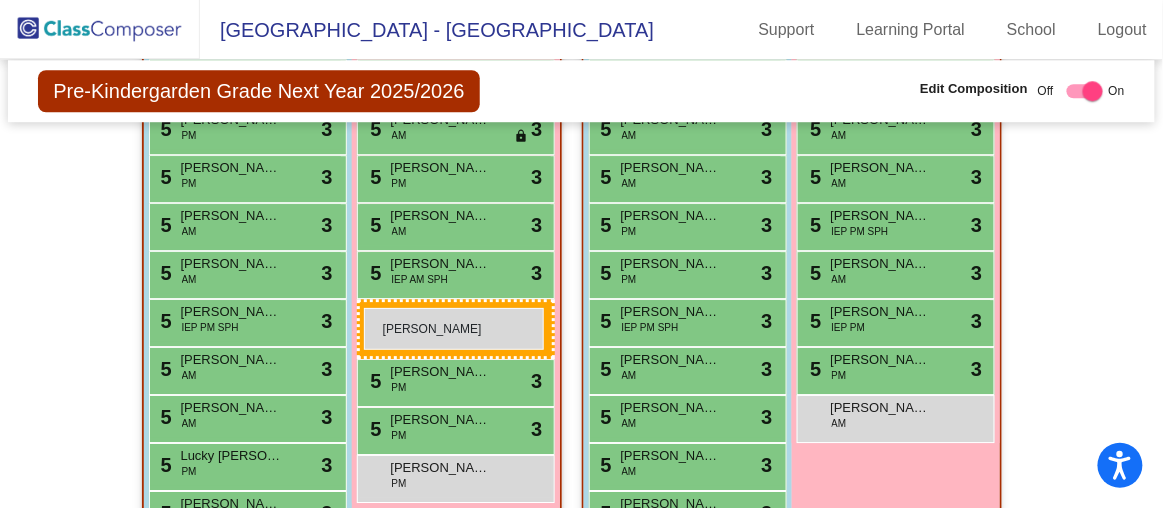 drag, startPoint x: 473, startPoint y: 268, endPoint x: 364, endPoint y: 308, distance: 116.10771 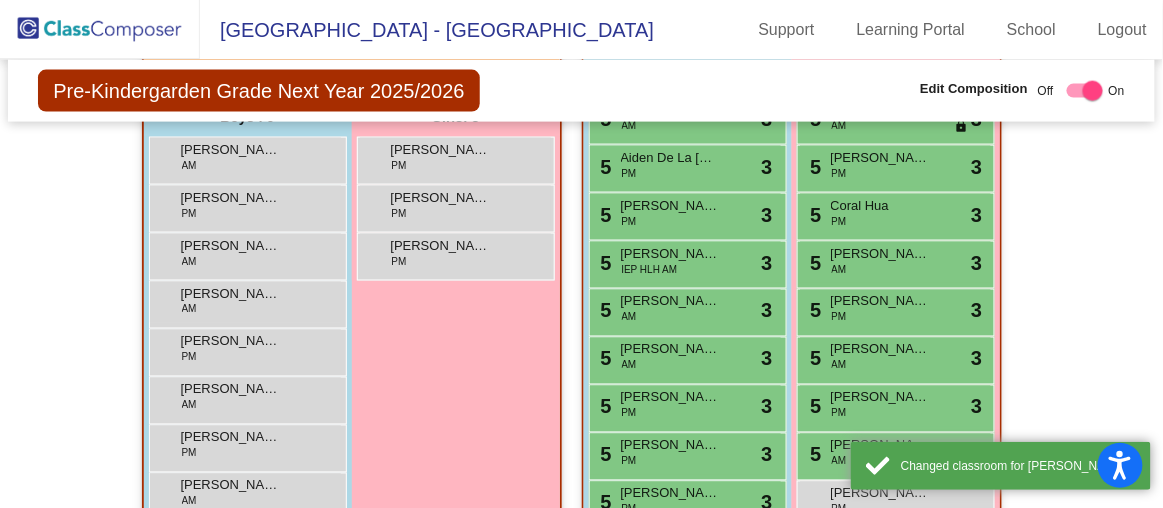 scroll, scrollTop: 654, scrollLeft: 0, axis: vertical 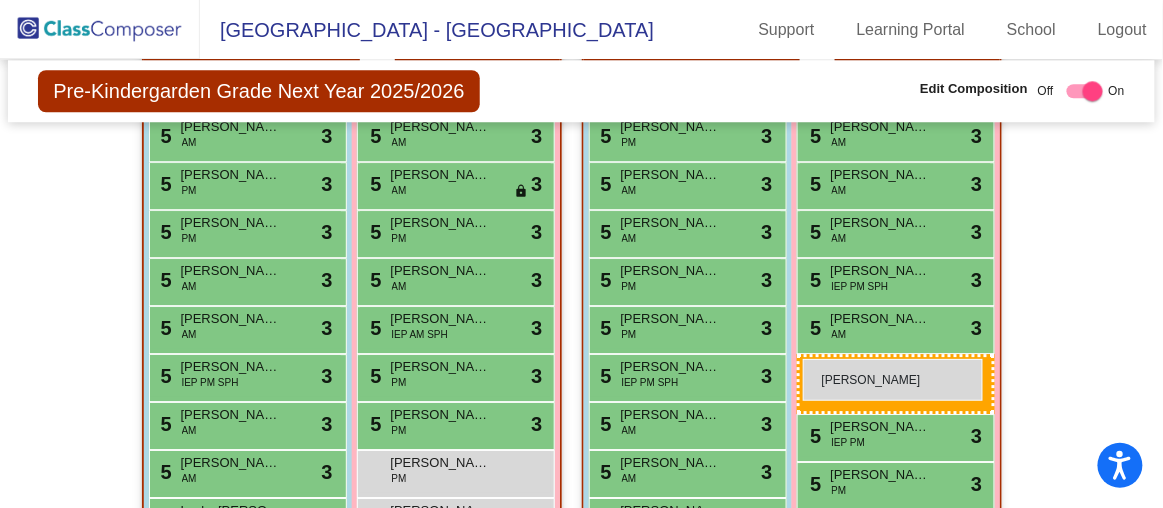 drag, startPoint x: 427, startPoint y: 216, endPoint x: 803, endPoint y: 359, distance: 402.27478 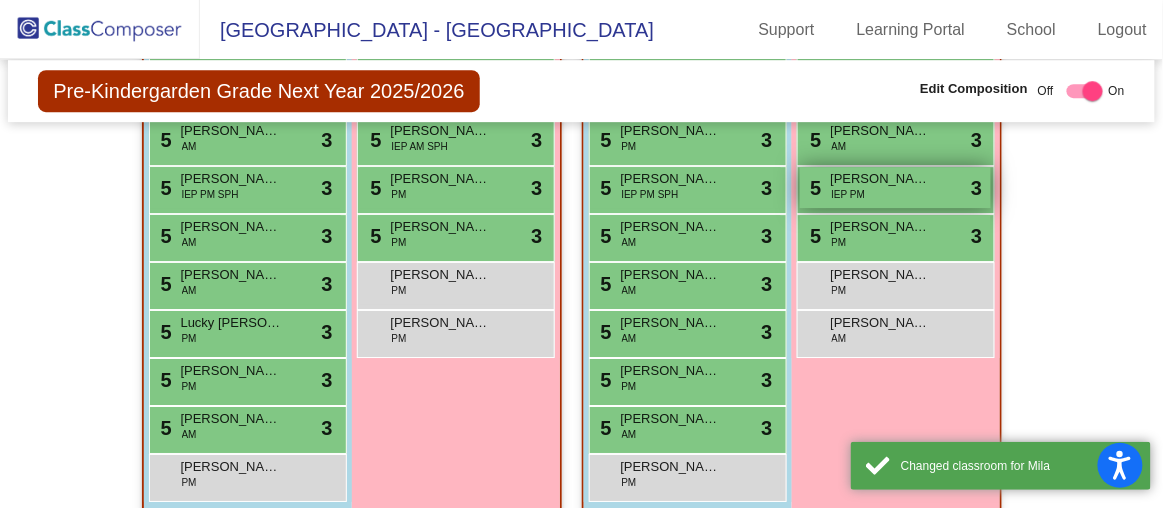 scroll, scrollTop: 1506, scrollLeft: 0, axis: vertical 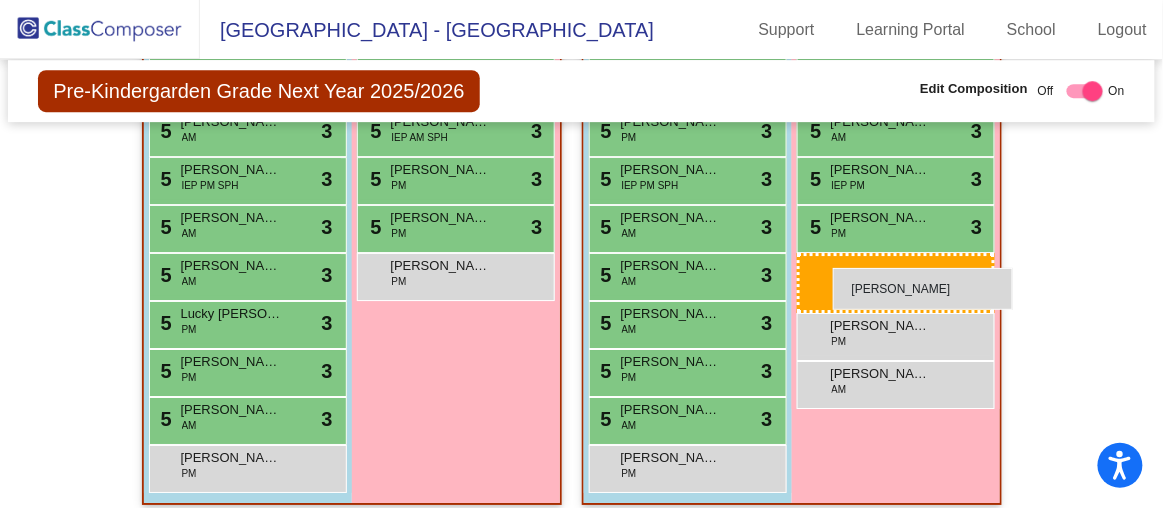 drag, startPoint x: 500, startPoint y: 273, endPoint x: 836, endPoint y: 266, distance: 336.0729 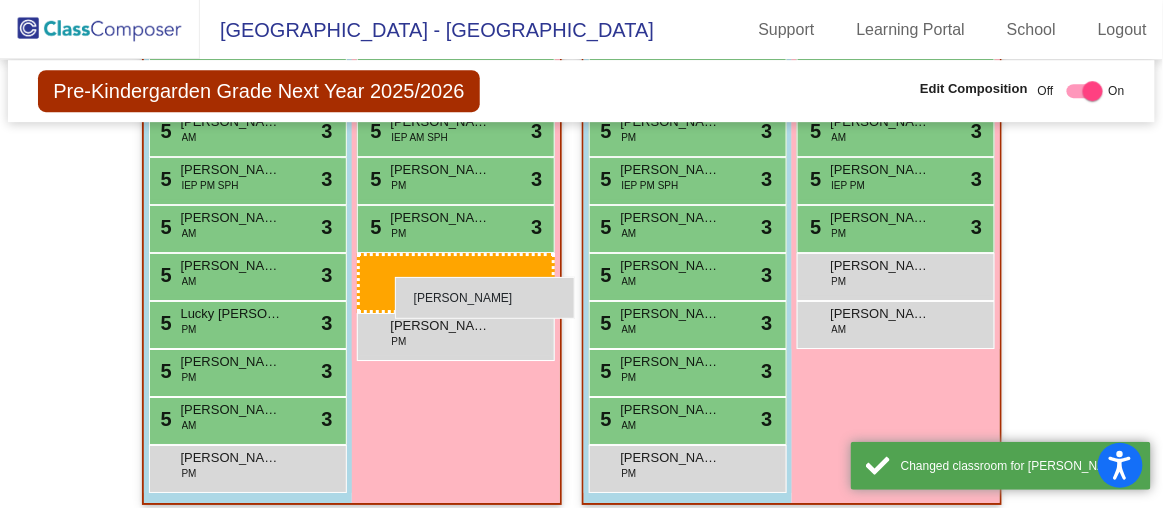 drag, startPoint x: 902, startPoint y: 316, endPoint x: 392, endPoint y: 277, distance: 511.489 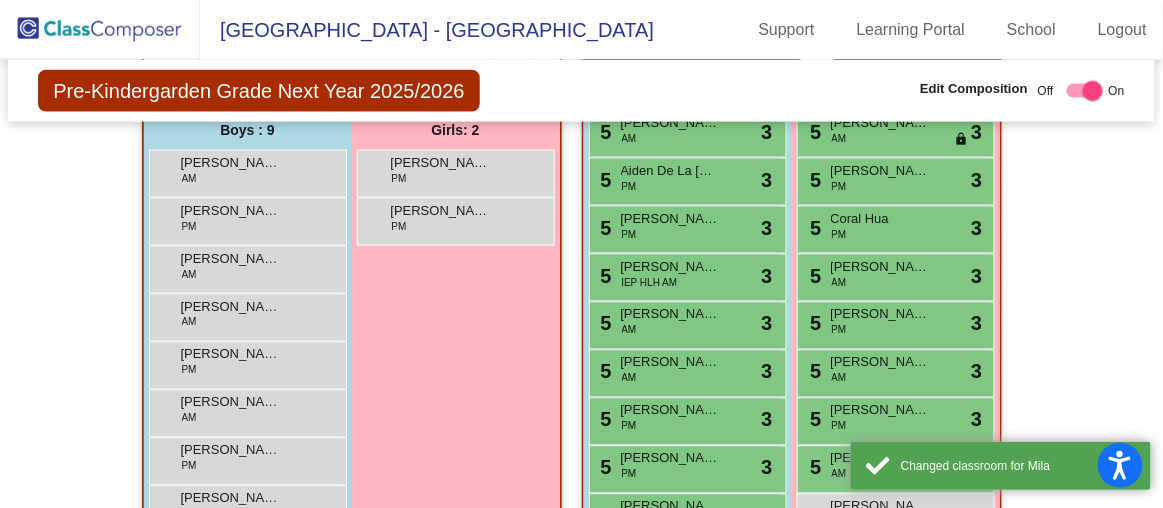 scroll, scrollTop: 606, scrollLeft: 0, axis: vertical 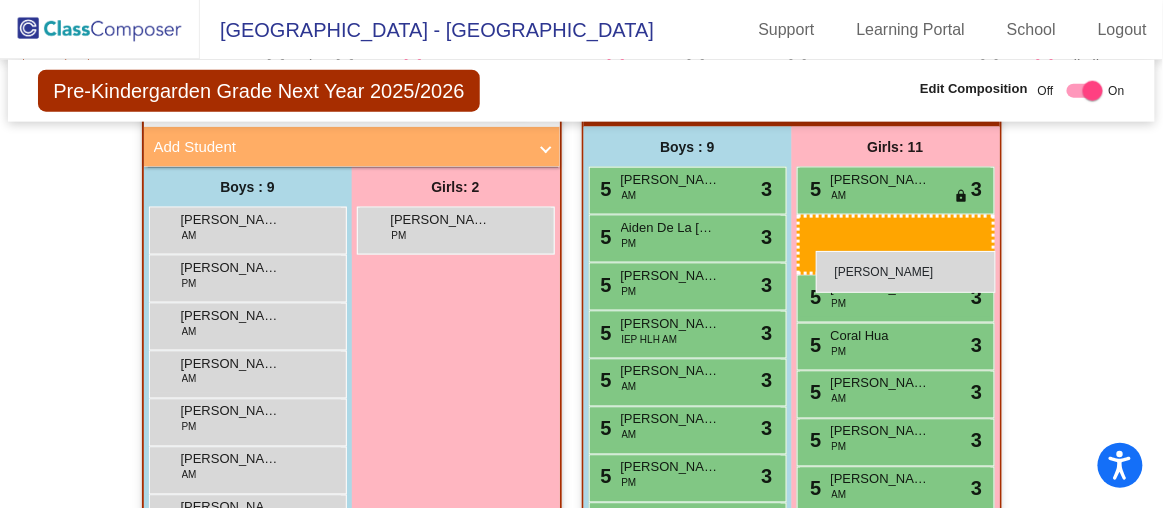 drag, startPoint x: 392, startPoint y: 277, endPoint x: 816, endPoint y: 251, distance: 424.79642 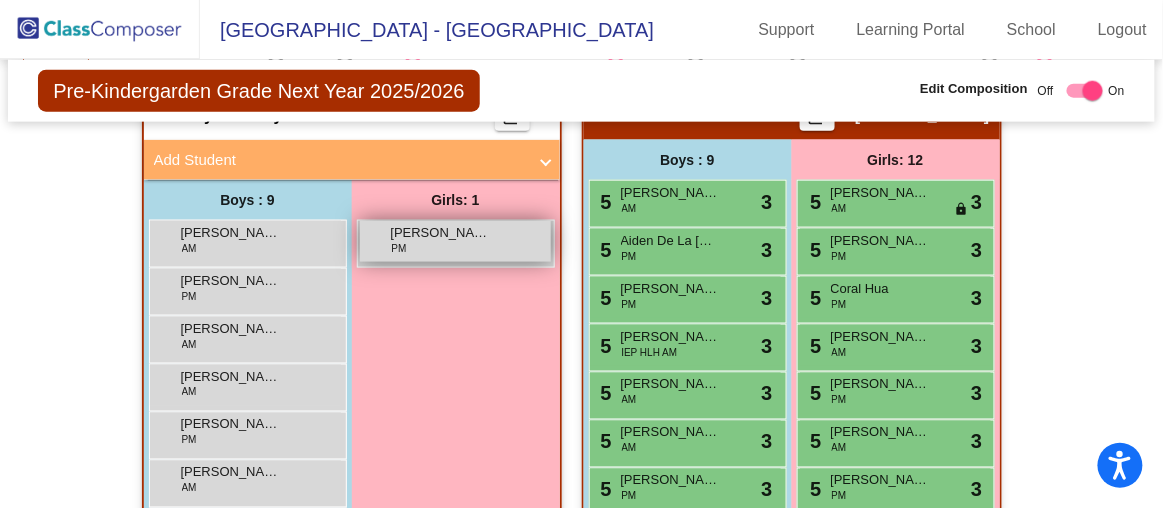 scroll, scrollTop: 603, scrollLeft: 0, axis: vertical 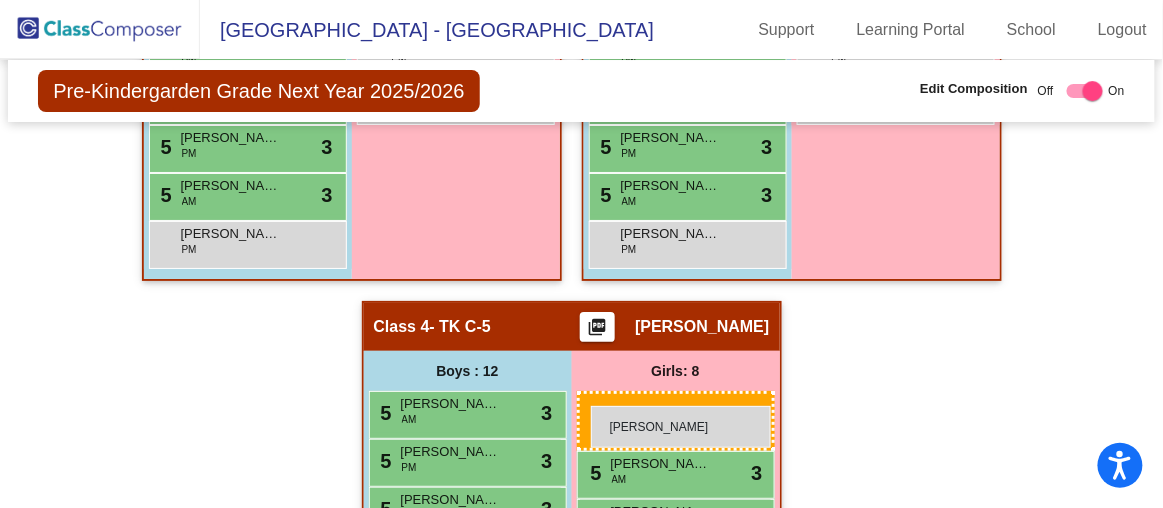 drag, startPoint x: 487, startPoint y: 233, endPoint x: 591, endPoint y: 406, distance: 201.85391 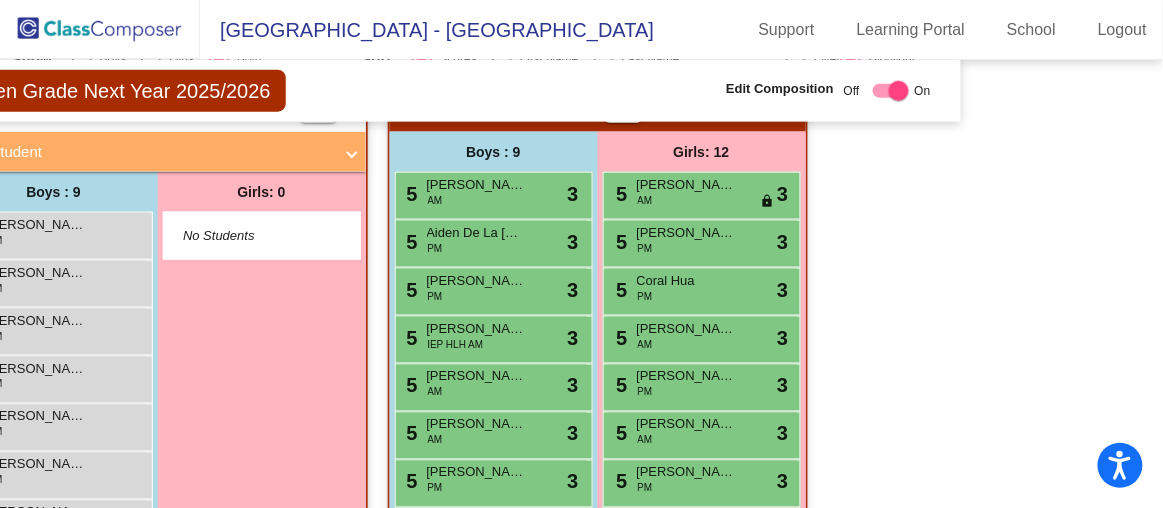 scroll, scrollTop: 601, scrollLeft: 0, axis: vertical 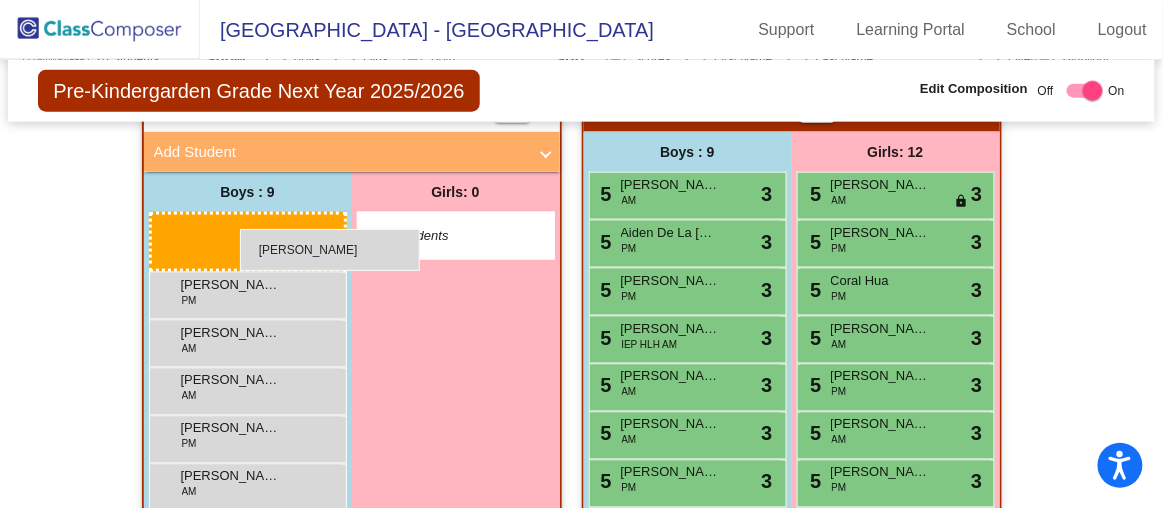 drag, startPoint x: 230, startPoint y: 232, endPoint x: 214, endPoint y: 220, distance: 20 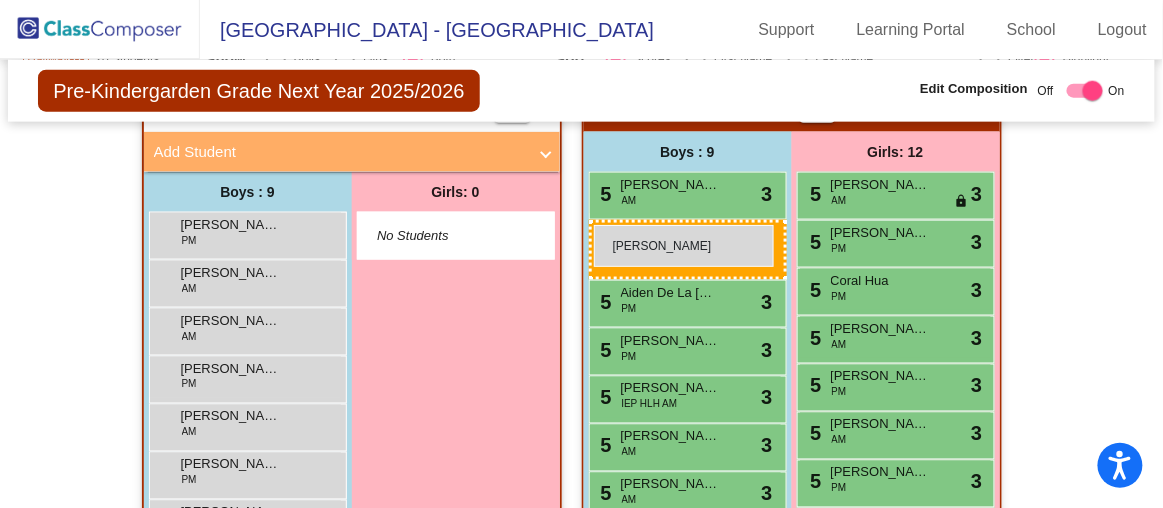 drag, startPoint x: 214, startPoint y: 220, endPoint x: 594, endPoint y: 225, distance: 380.0329 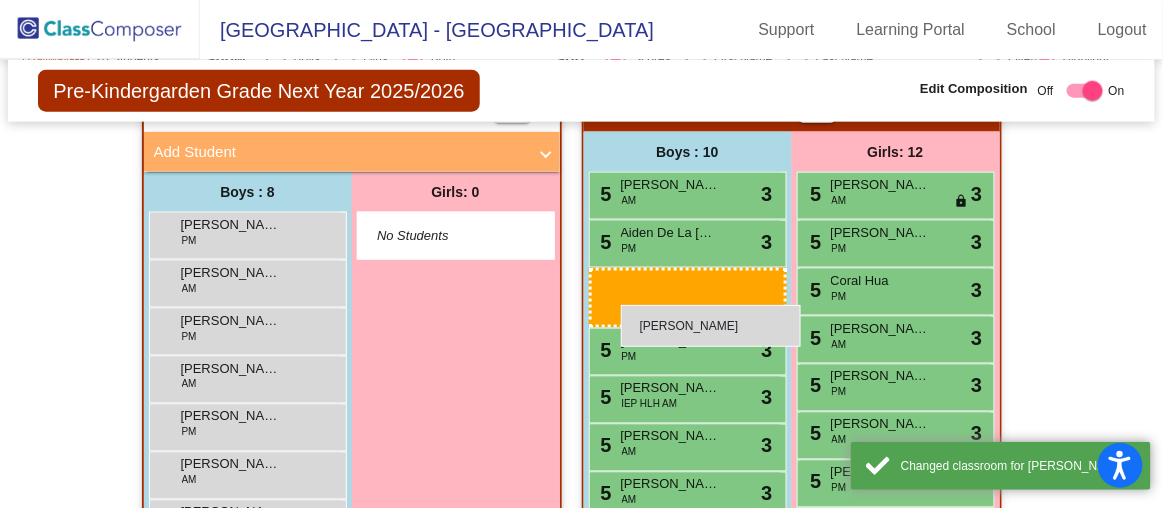 drag, startPoint x: 245, startPoint y: 276, endPoint x: 621, endPoint y: 304, distance: 377.0411 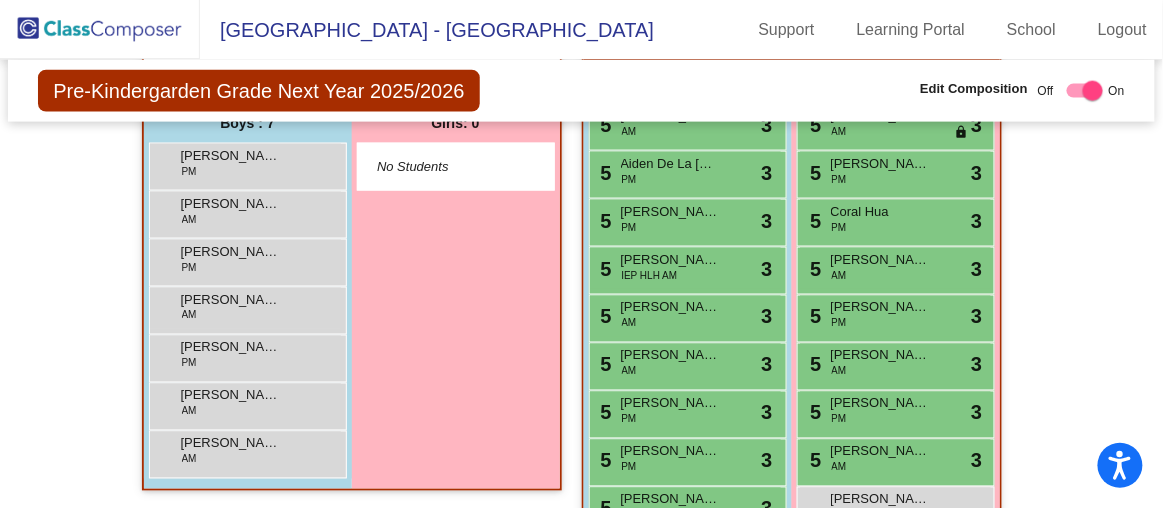 scroll, scrollTop: 672, scrollLeft: 0, axis: vertical 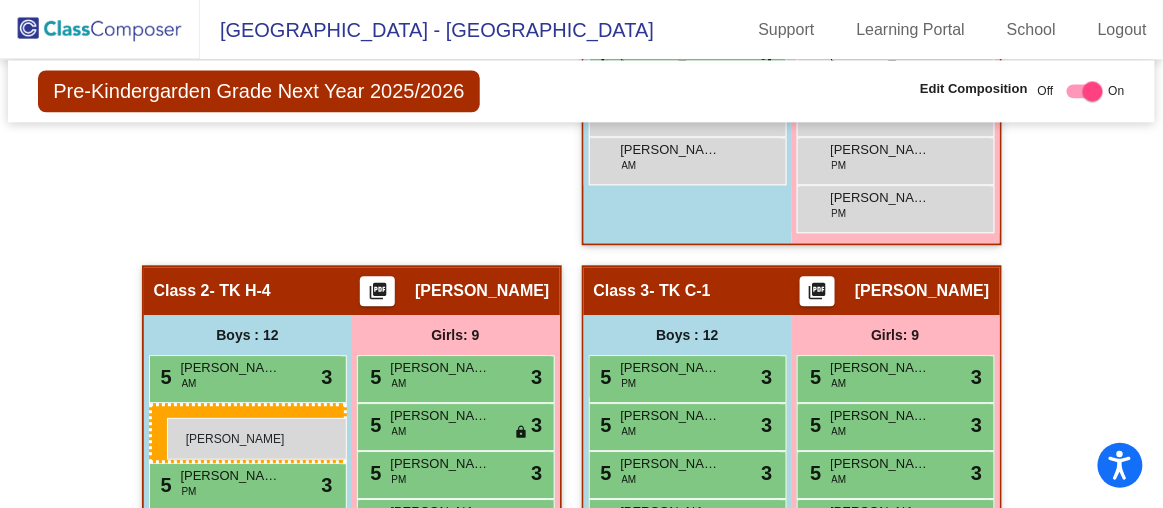 drag, startPoint x: 255, startPoint y: 203, endPoint x: 167, endPoint y: 418, distance: 232.31229 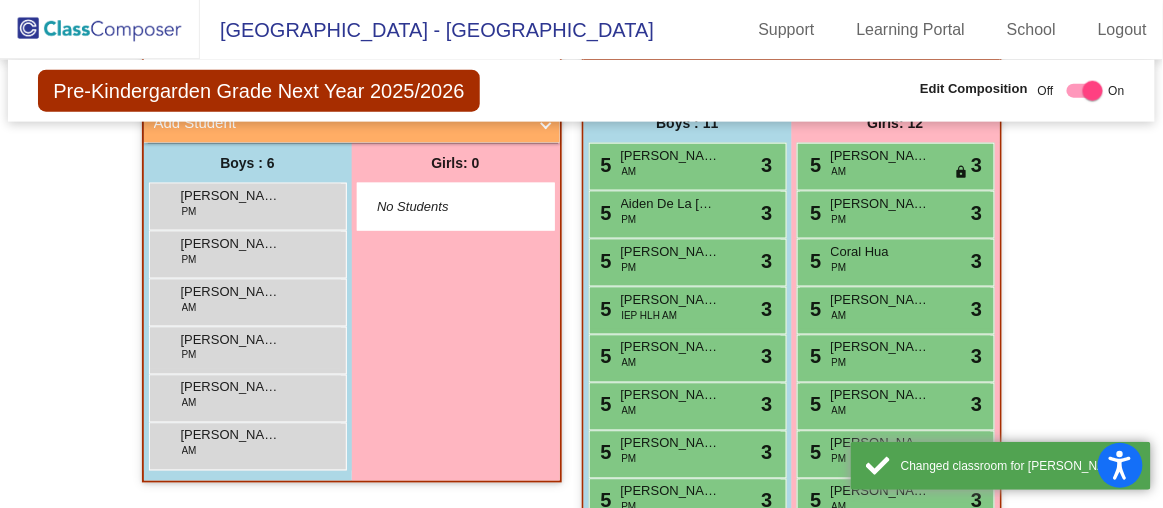 scroll, scrollTop: 627, scrollLeft: 0, axis: vertical 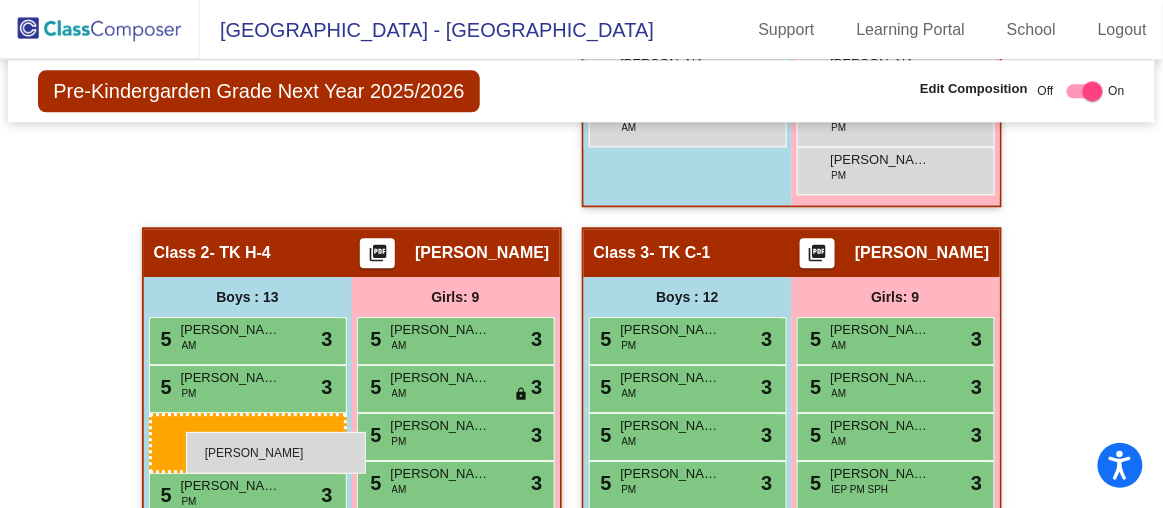 drag, startPoint x: 255, startPoint y: 299, endPoint x: 186, endPoint y: 431, distance: 148.9463 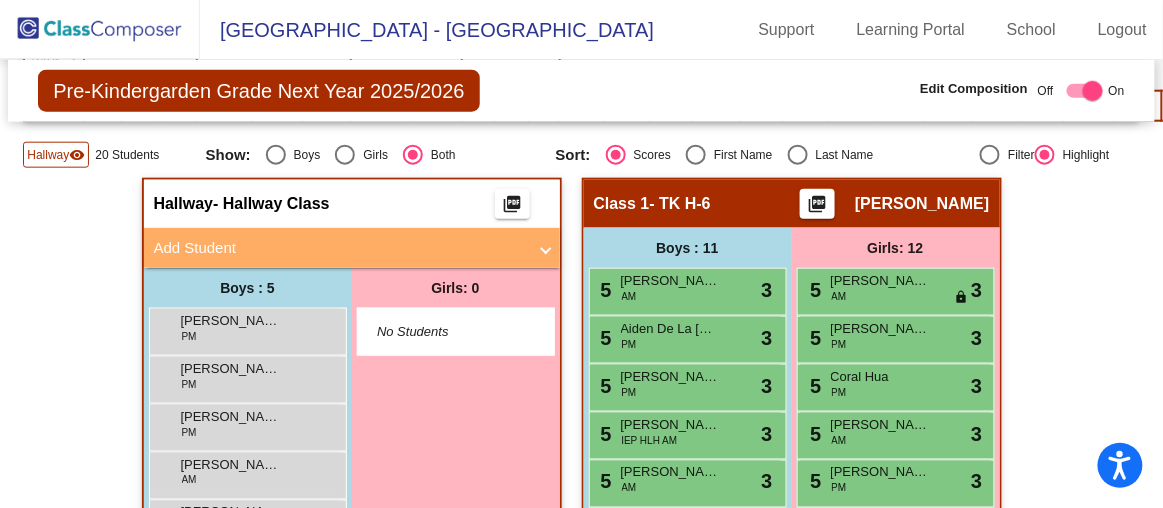 scroll, scrollTop: 639, scrollLeft: 0, axis: vertical 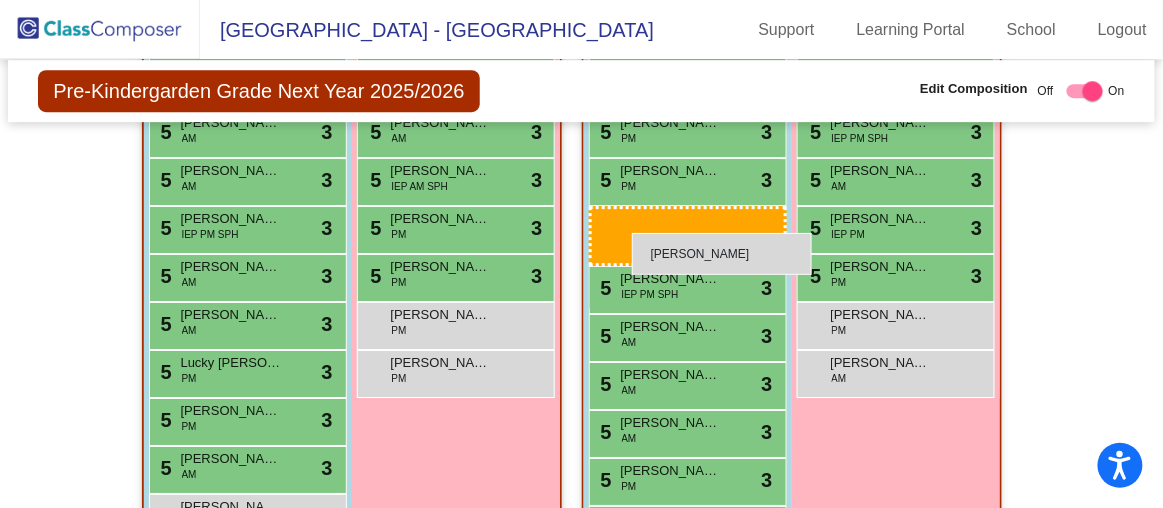 drag, startPoint x: 273, startPoint y: 242, endPoint x: 632, endPoint y: 233, distance: 359.1128 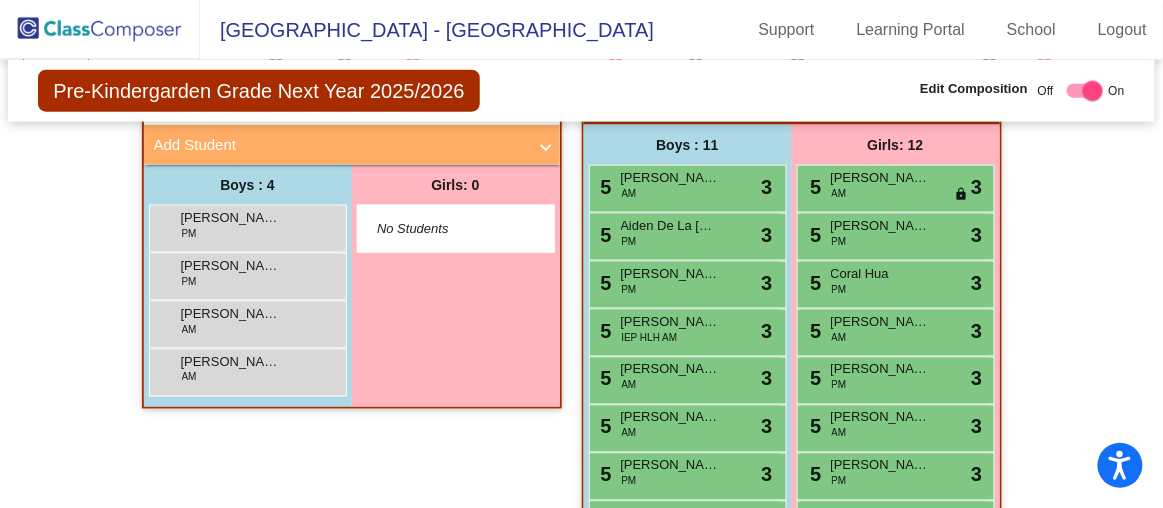 scroll, scrollTop: 607, scrollLeft: 0, axis: vertical 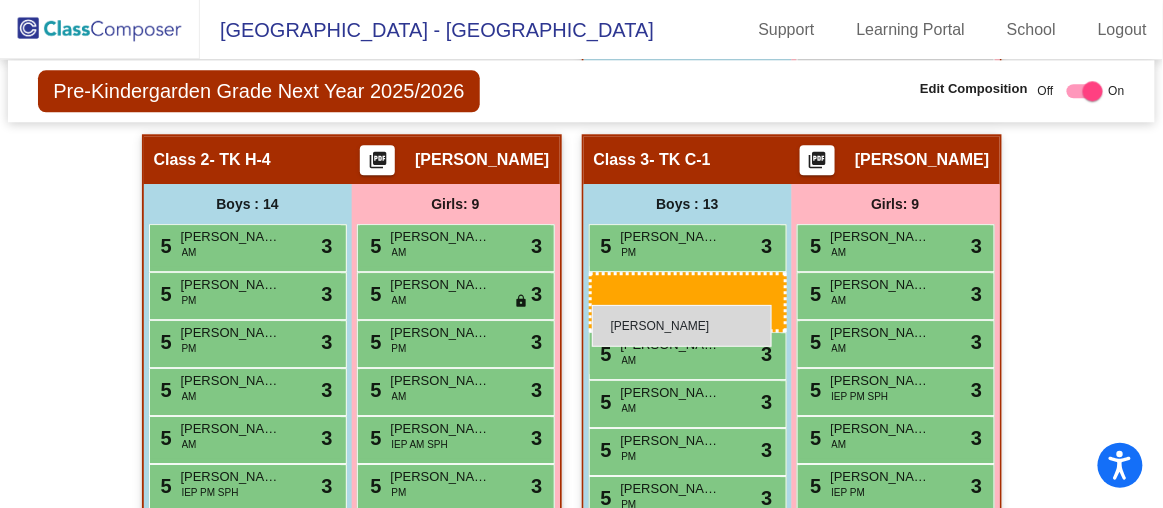 drag, startPoint x: 262, startPoint y: 362, endPoint x: 593, endPoint y: 305, distance: 335.872 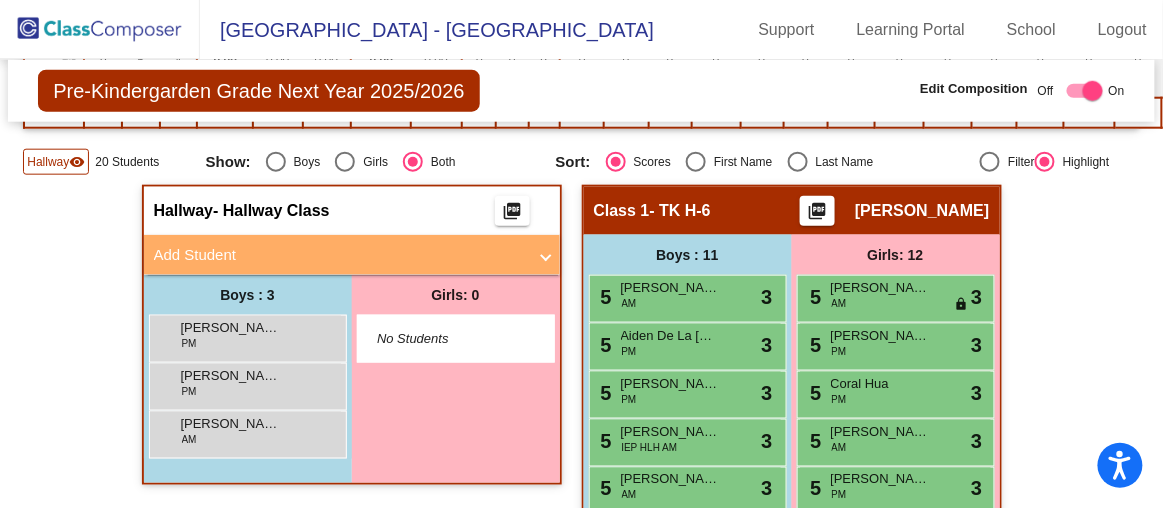 scroll, scrollTop: 529, scrollLeft: 0, axis: vertical 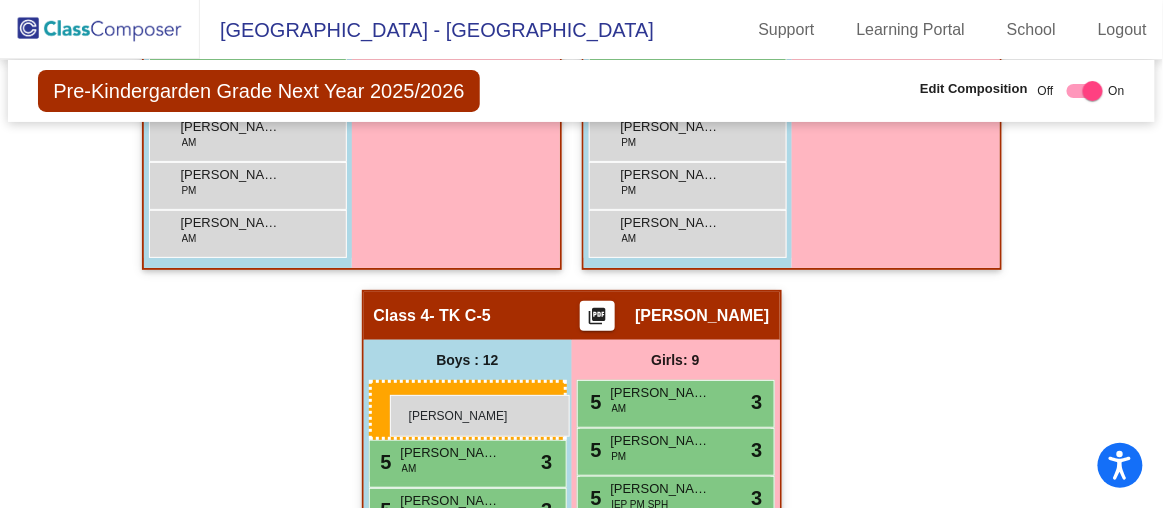 drag, startPoint x: 280, startPoint y: 387, endPoint x: 390, endPoint y: 395, distance: 110.29053 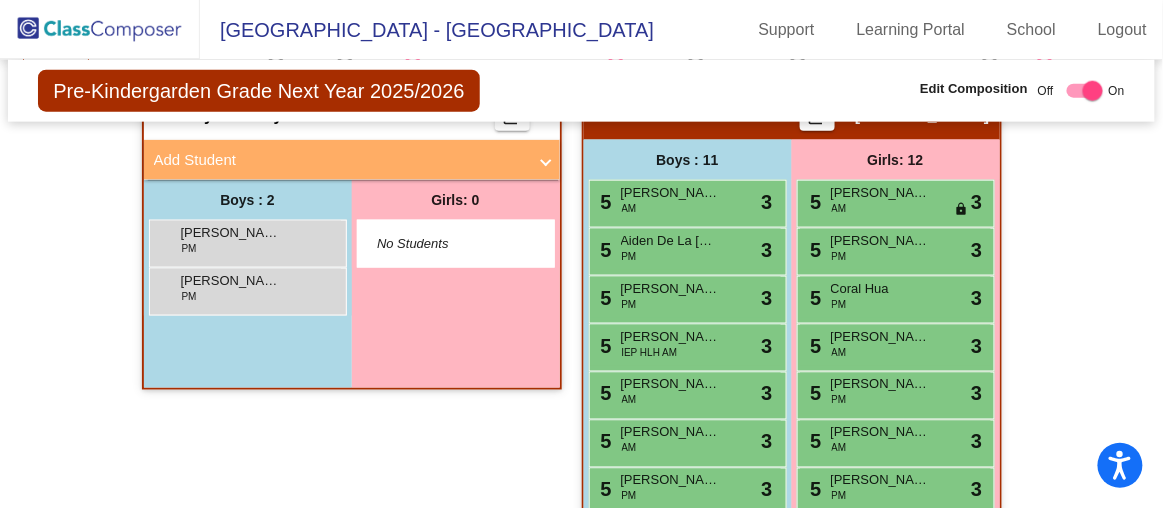 scroll, scrollTop: 588, scrollLeft: 0, axis: vertical 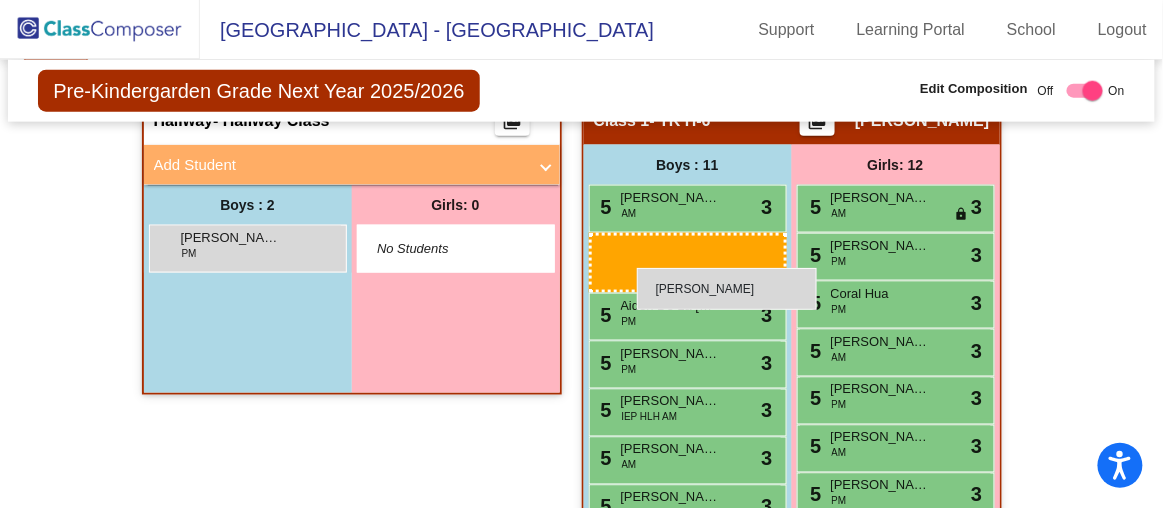 drag, startPoint x: 258, startPoint y: 279, endPoint x: 637, endPoint y: 268, distance: 379.1596 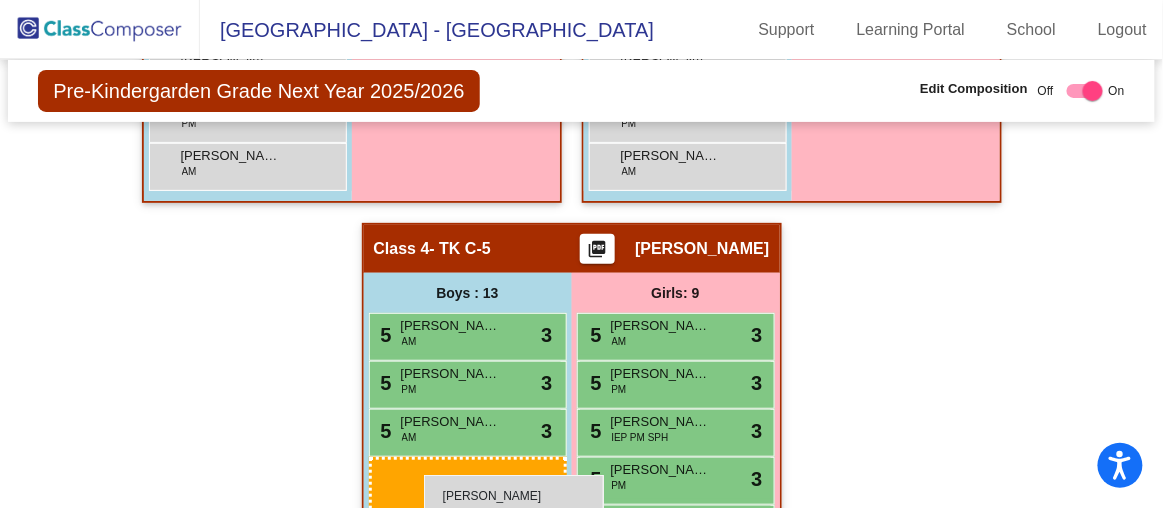scroll, scrollTop: 1966, scrollLeft: 0, axis: vertical 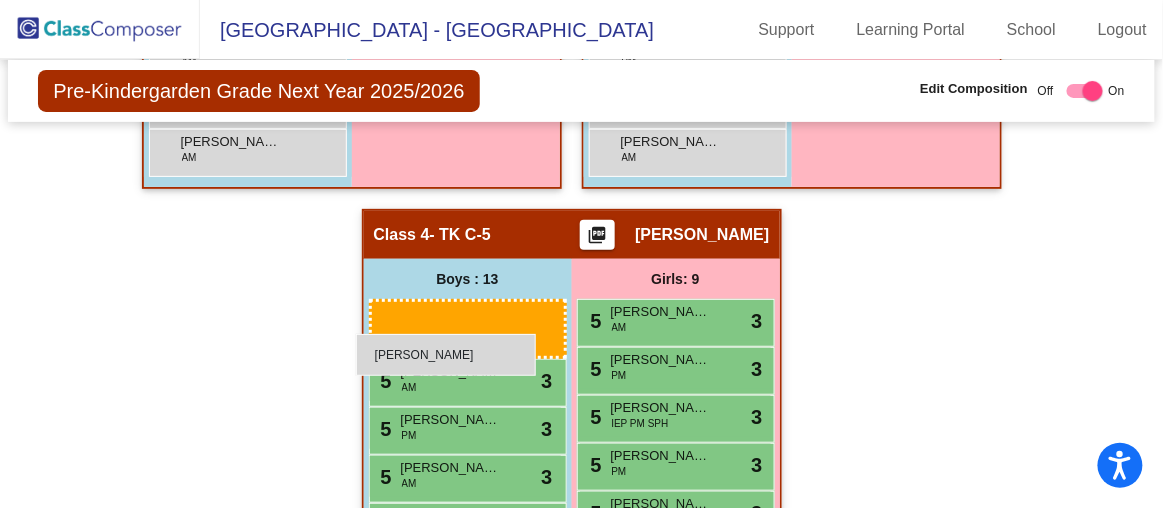 drag, startPoint x: 274, startPoint y: 251, endPoint x: 356, endPoint y: 334, distance: 116.67476 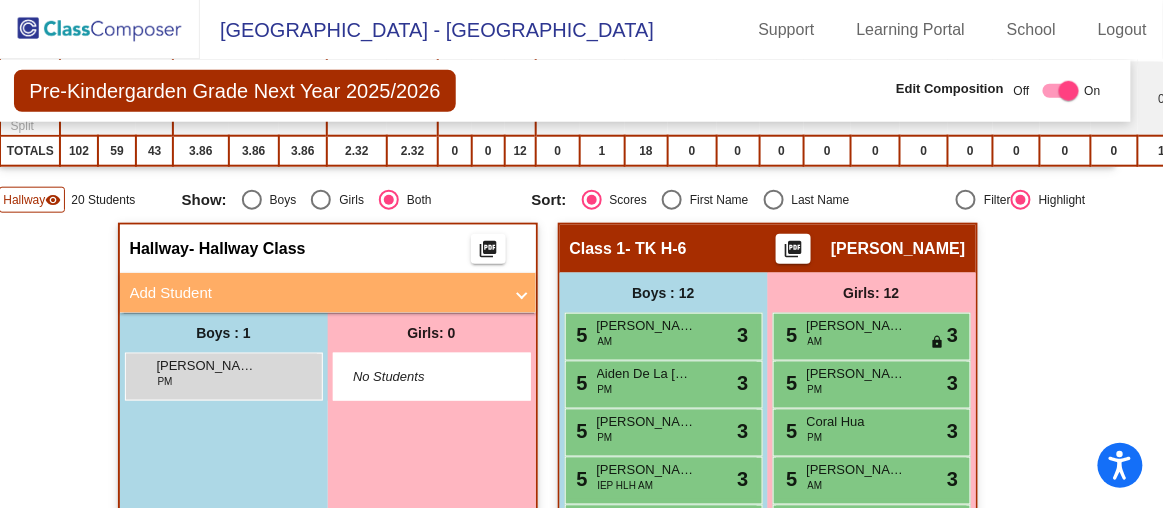 scroll, scrollTop: 459, scrollLeft: 26, axis: both 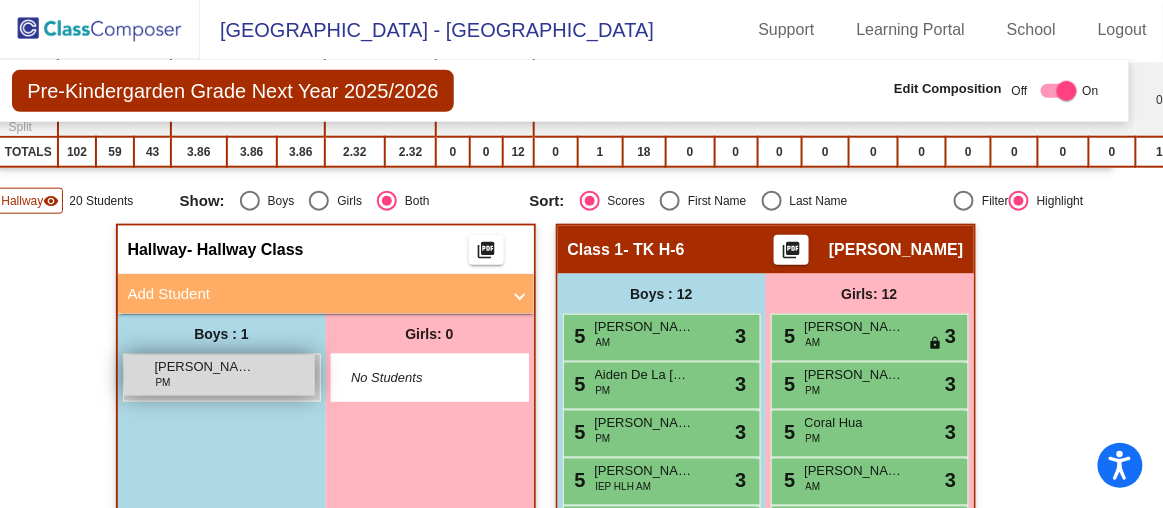 click on "[PERSON_NAME] PM lock do_not_disturb_alt" at bounding box center [219, 375] 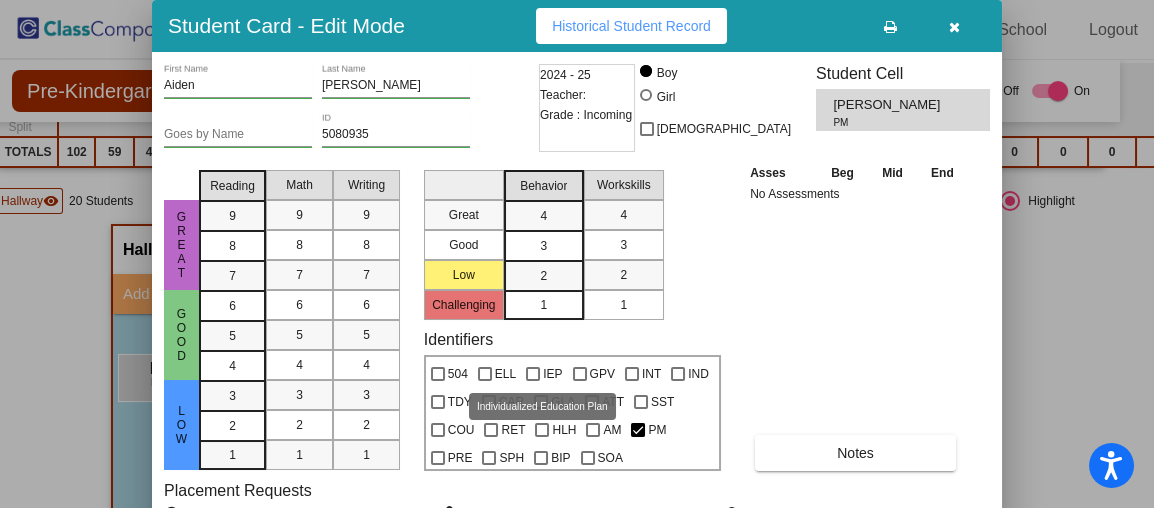click at bounding box center [533, 374] 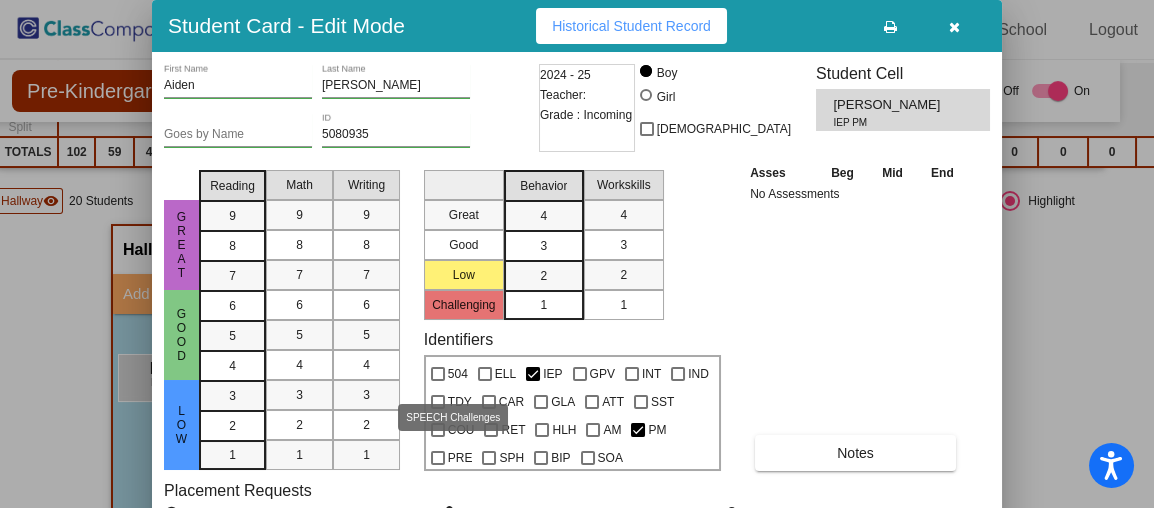 click at bounding box center [489, 458] 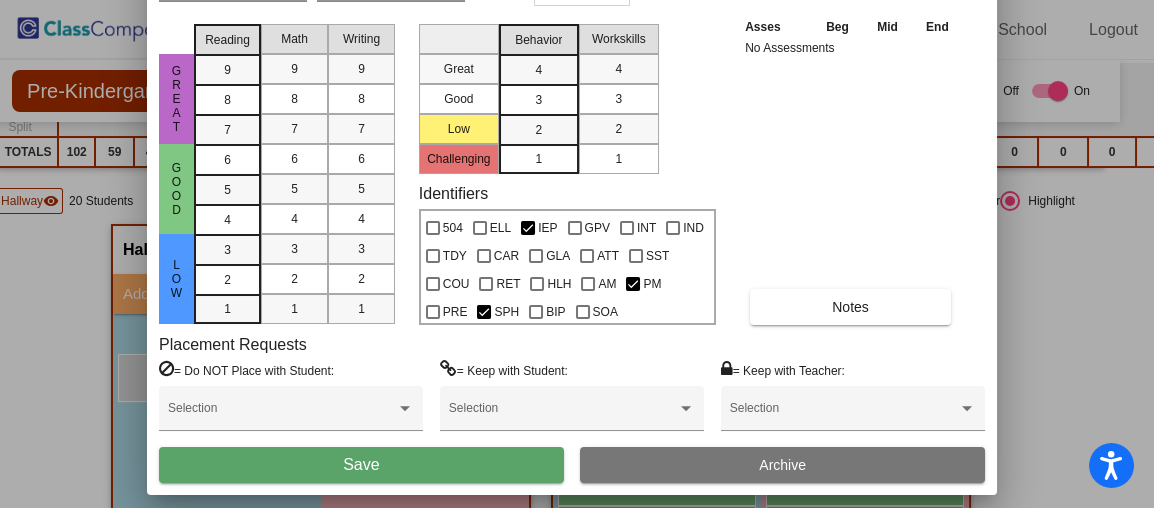drag, startPoint x: 476, startPoint y: 36, endPoint x: 471, endPoint y: -110, distance: 146.08559 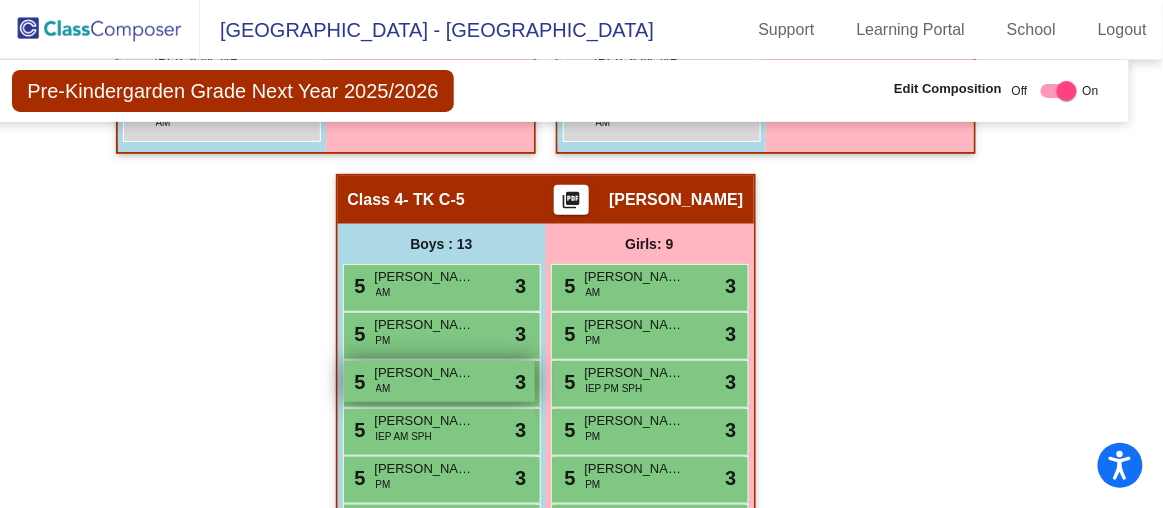 scroll, scrollTop: 2023, scrollLeft: 26, axis: both 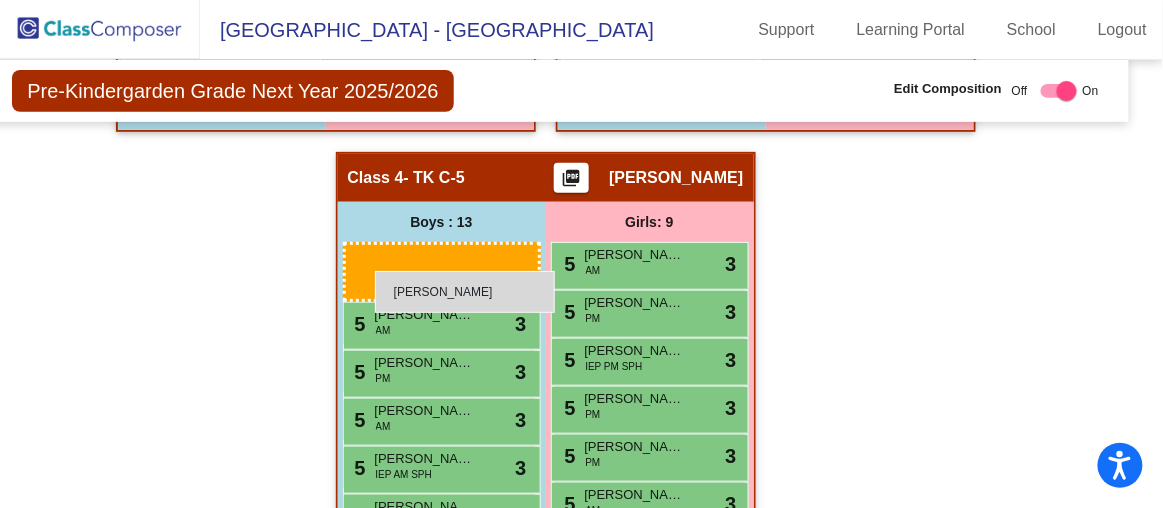 drag, startPoint x: 236, startPoint y: 374, endPoint x: 372, endPoint y: 268, distance: 172.4297 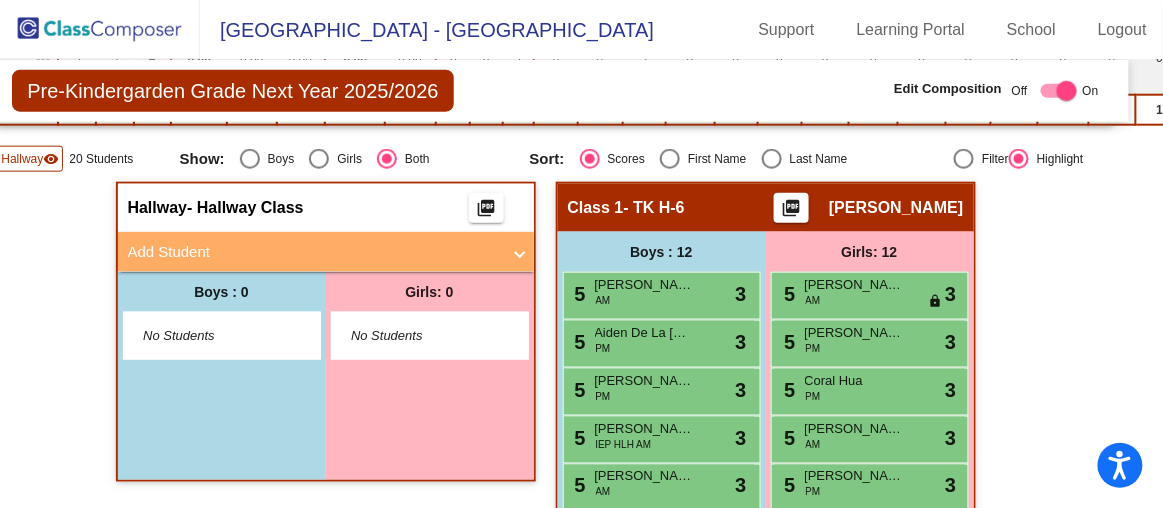 scroll, scrollTop: 503, scrollLeft: 26, axis: both 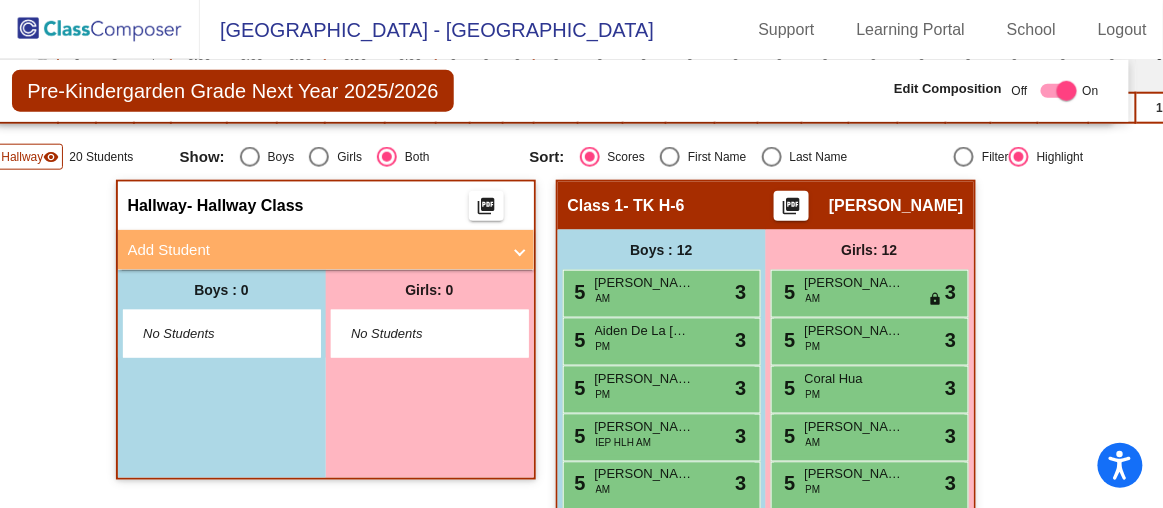 click on "Hallway" 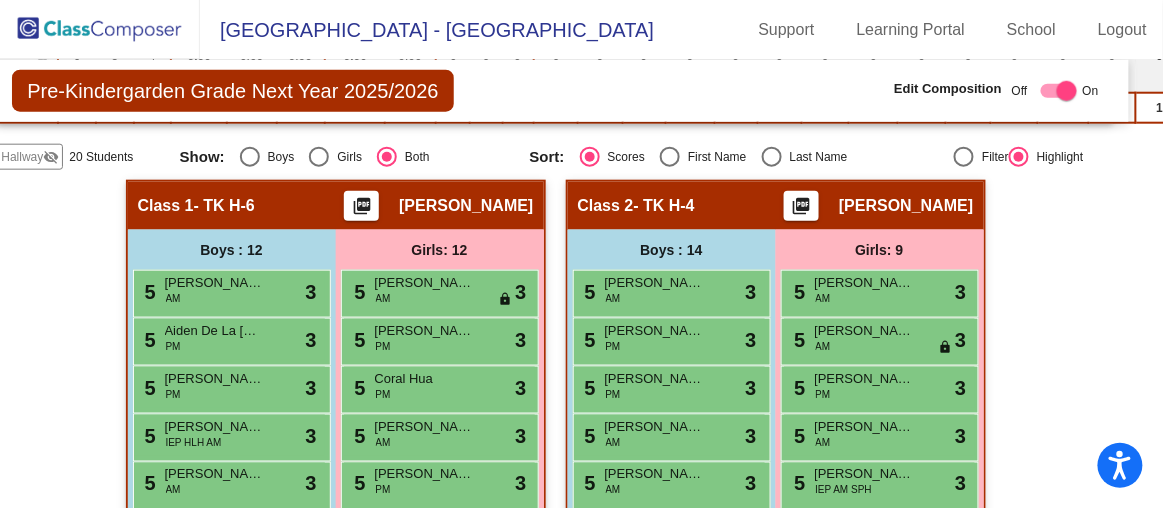 click 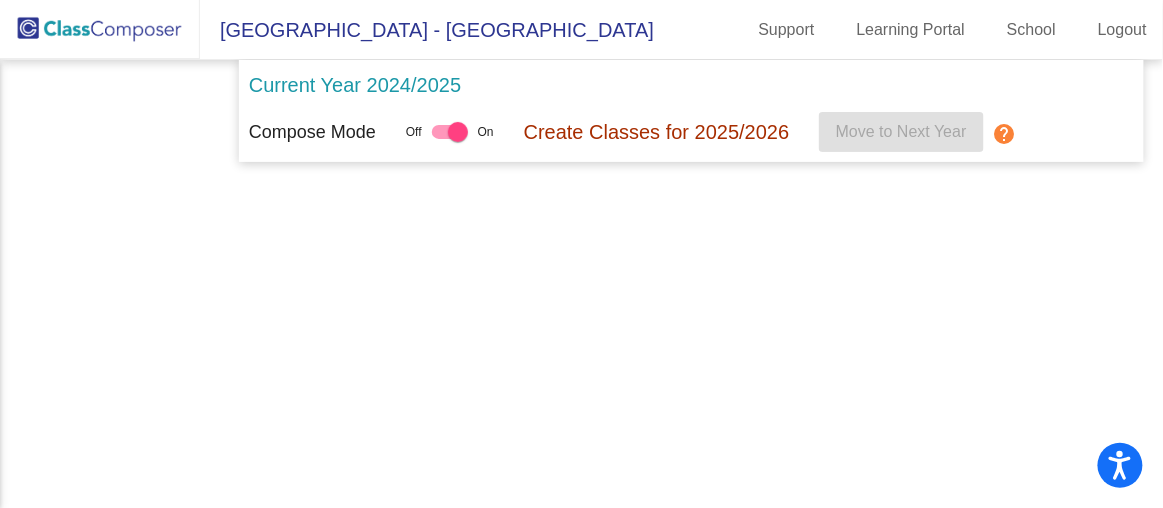 scroll, scrollTop: 0, scrollLeft: 0, axis: both 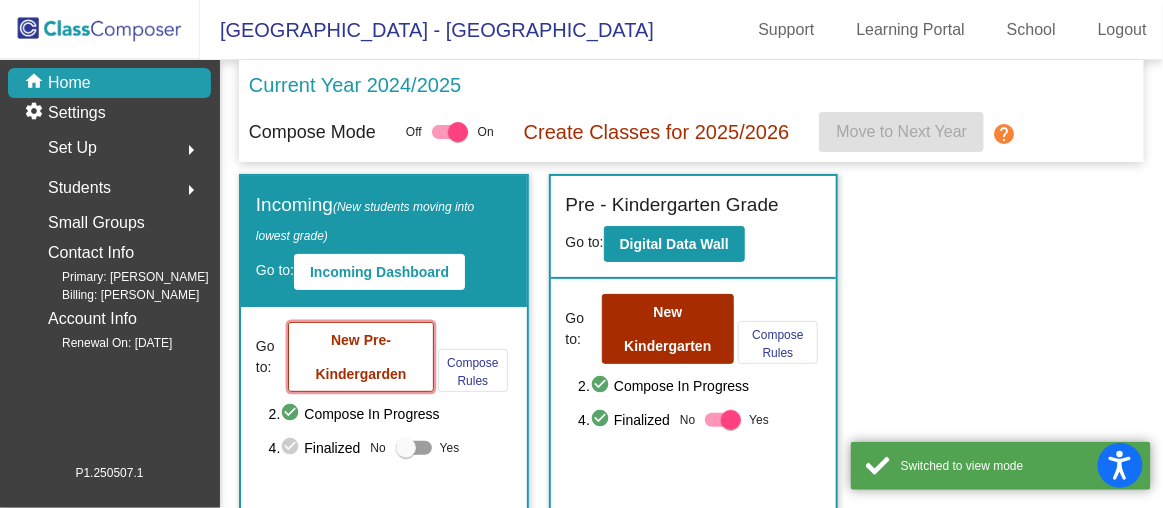 click on "New Pre-Kindergarden" 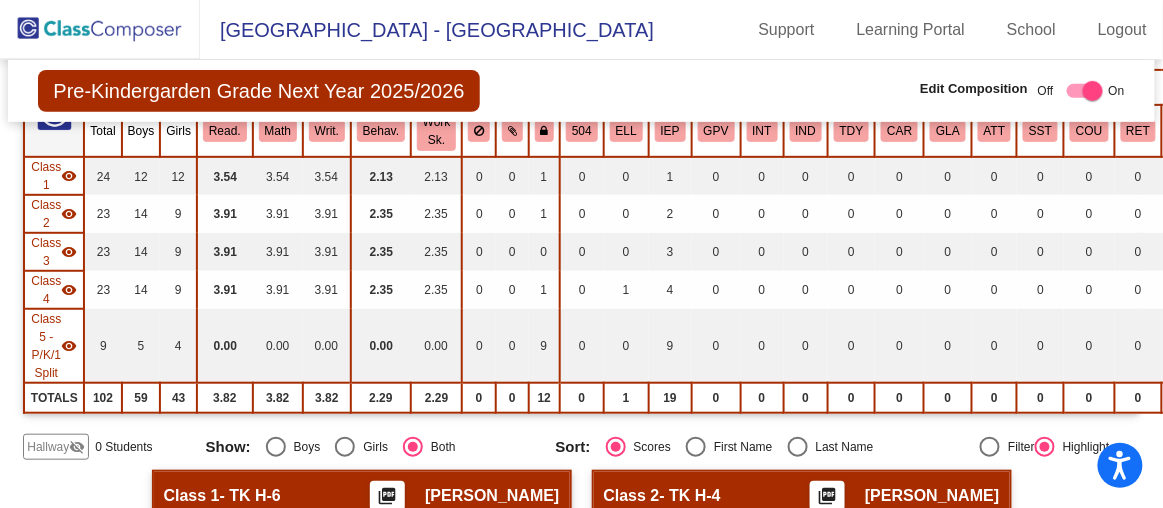 scroll, scrollTop: 214, scrollLeft: 0, axis: vertical 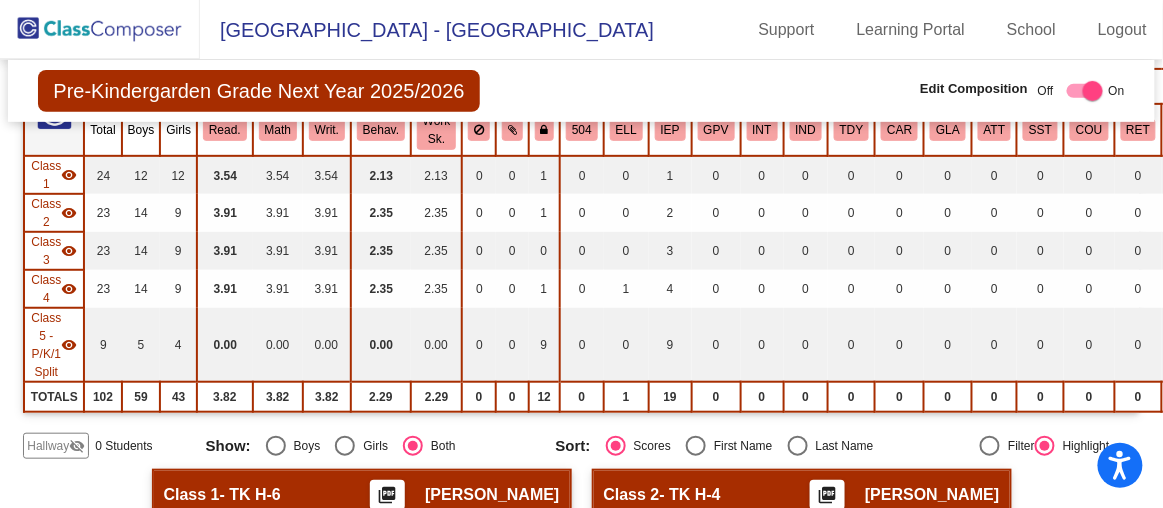 click on "Class 5 - P/K/1 Split" 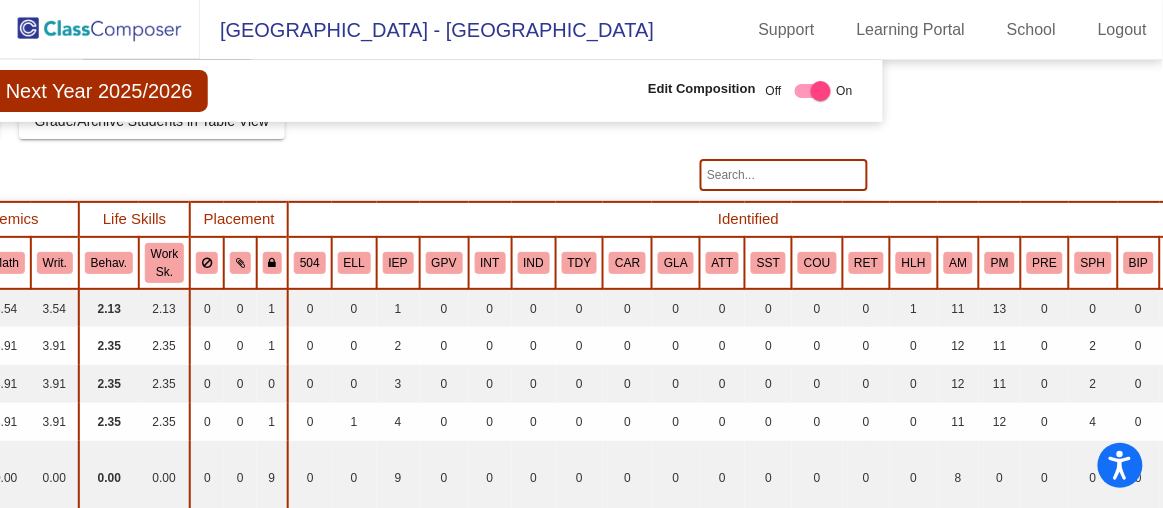 scroll, scrollTop: 0, scrollLeft: 272, axis: horizontal 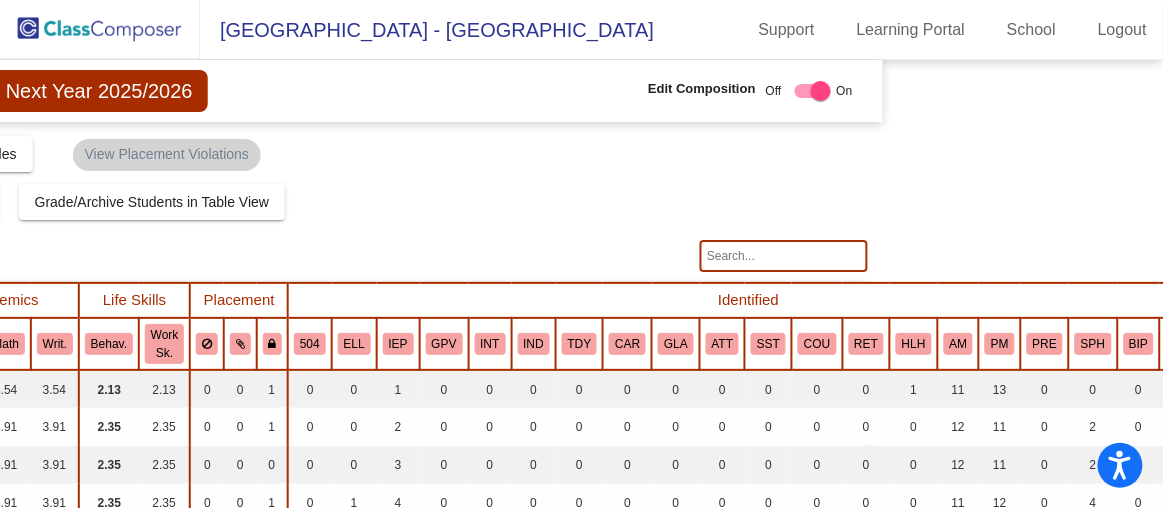 click 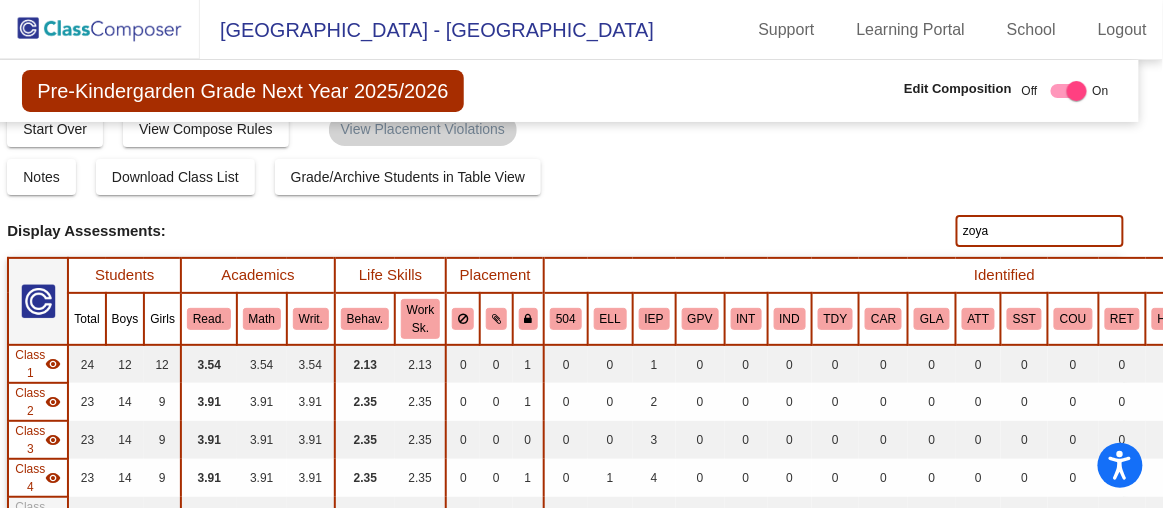 scroll, scrollTop: 0, scrollLeft: 16, axis: horizontal 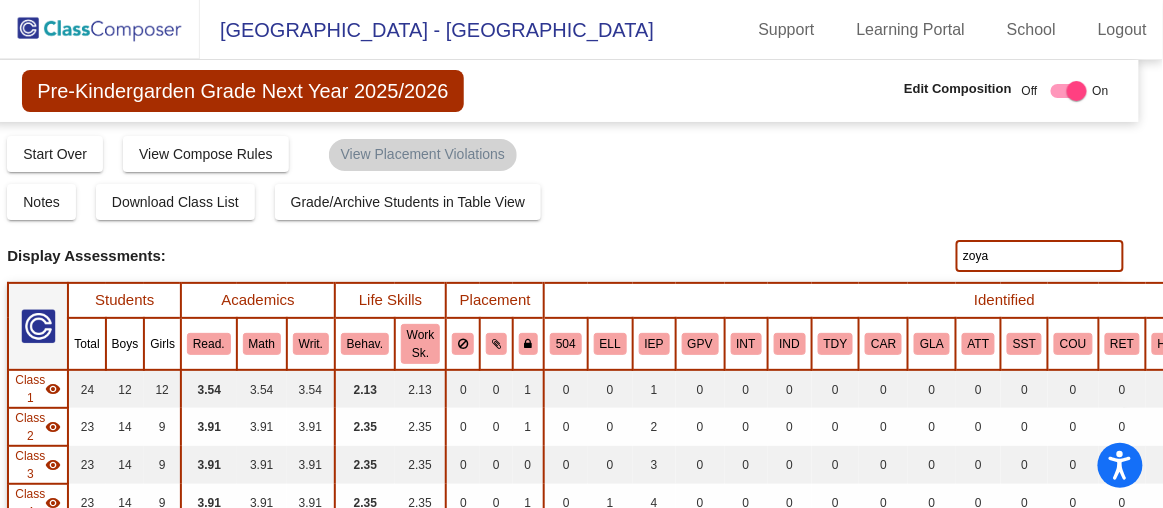click on "zoya" 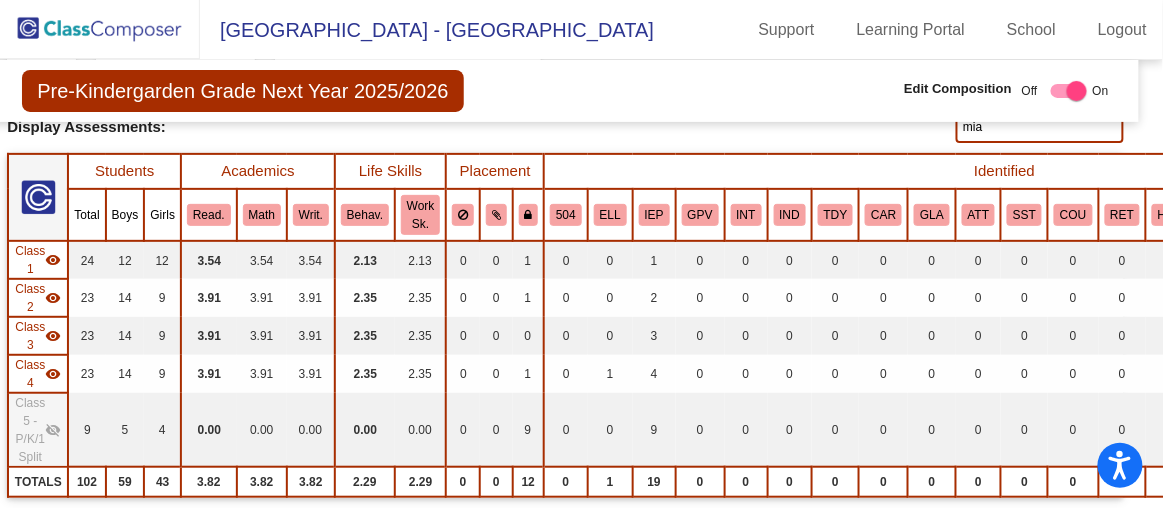 scroll, scrollTop: 0, scrollLeft: 16, axis: horizontal 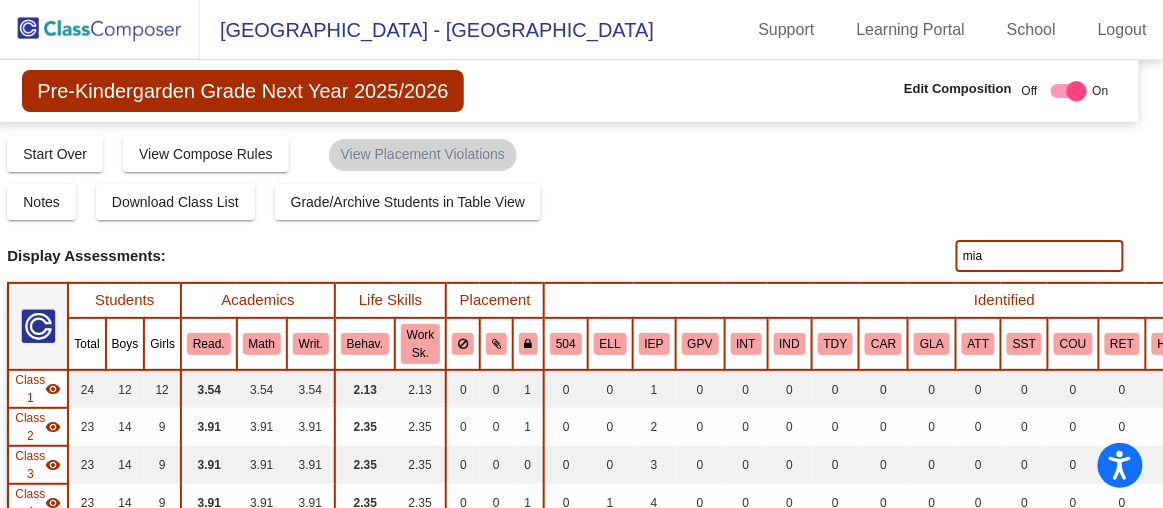 click on "mia" 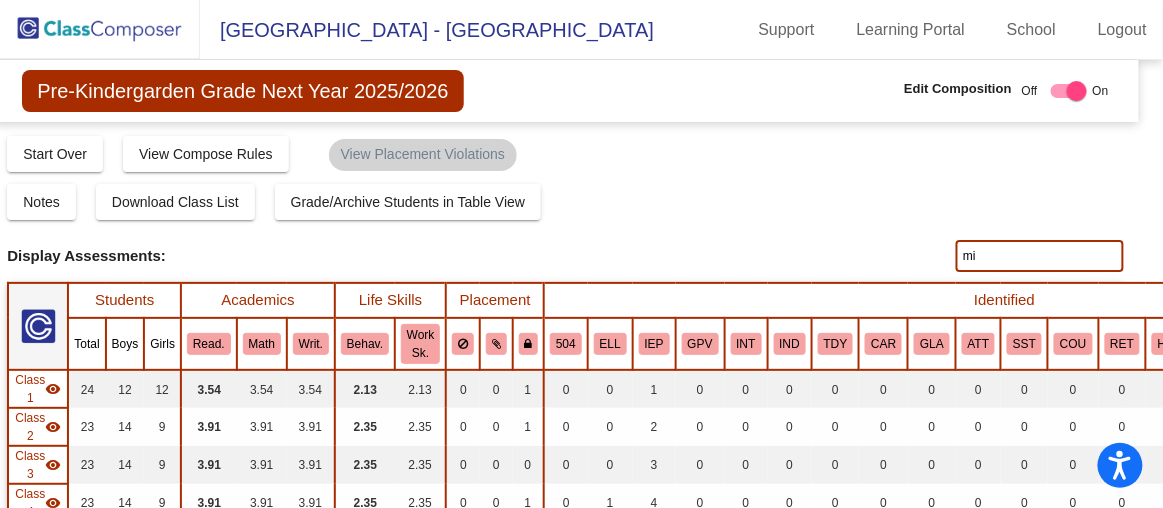 type on "m" 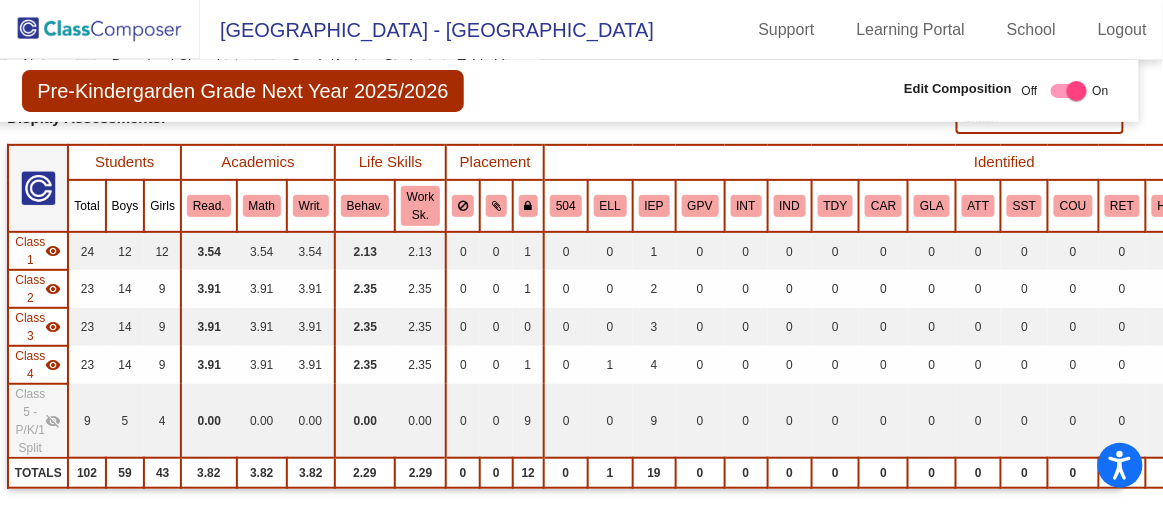 scroll, scrollTop: 0, scrollLeft: 16, axis: horizontal 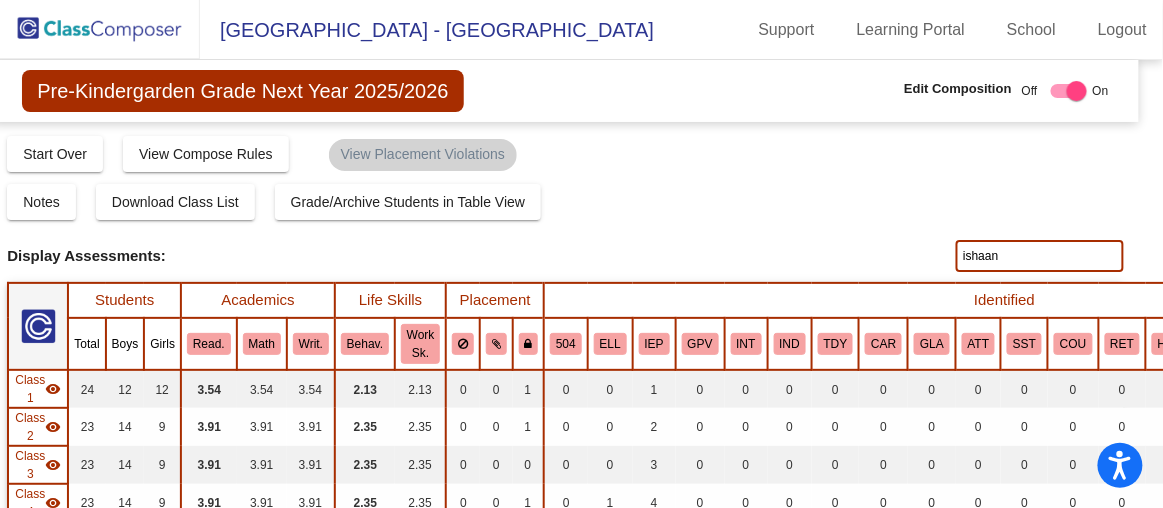 click on "ishaan" 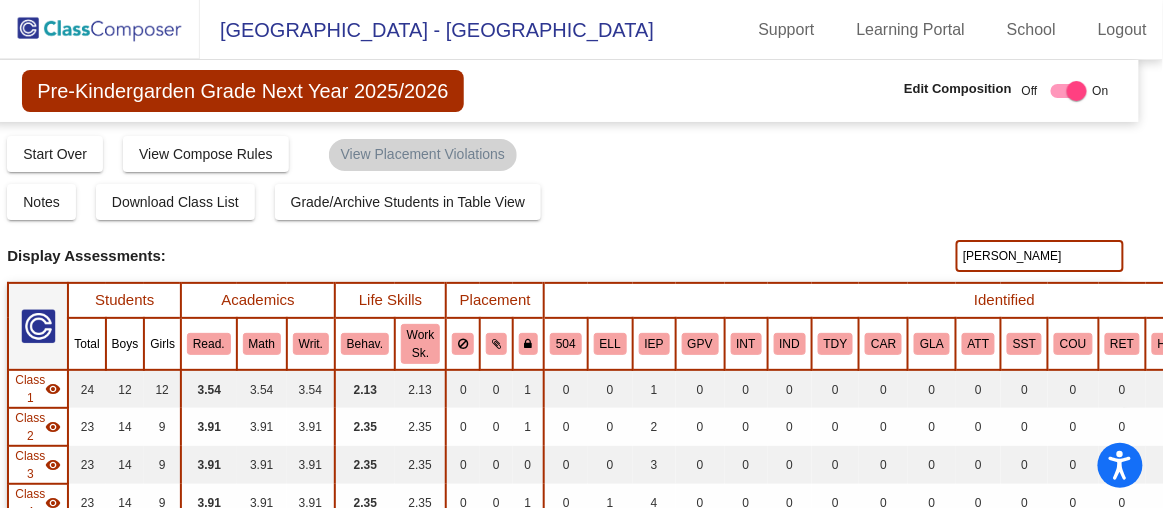 type on "[PERSON_NAME]" 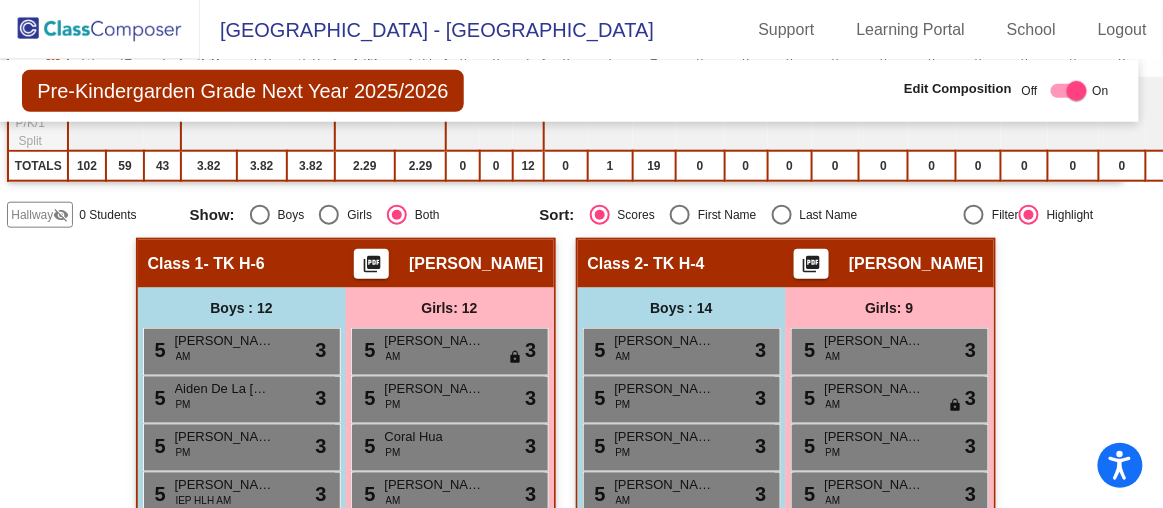 scroll, scrollTop: 0, scrollLeft: 16, axis: horizontal 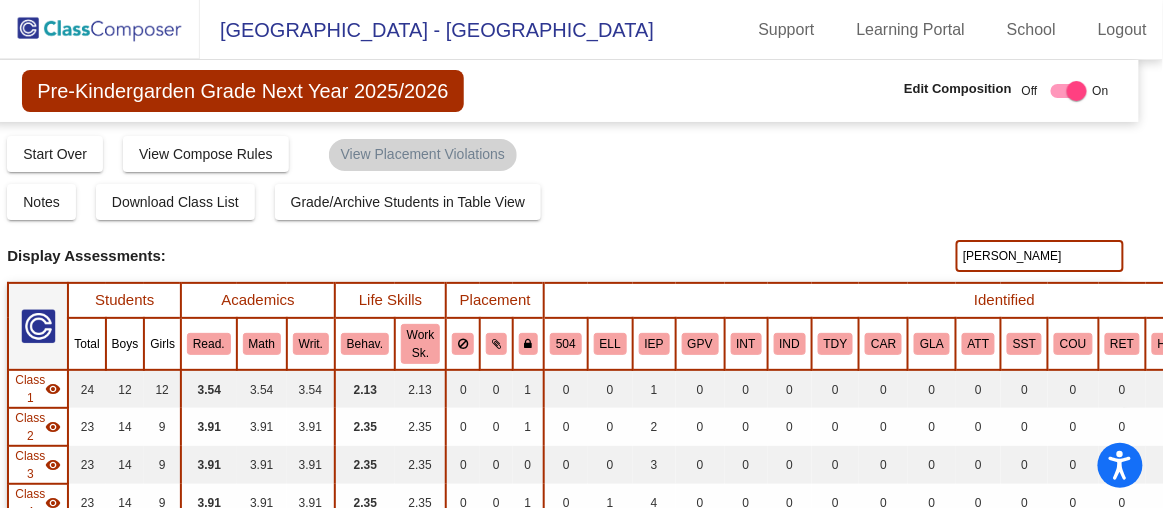 click on "[PERSON_NAME]" 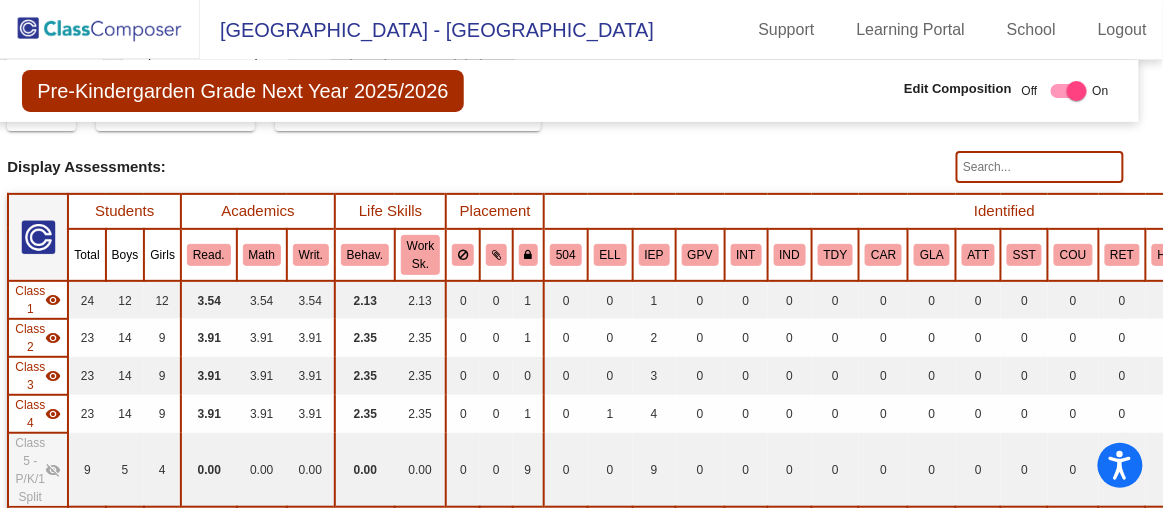 scroll, scrollTop: 0, scrollLeft: 16, axis: horizontal 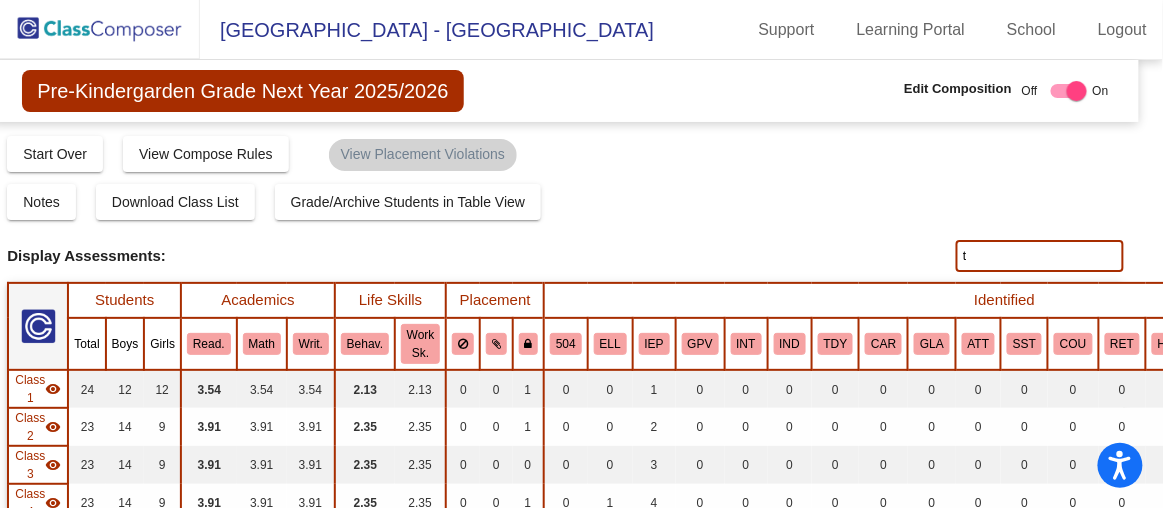 click on "t" 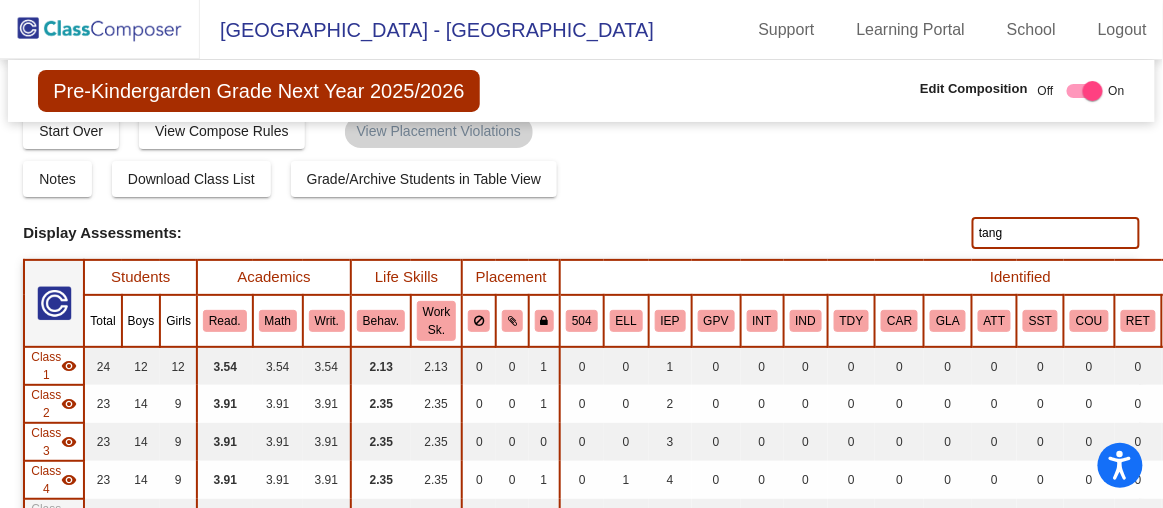 scroll, scrollTop: 0, scrollLeft: 0, axis: both 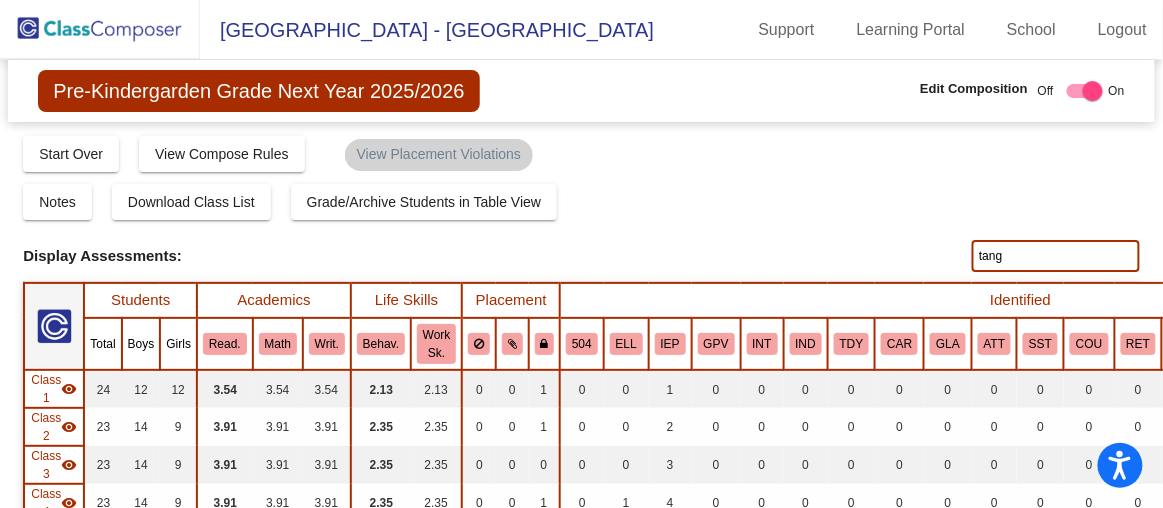click on "tang" 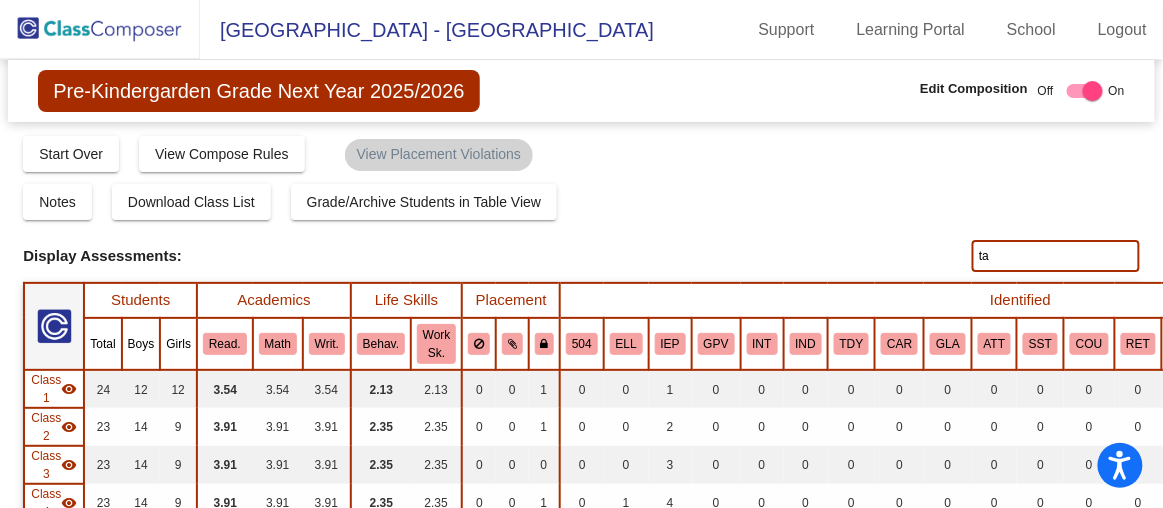 type on "t" 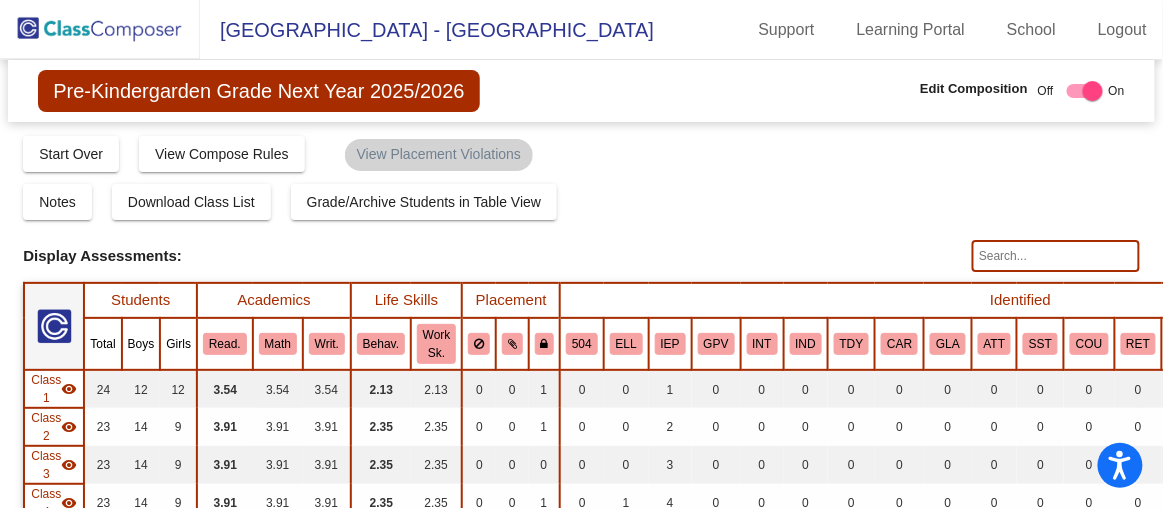 click 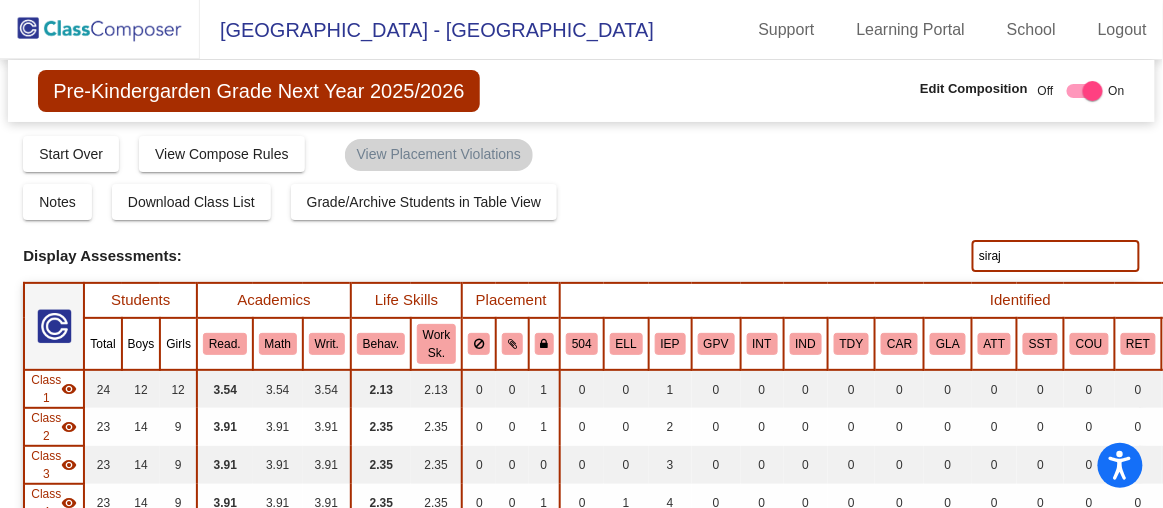 type on "siraj" 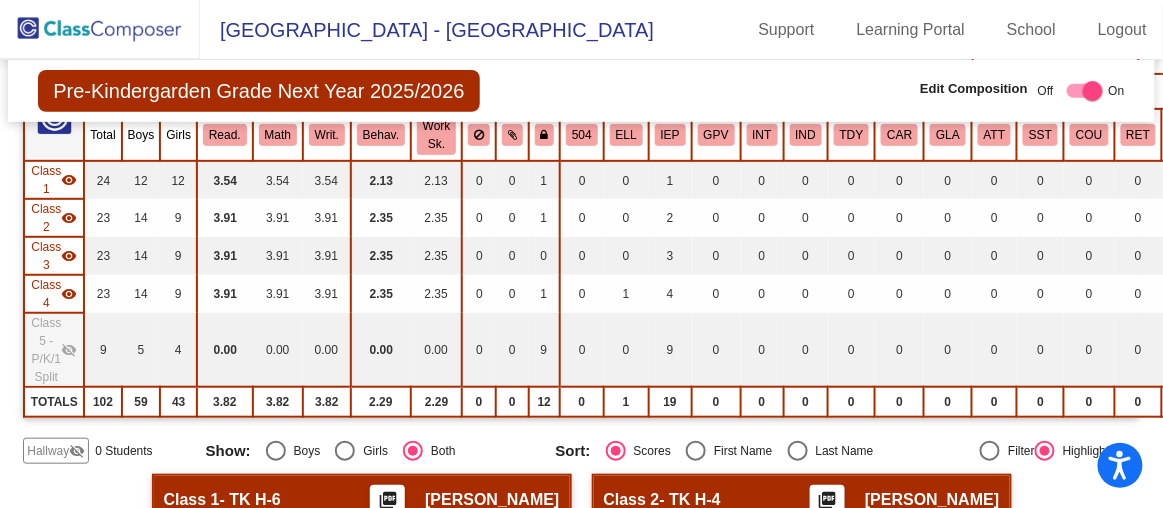 scroll, scrollTop: 89, scrollLeft: 0, axis: vertical 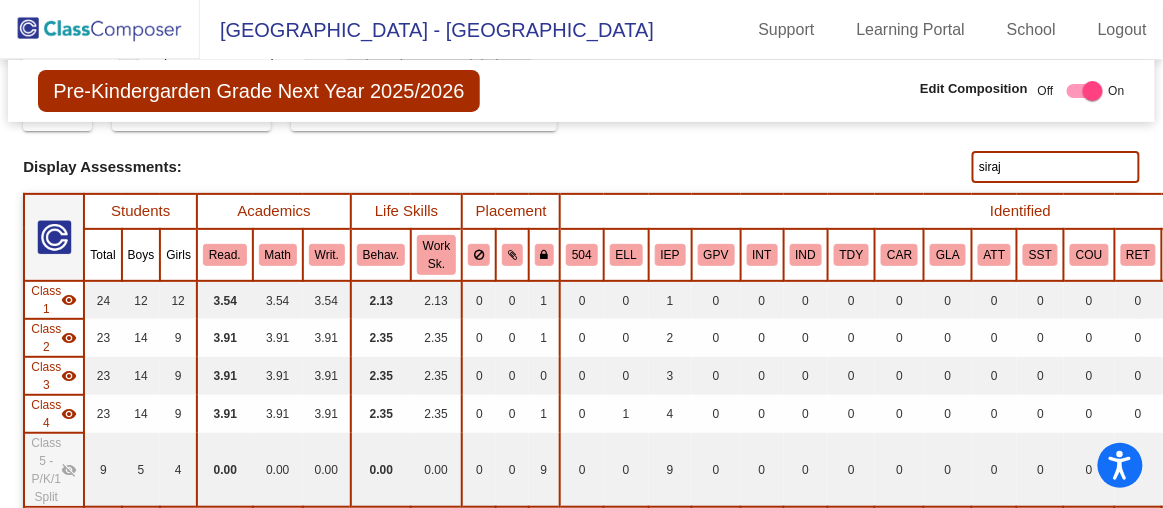 click on "siraj" 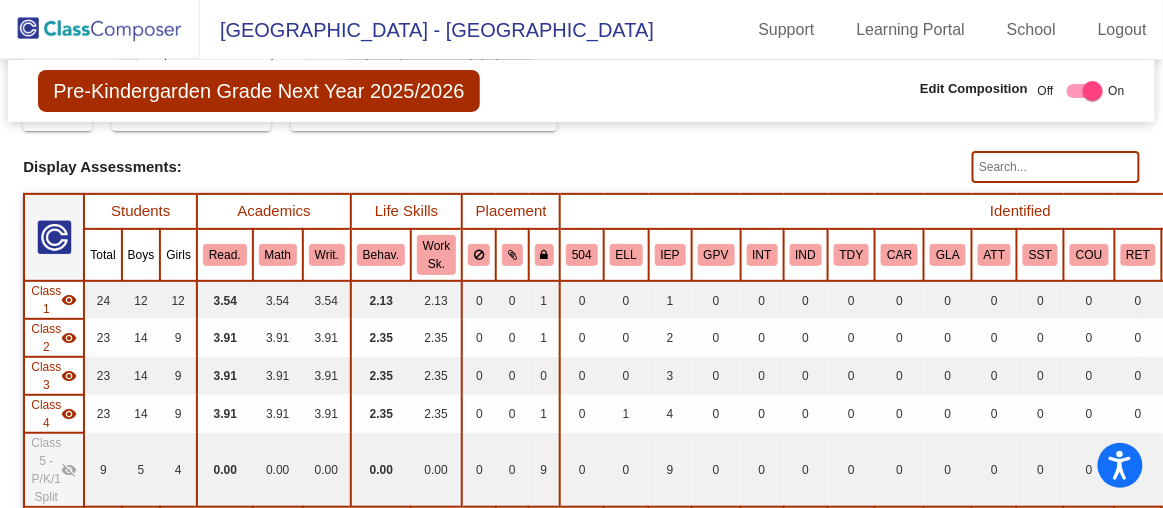 type 